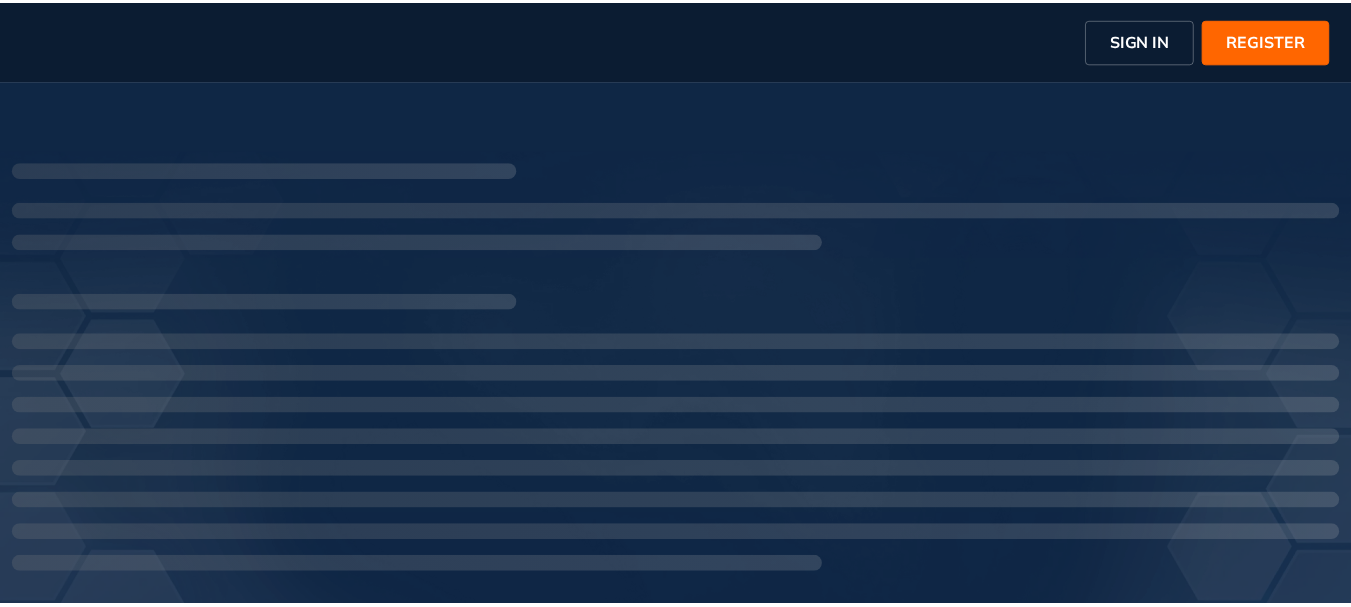 scroll, scrollTop: 0, scrollLeft: 0, axis: both 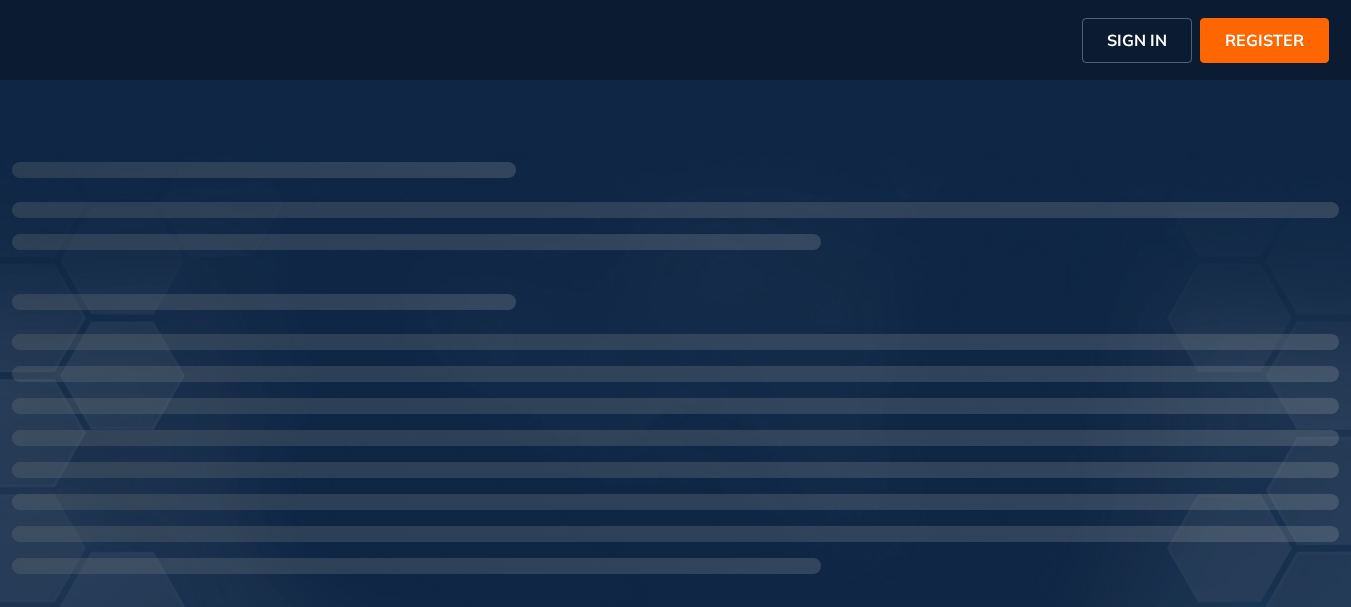 click on "SIGN IN" at bounding box center (1137, 40) 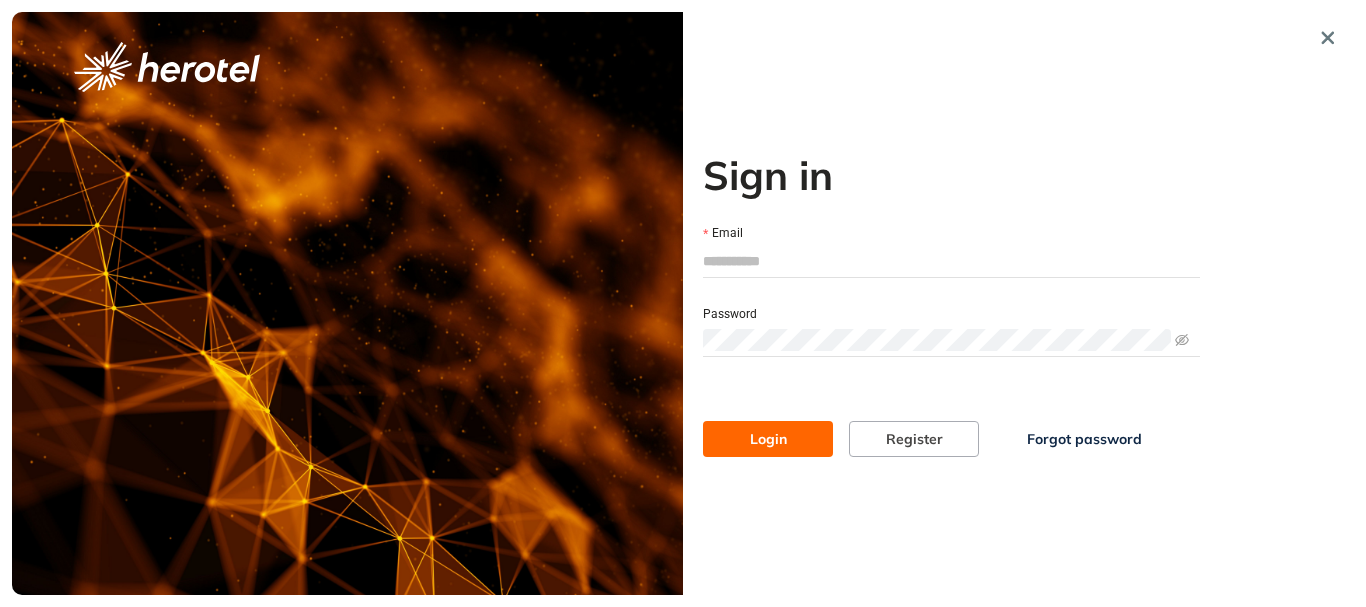 type on "**********" 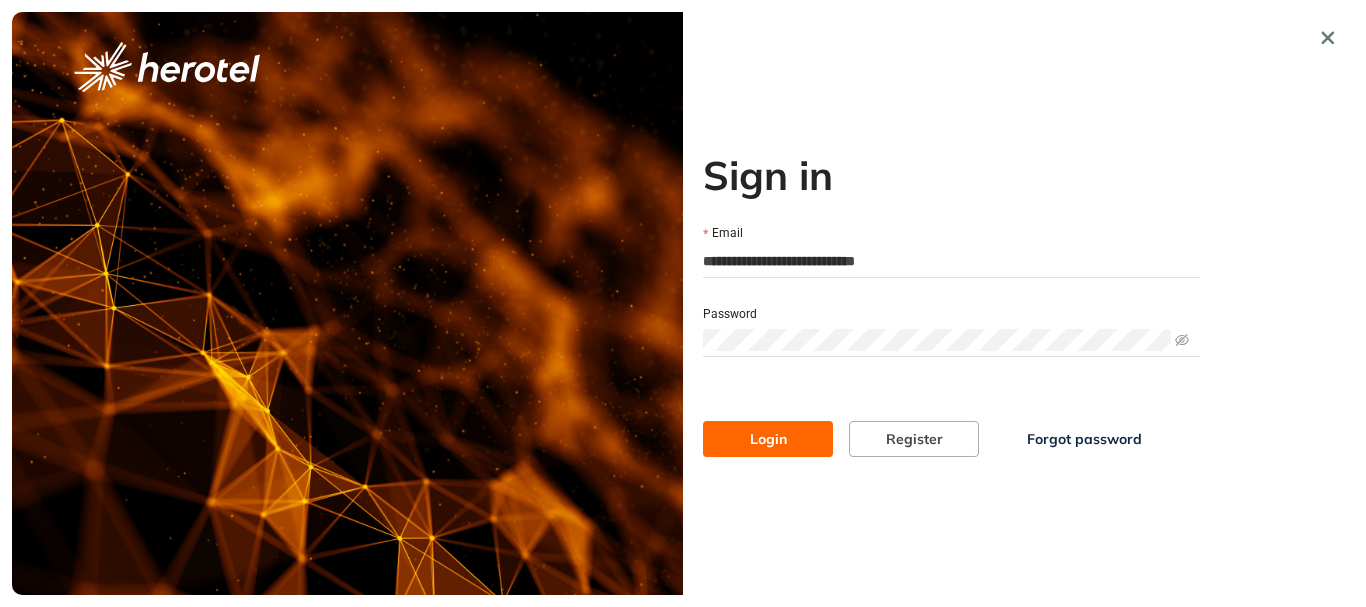 click on "Login" at bounding box center (768, 439) 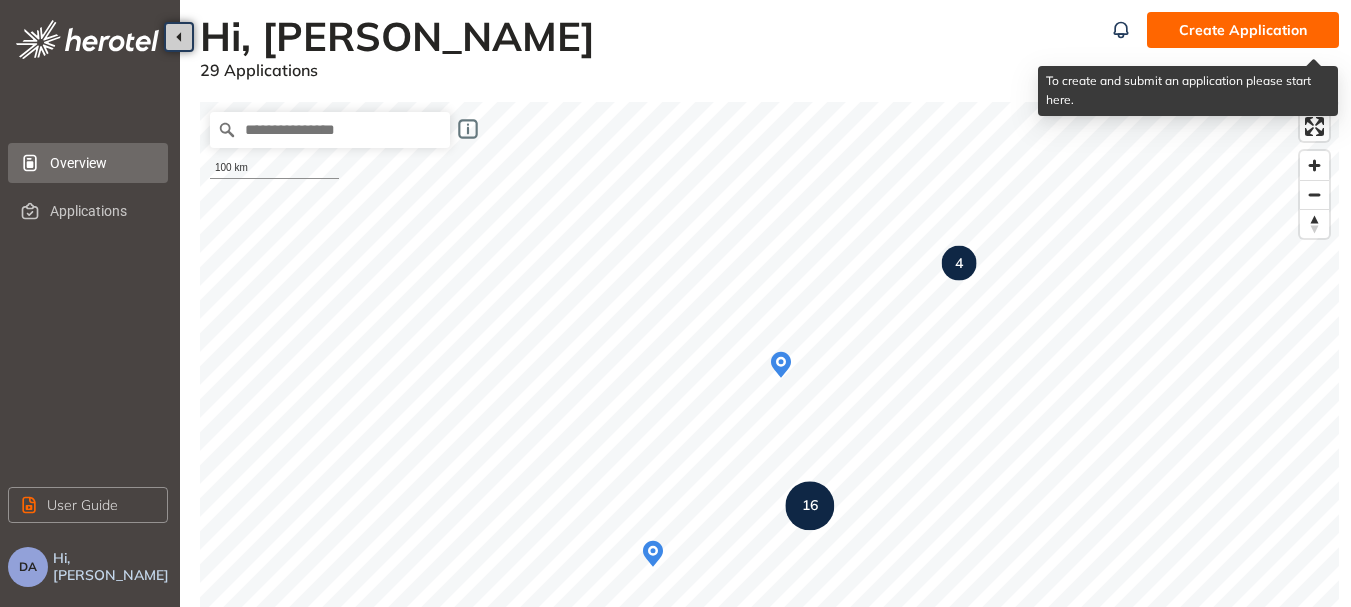 click on "Create Application" at bounding box center [1243, 30] 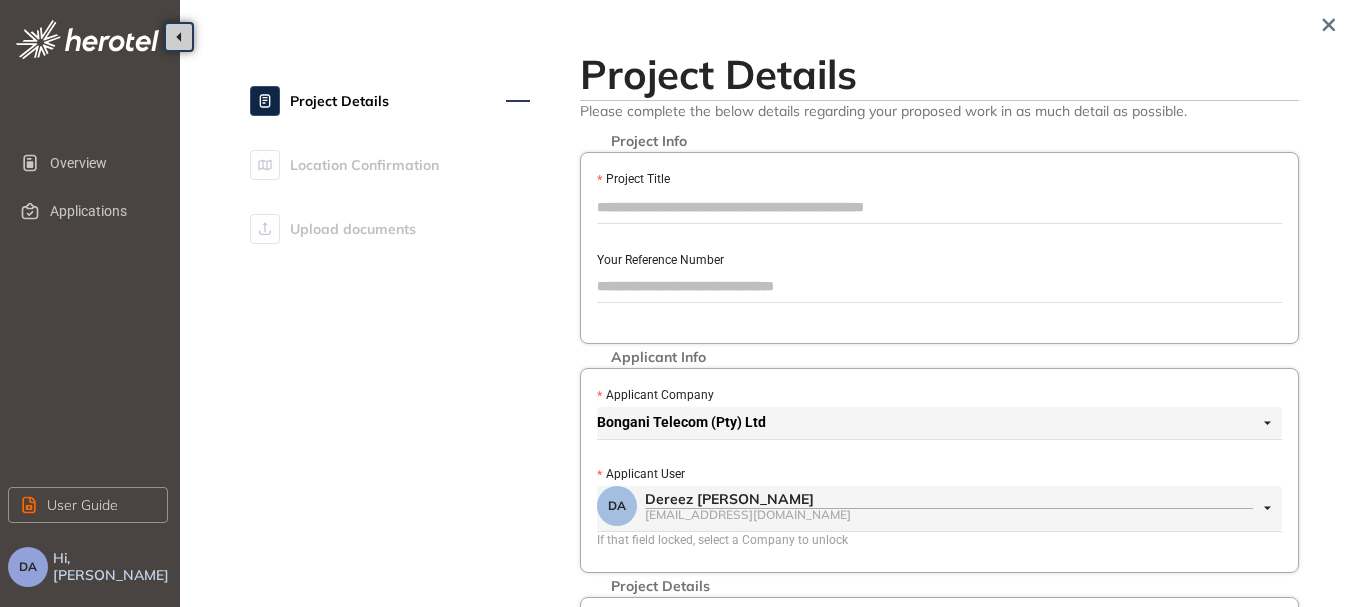 click on "Project Title" at bounding box center [939, 207] 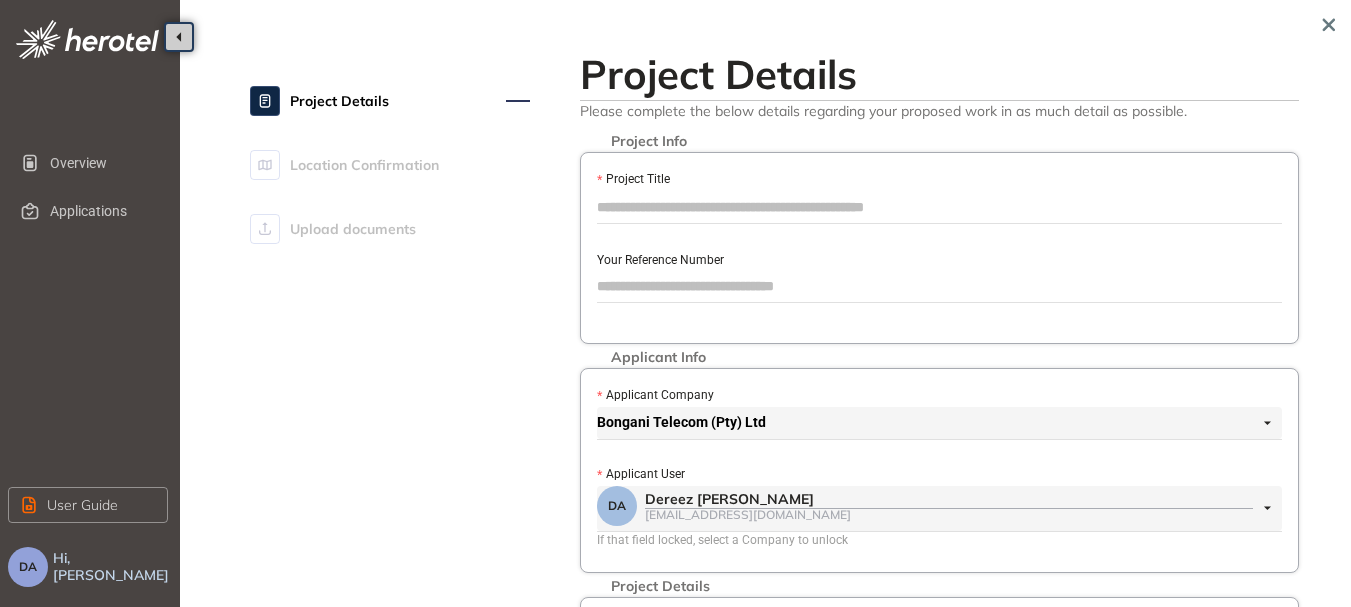 click on "Project Title" at bounding box center (939, 207) 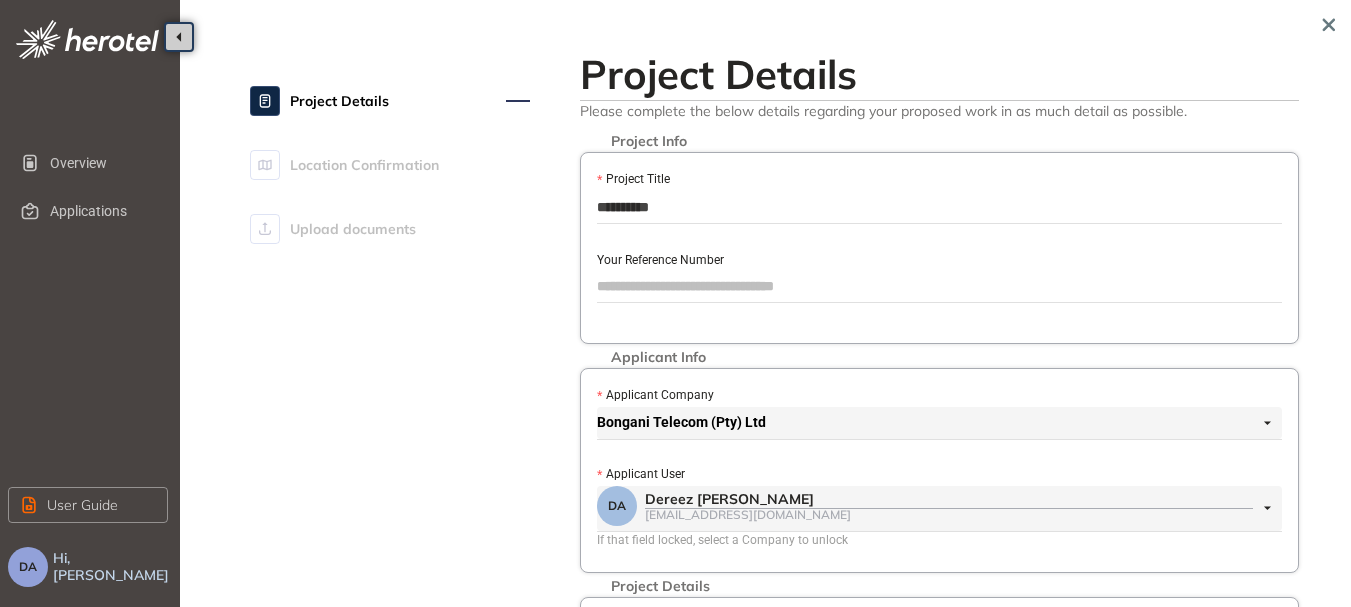 type on "*********" 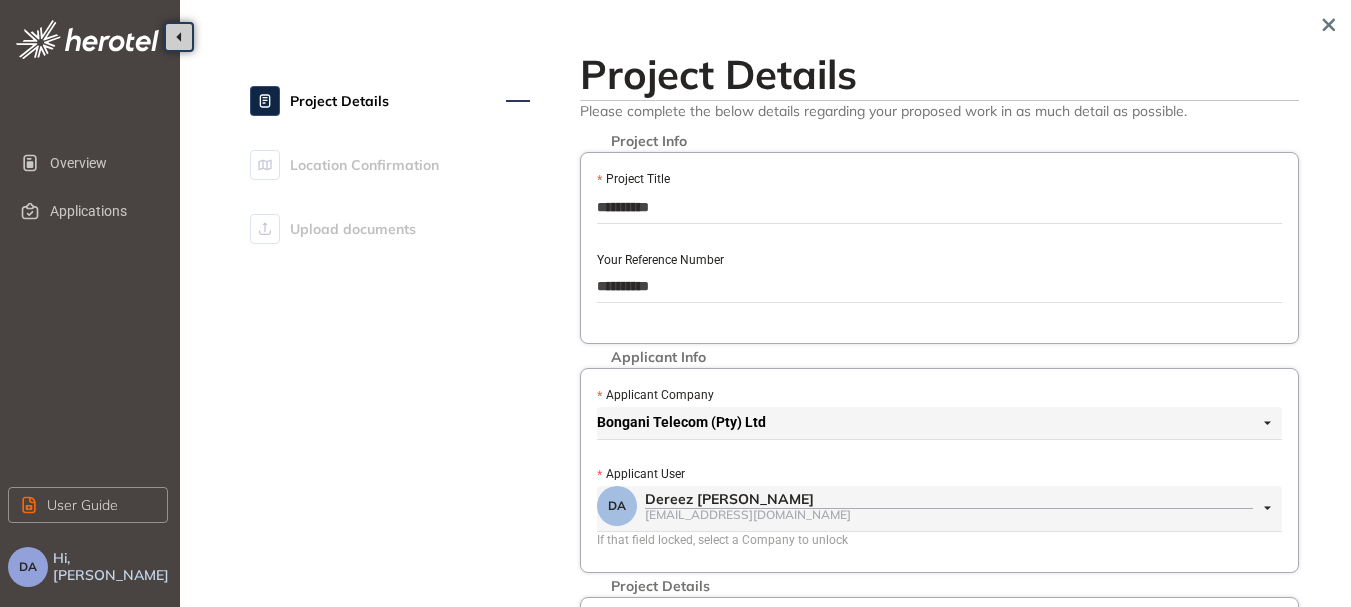 type on "*********" 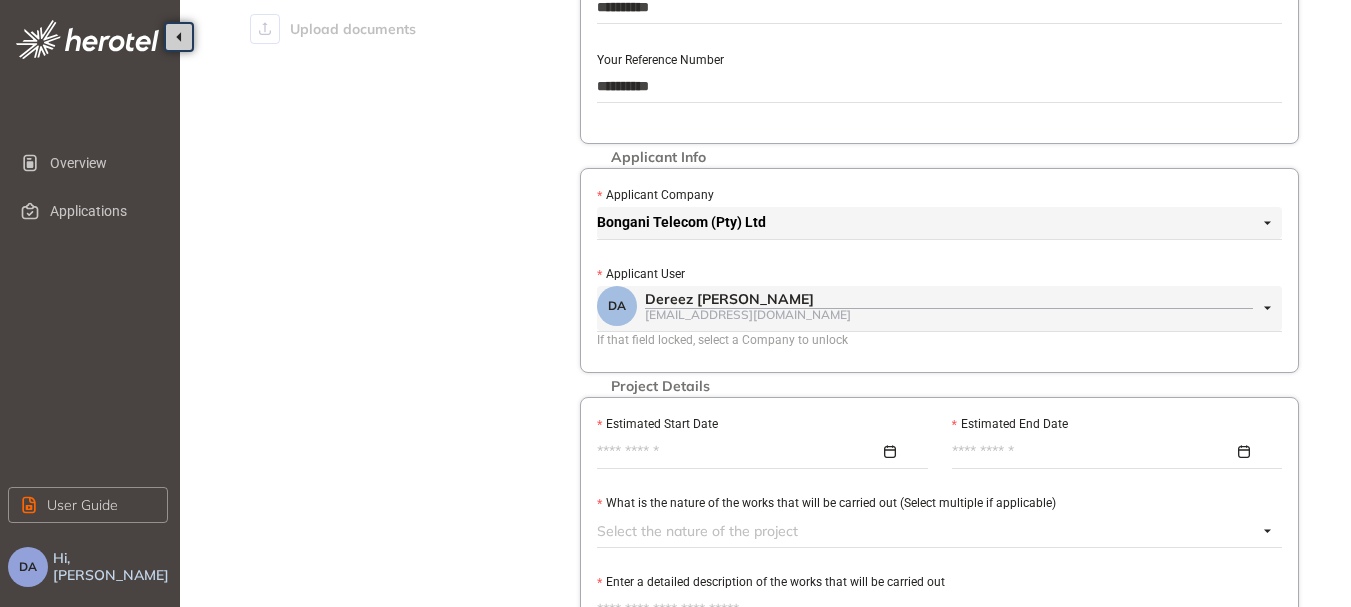 scroll, scrollTop: 300, scrollLeft: 0, axis: vertical 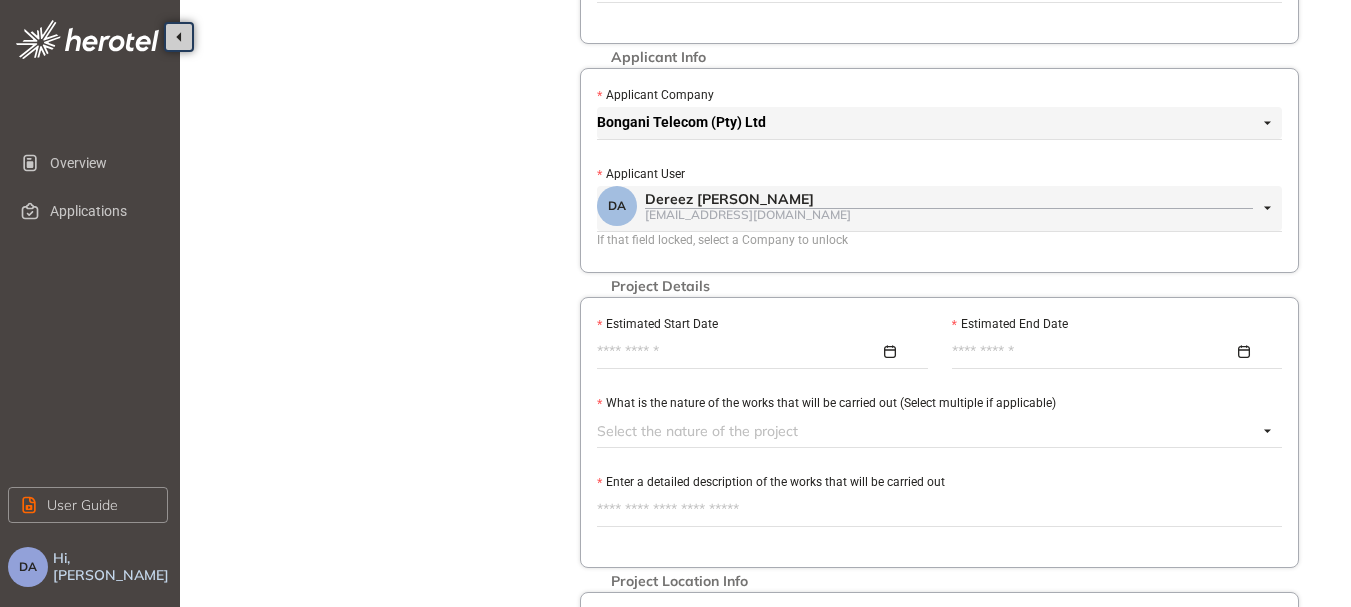 click at bounding box center [757, 352] 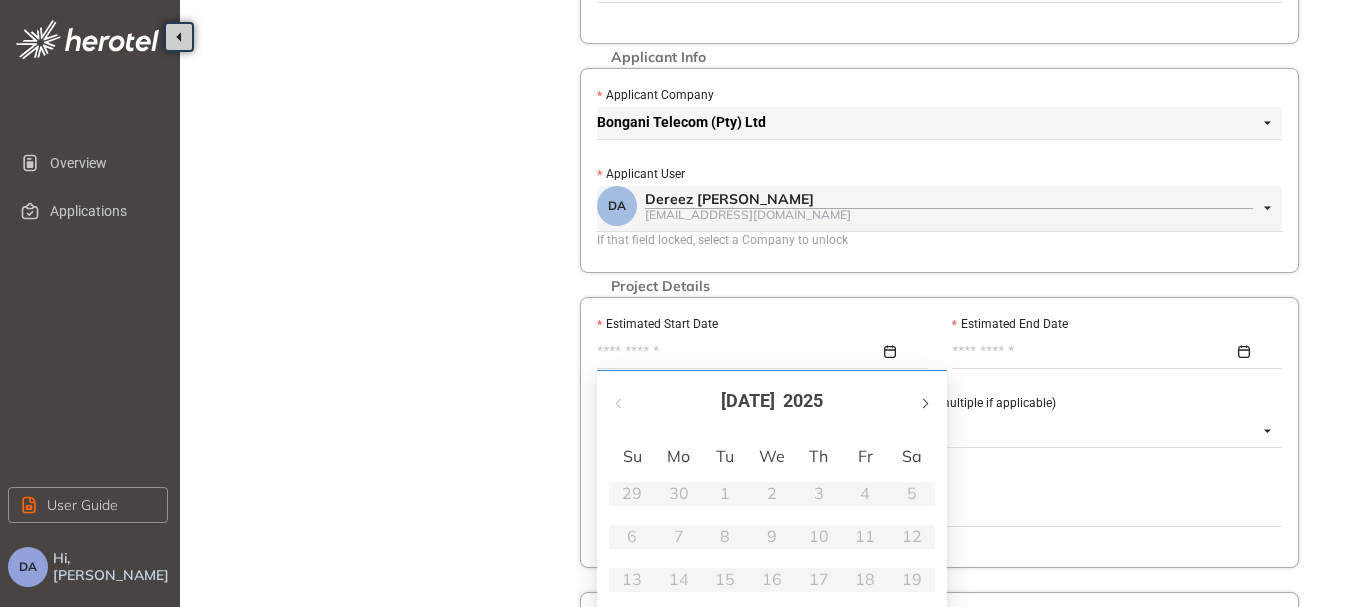 click at bounding box center [924, 401] 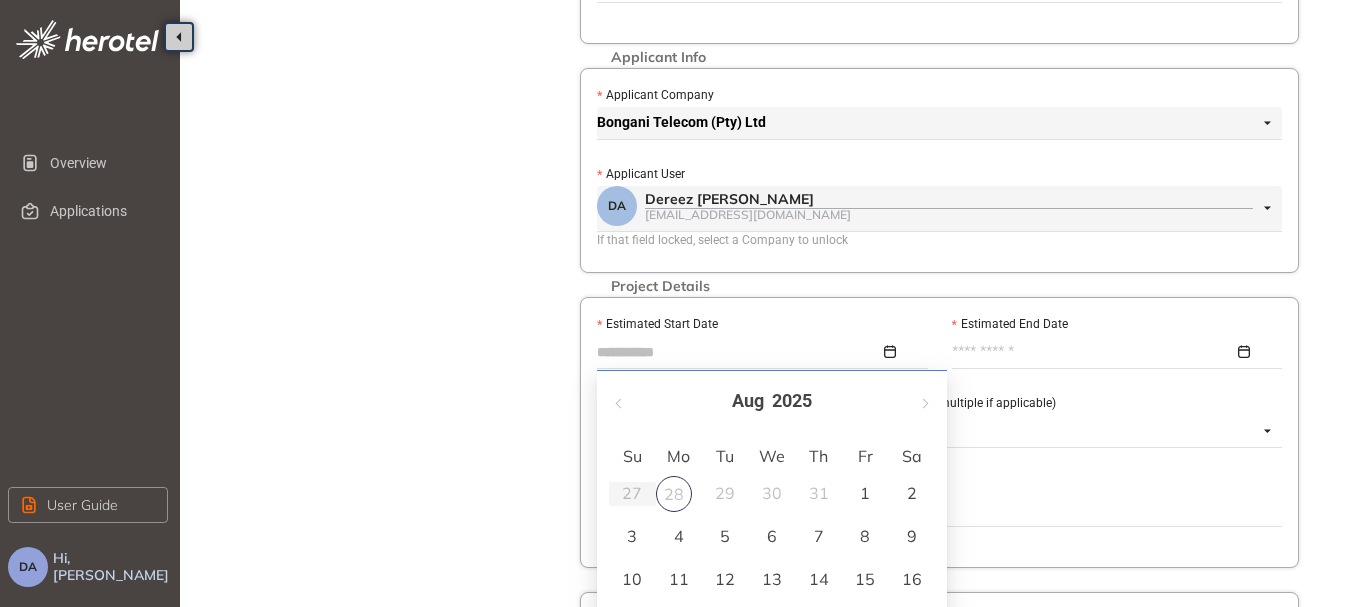 scroll, scrollTop: 400, scrollLeft: 0, axis: vertical 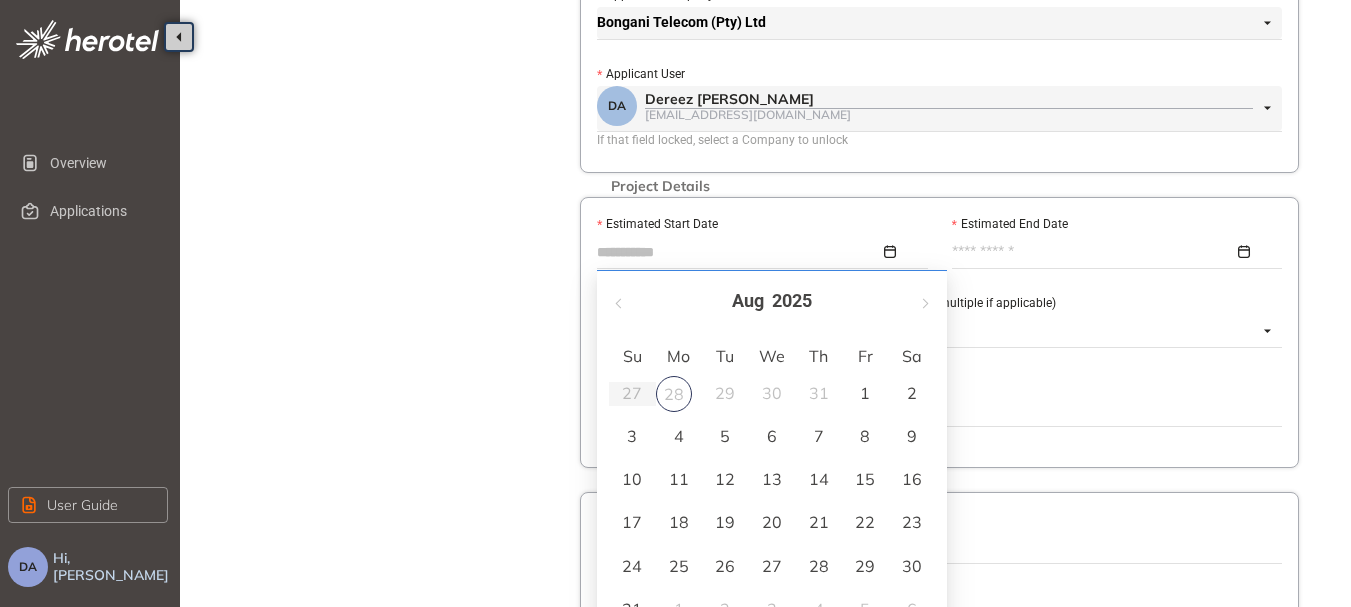 type on "**********" 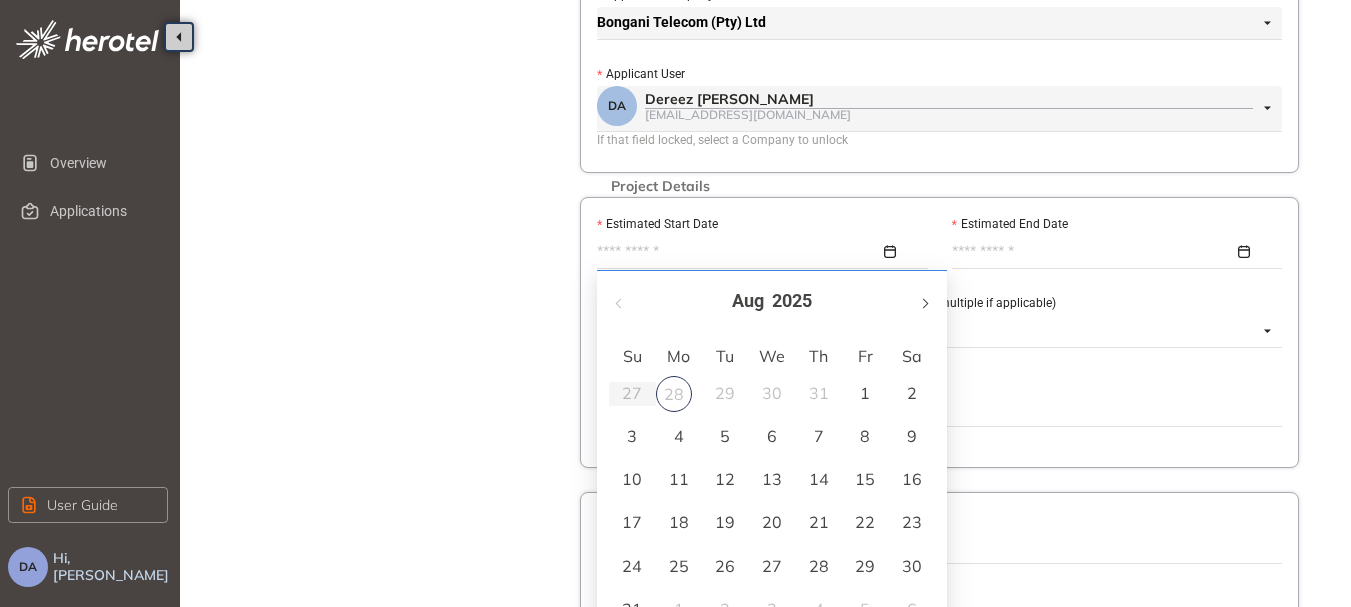 click at bounding box center (924, 303) 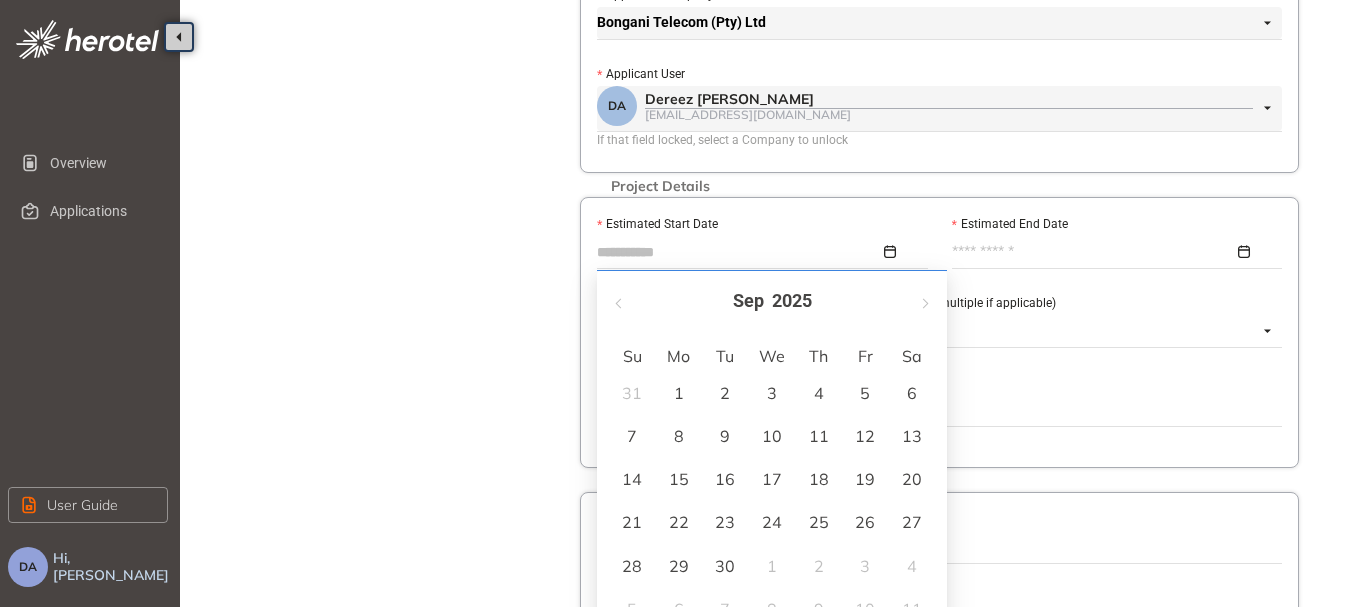 type on "**********" 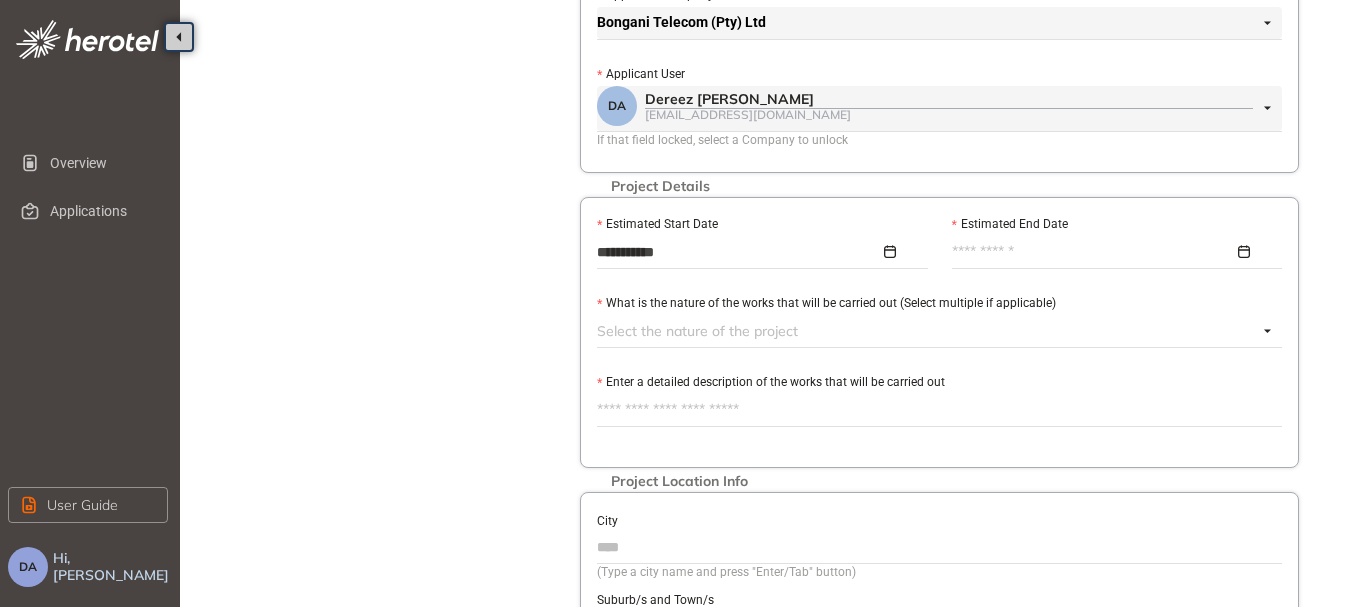 click at bounding box center (1112, 252) 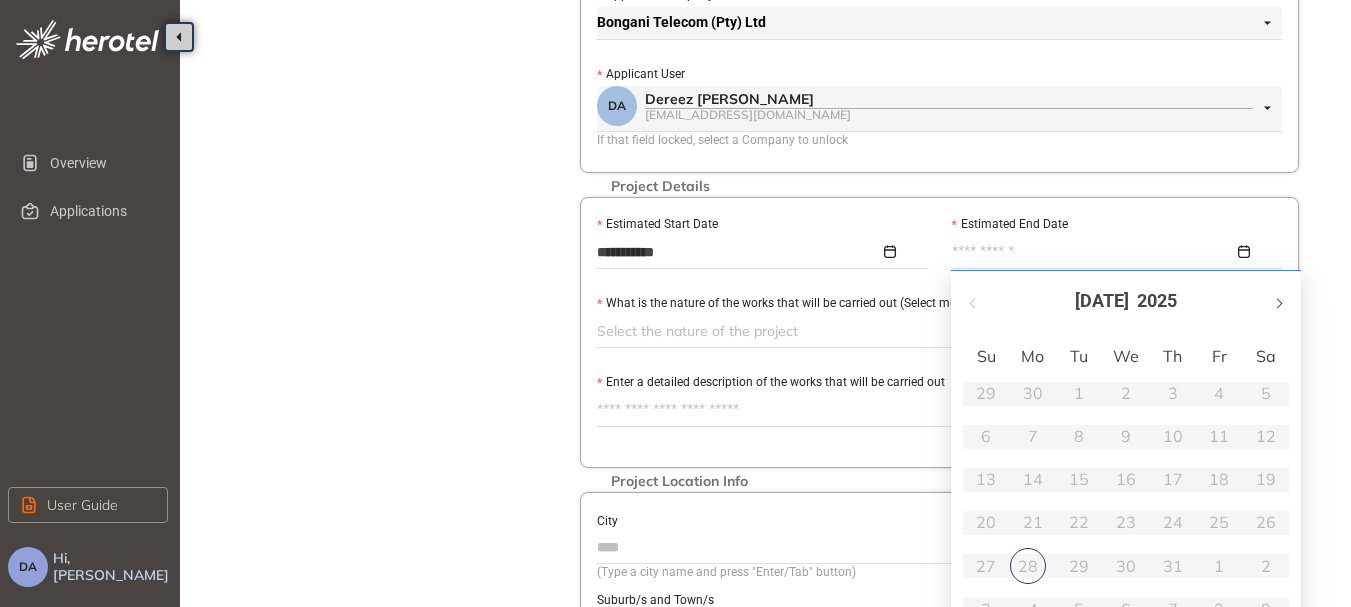 click at bounding box center [1278, 301] 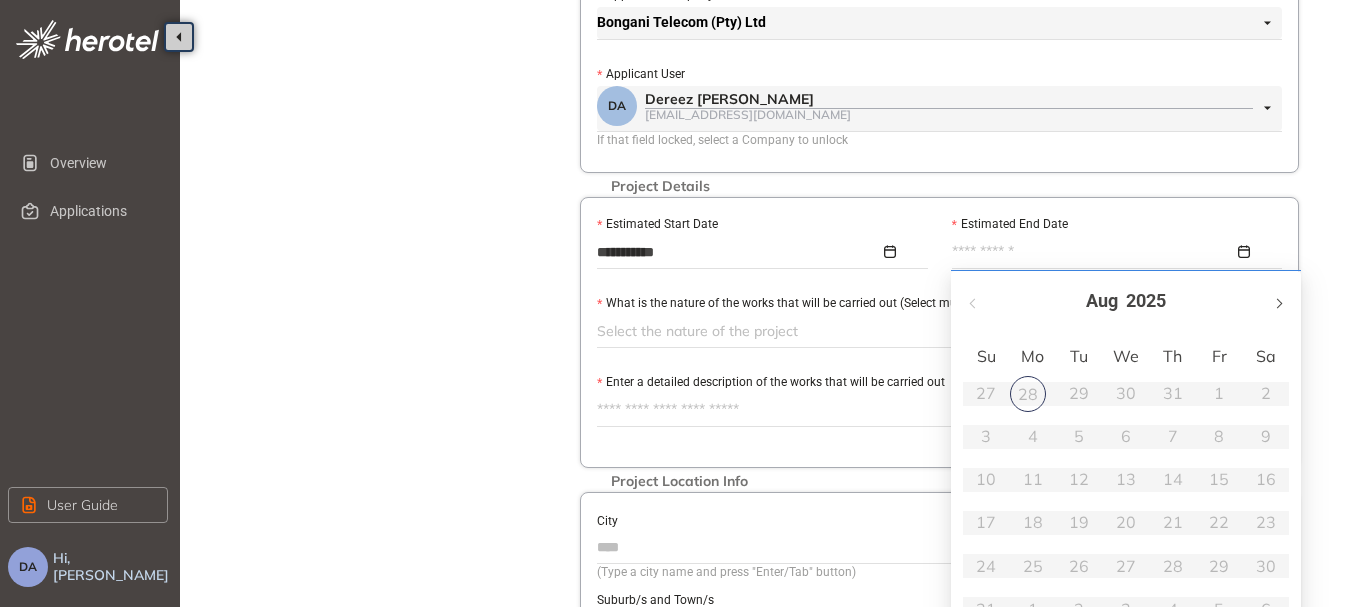 click at bounding box center [1278, 301] 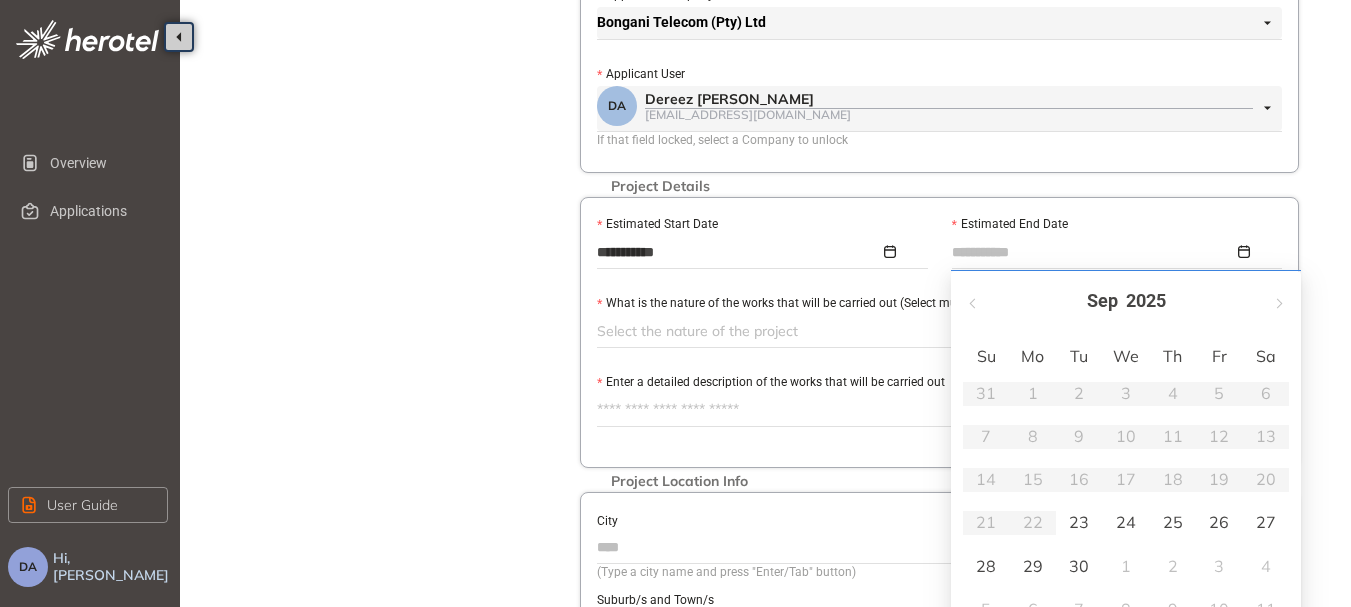 type on "**********" 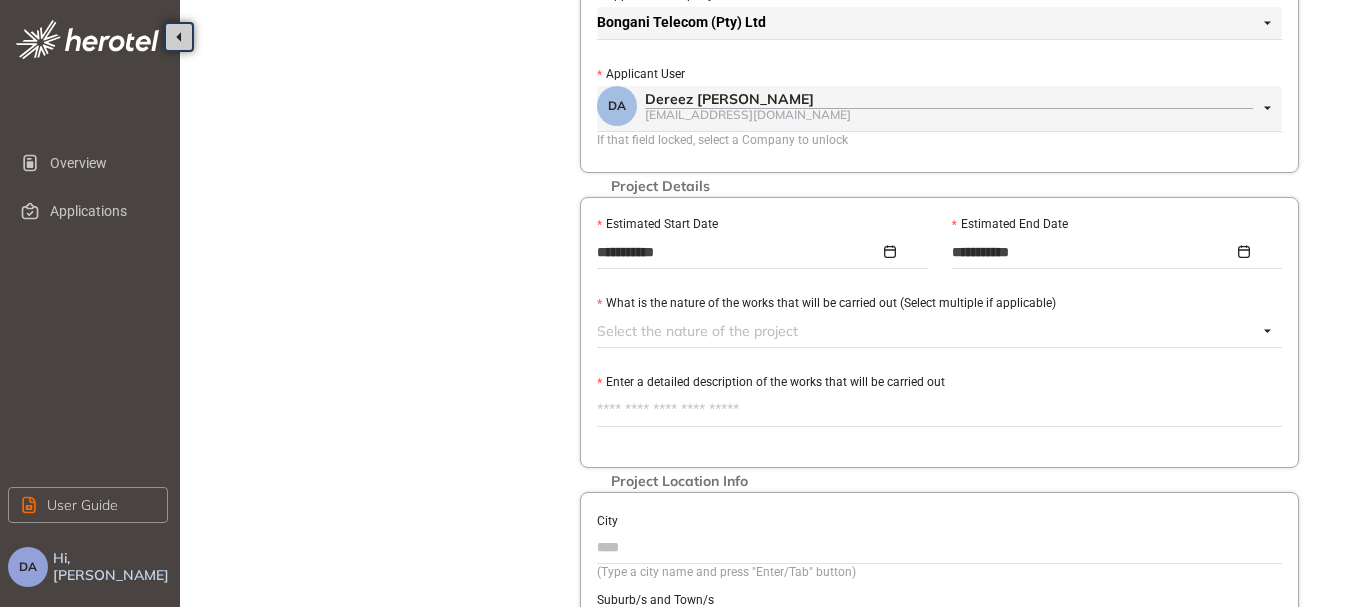 click at bounding box center (927, 331) 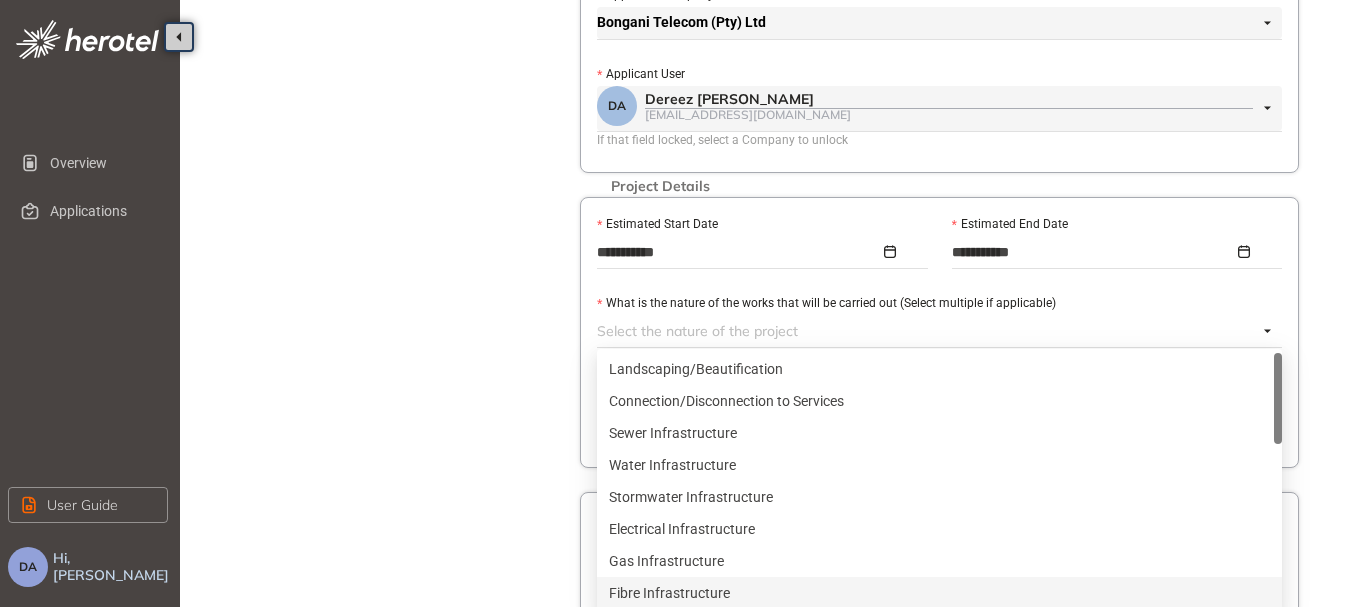 click on "Fibre Infrastructure" at bounding box center [939, 593] 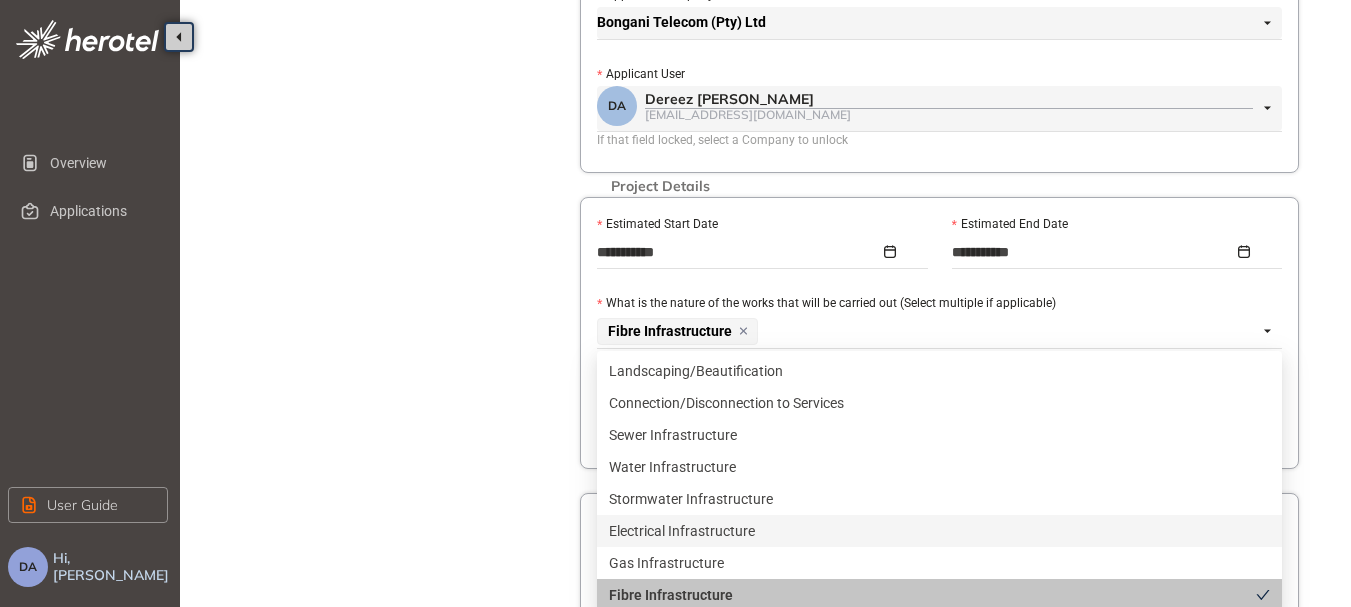 click on "Project Details Location Confirmation Upload documents" at bounding box center (390, 287) 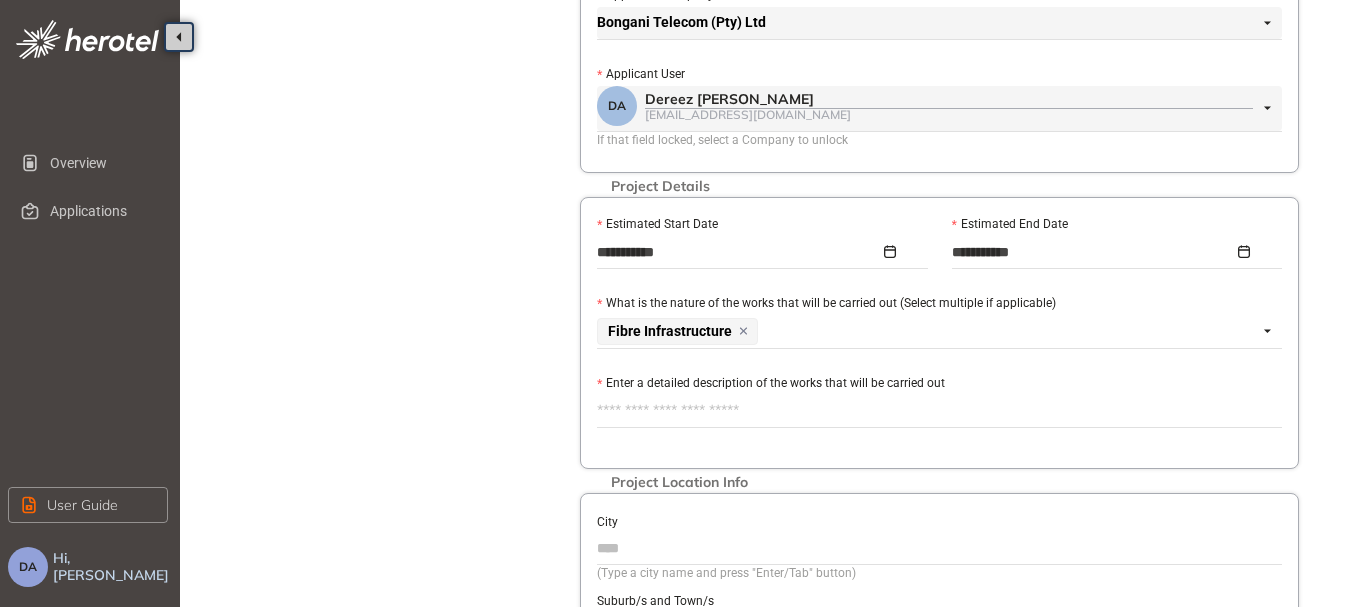 click on "Enter a detailed description of the works that will be carried out" at bounding box center [939, 411] 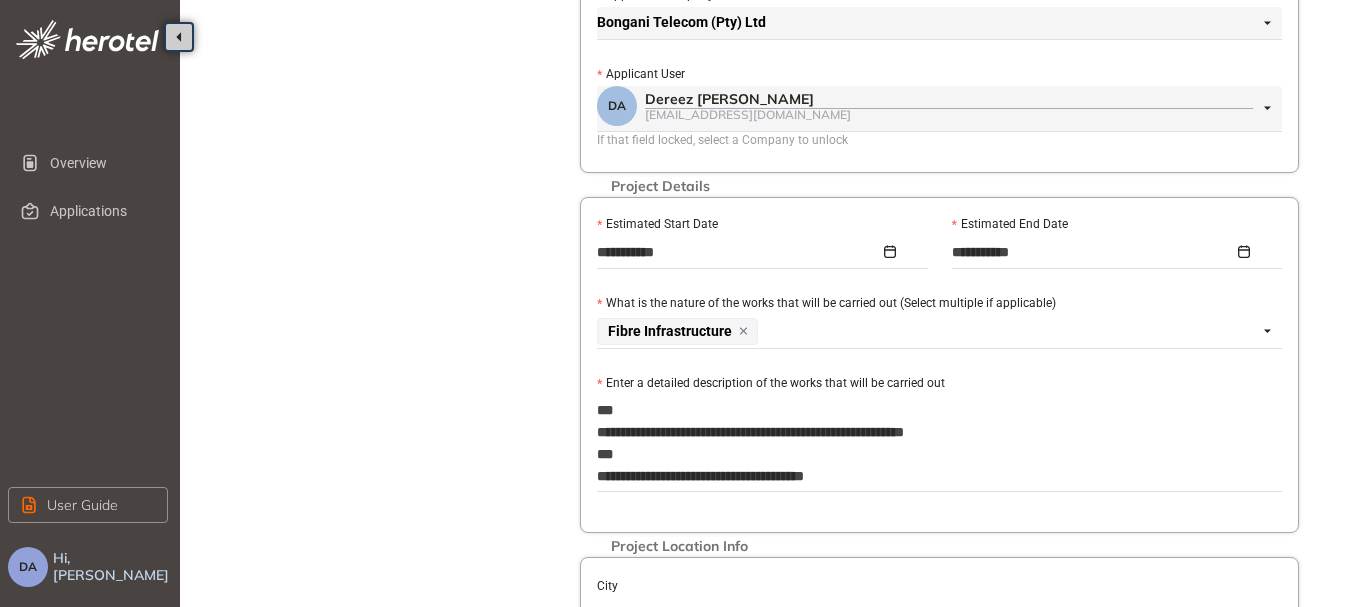 click on "**********" at bounding box center (939, 443) 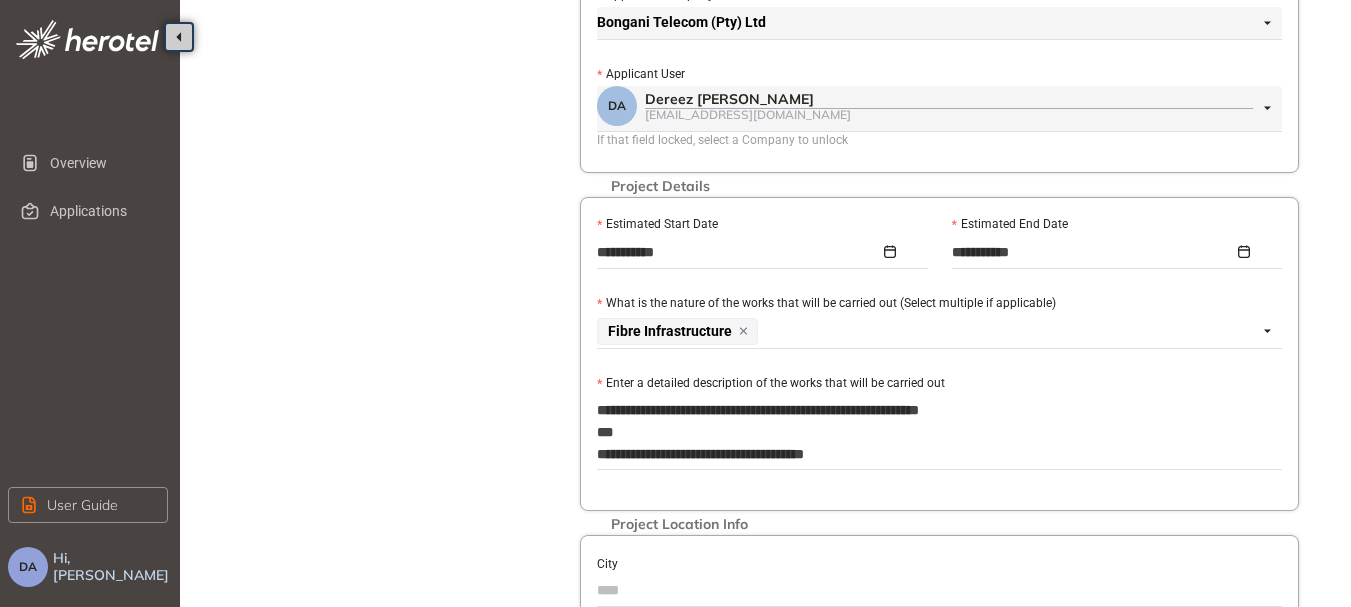 type on "**********" 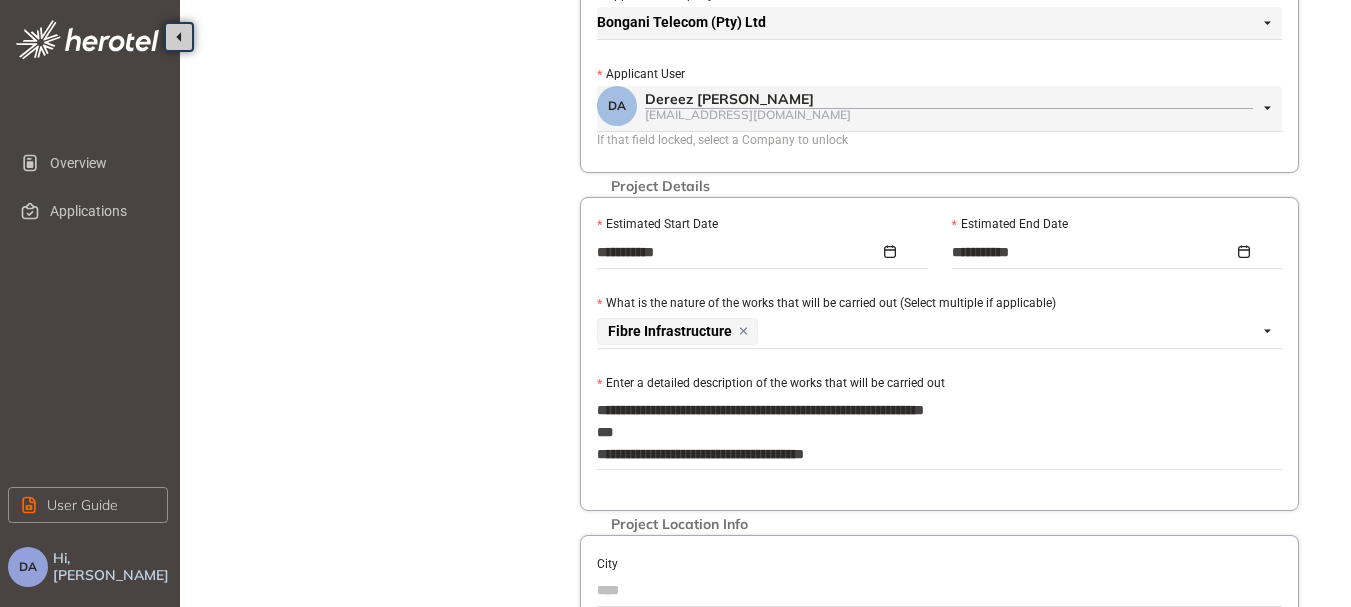 click on "**********" at bounding box center [939, 432] 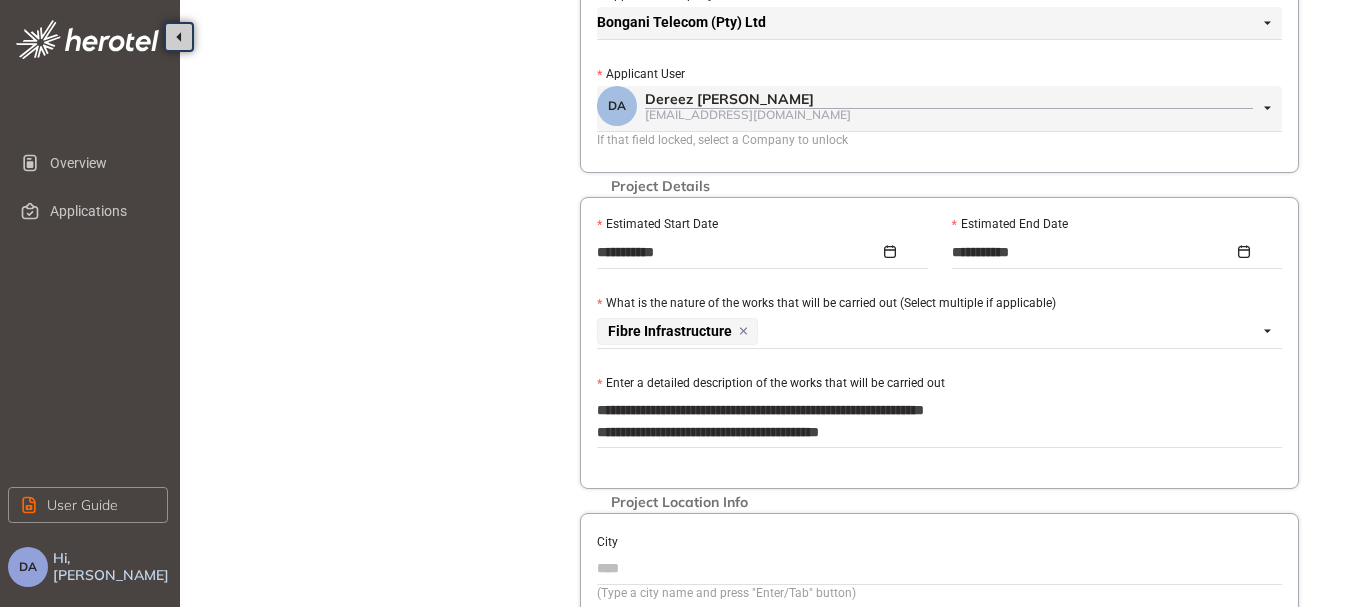 type on "**********" 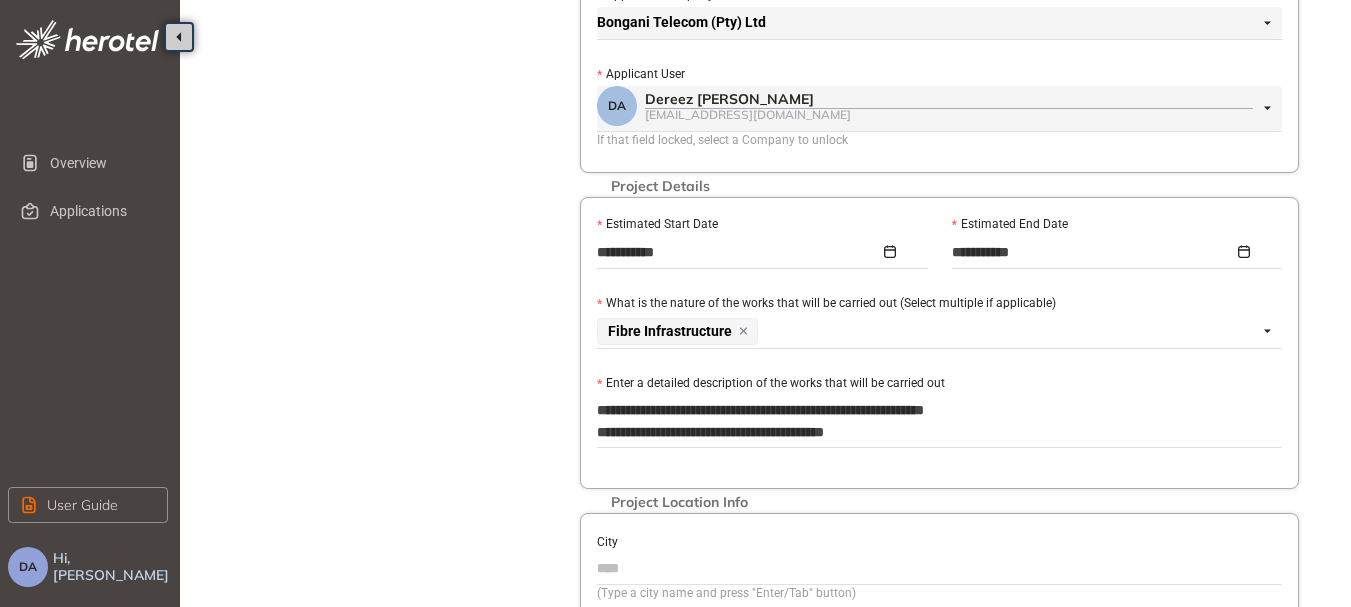 click on "**********" at bounding box center [939, 421] 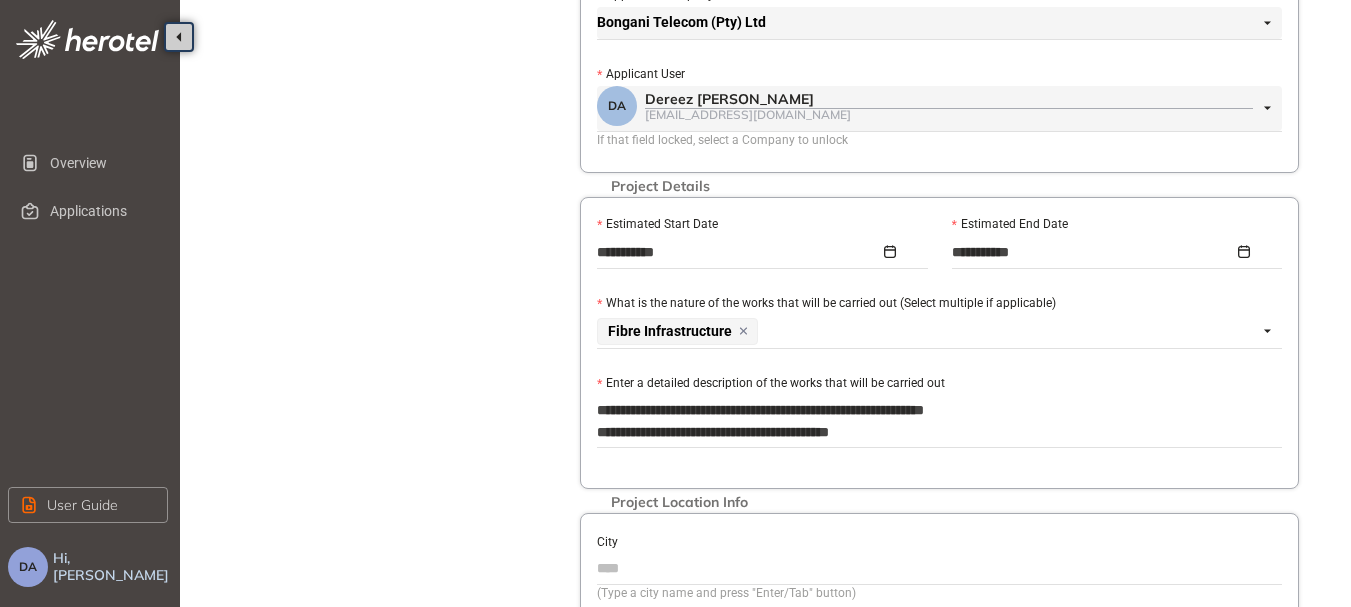 type on "**********" 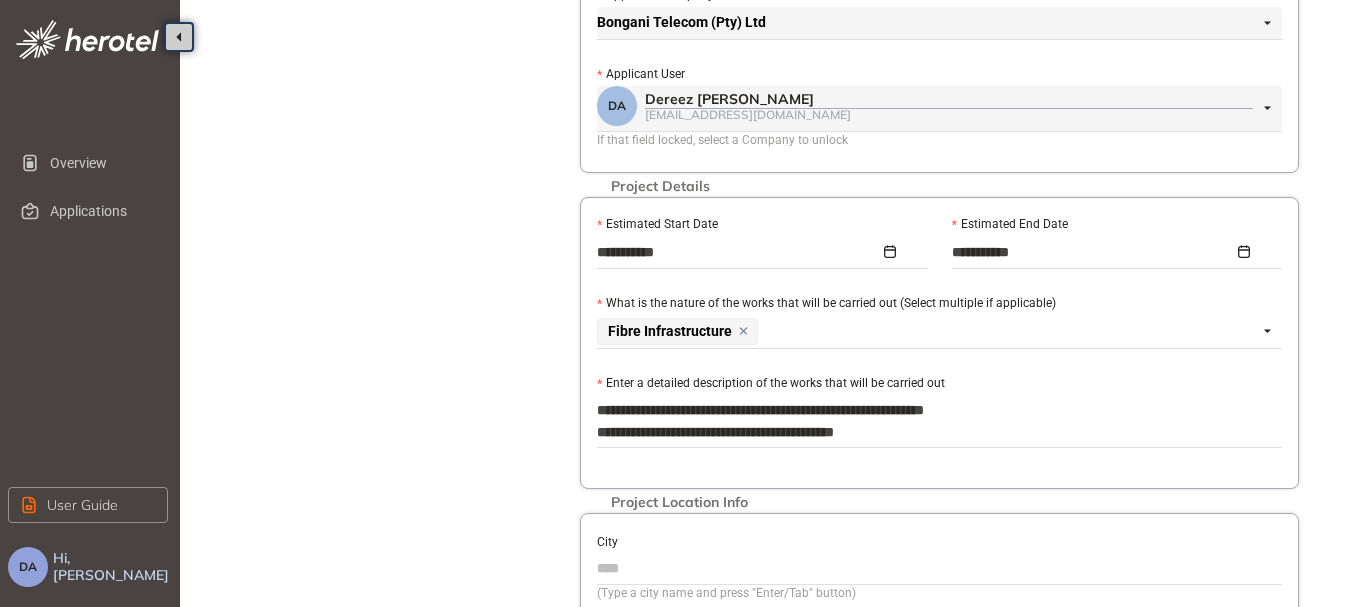 type on "**********" 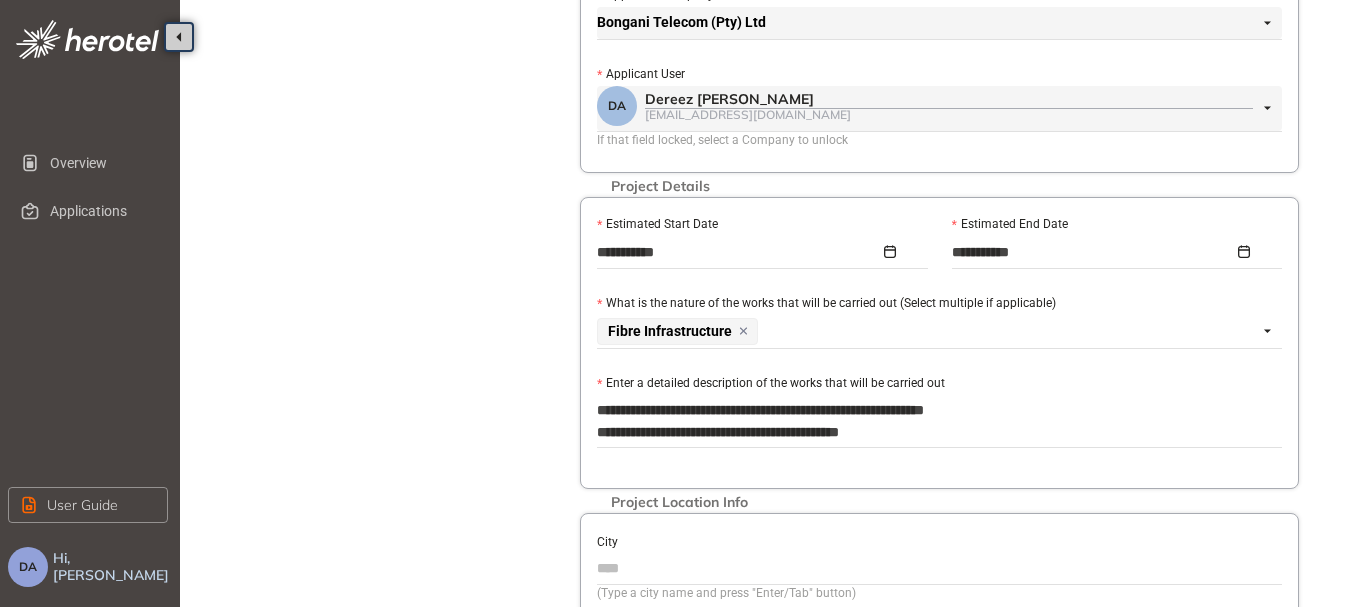 type on "**********" 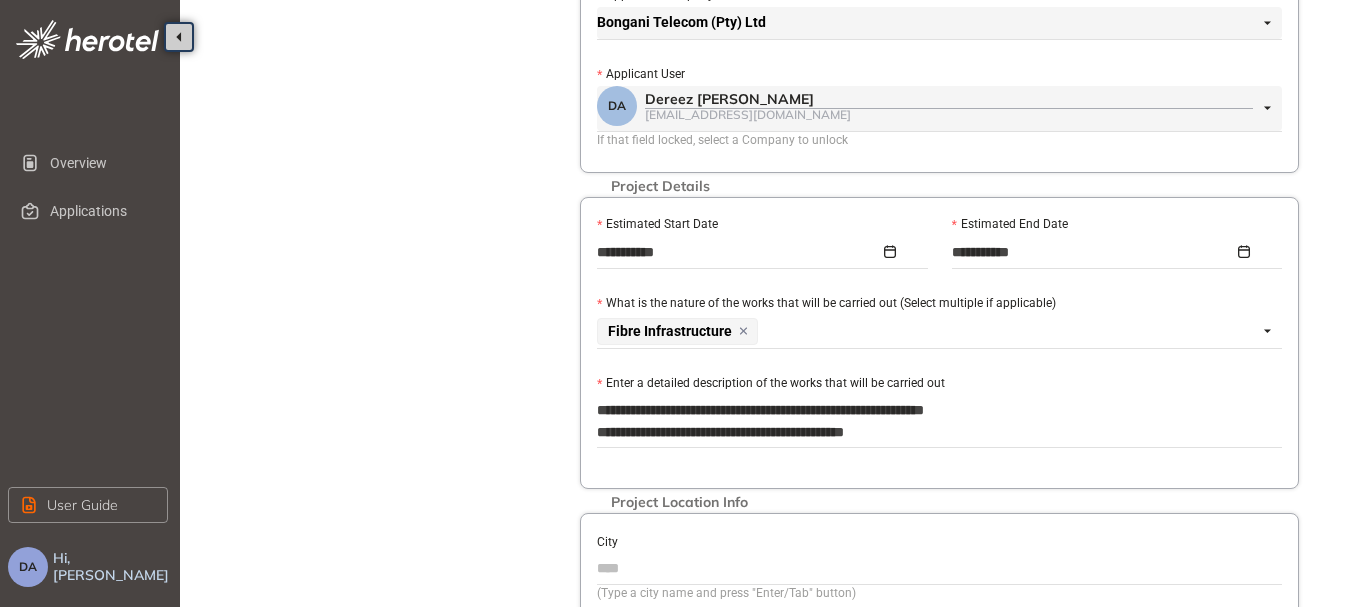 type on "**********" 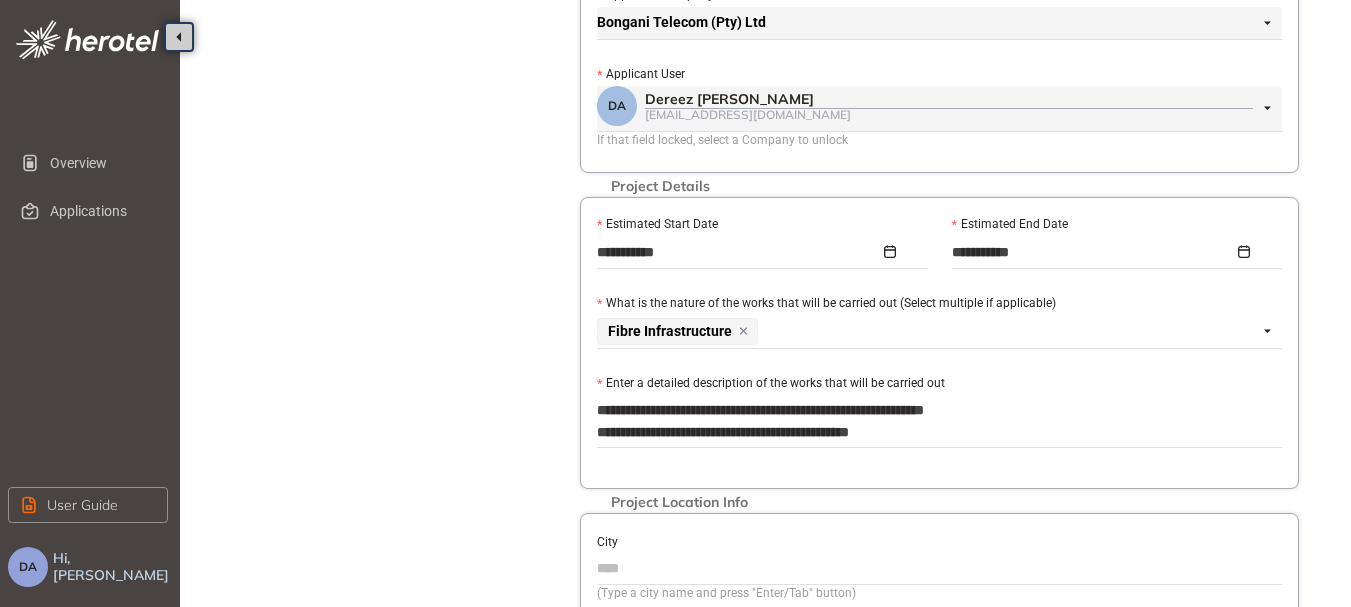 type on "**********" 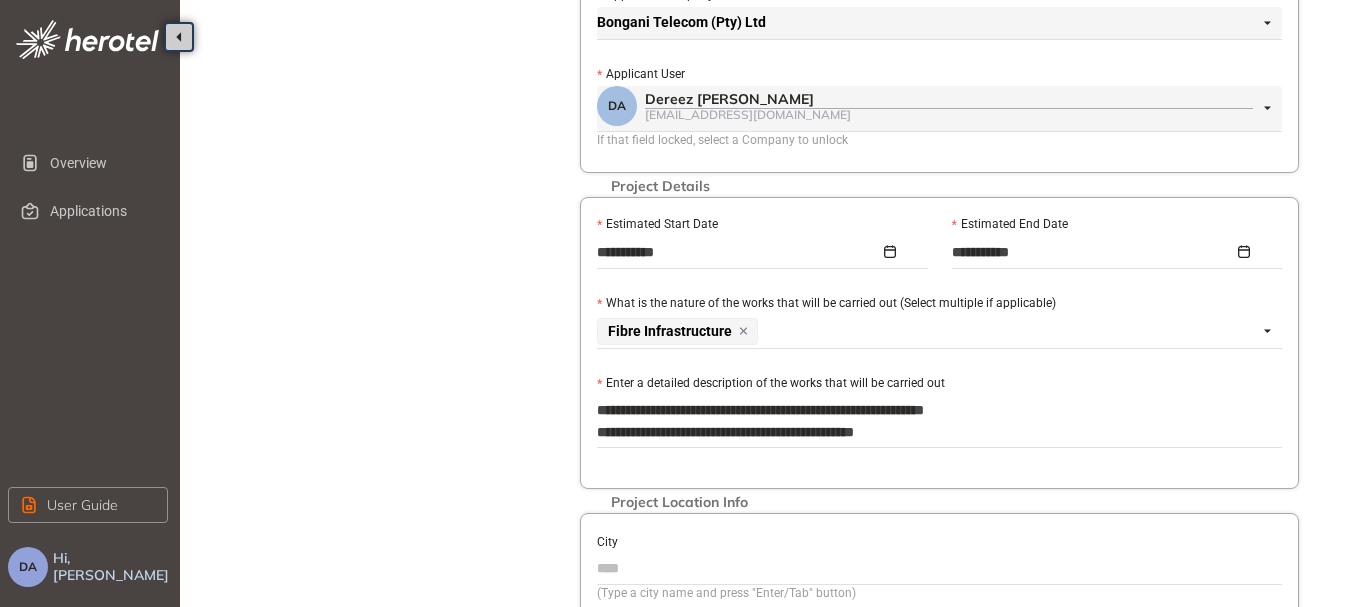 type on "**********" 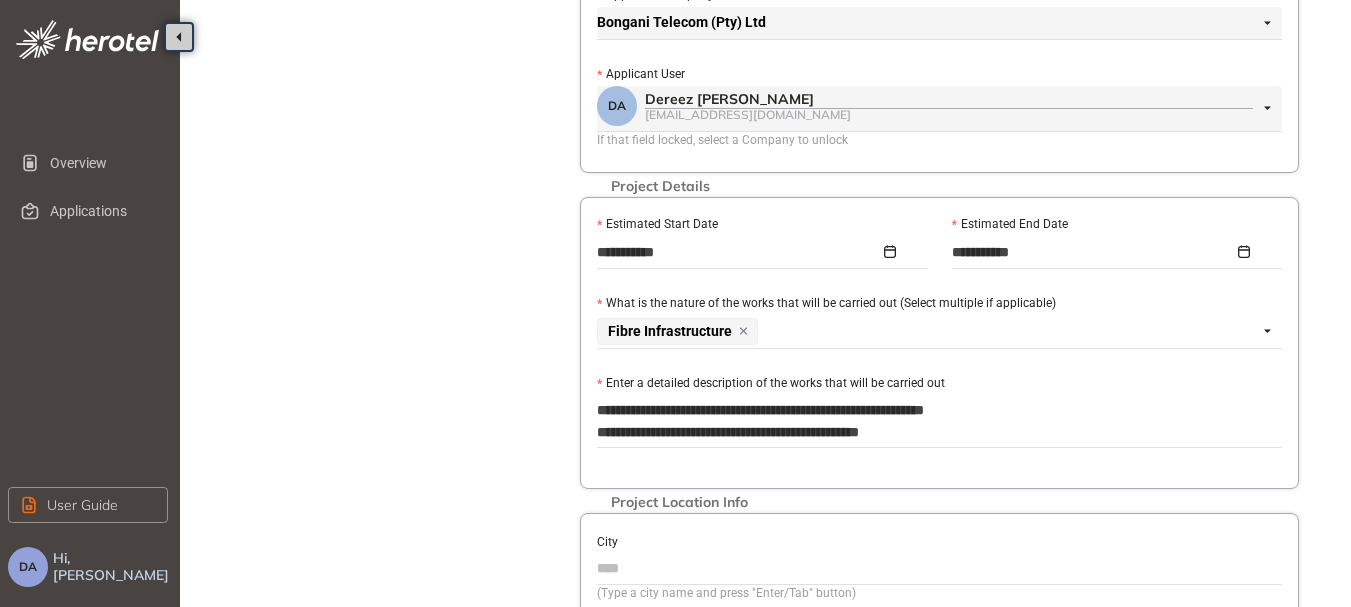type on "**********" 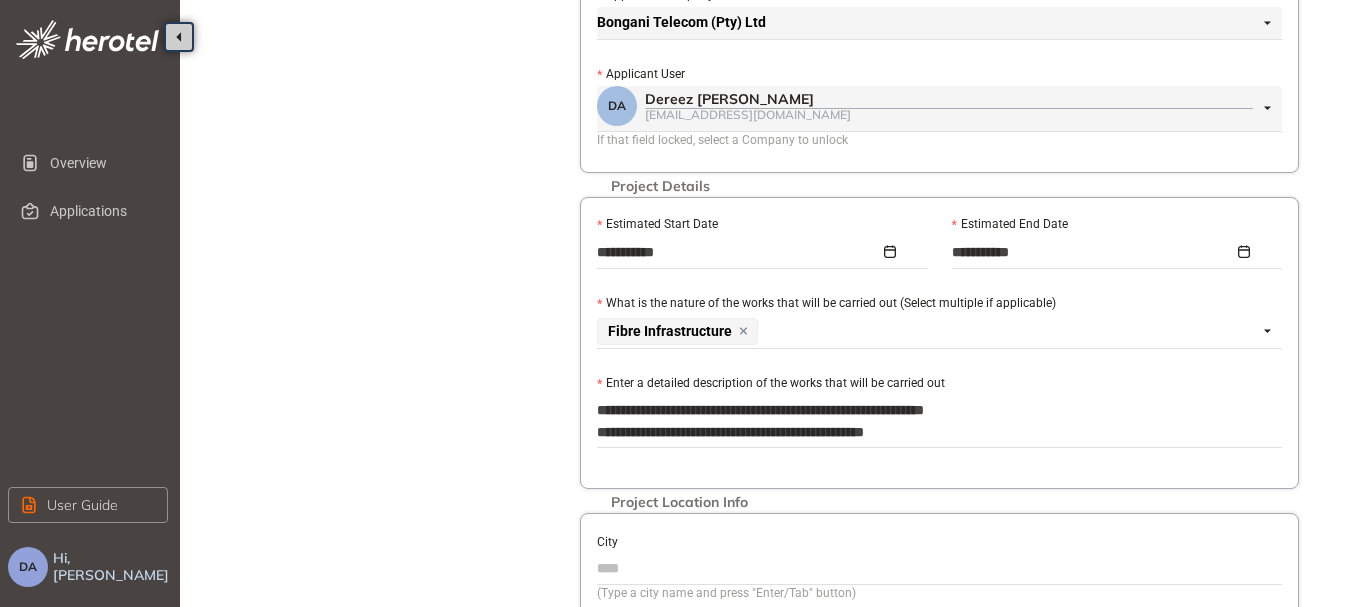 type on "**********" 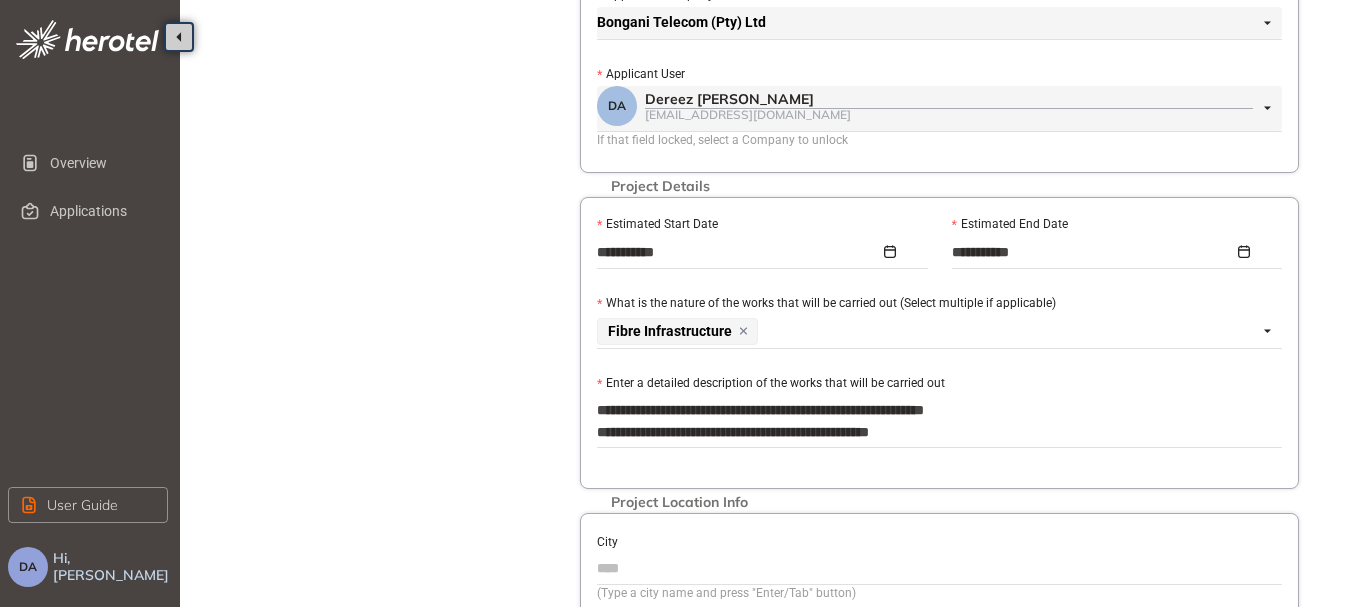 type on "**********" 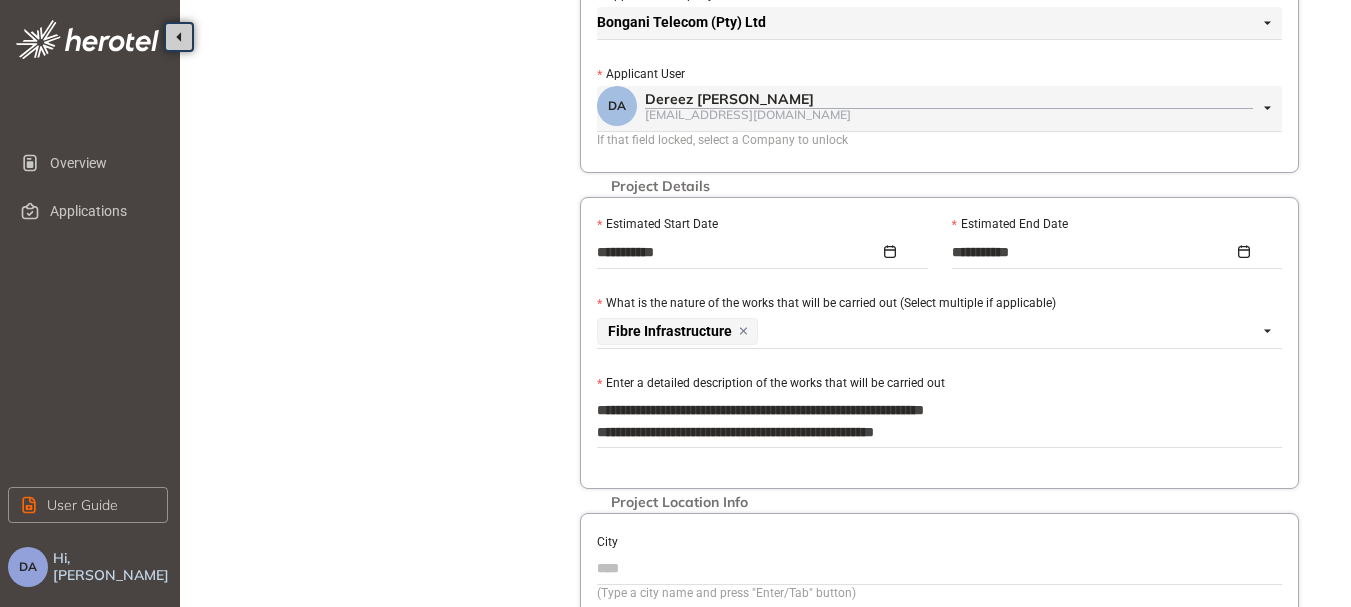 type on "**********" 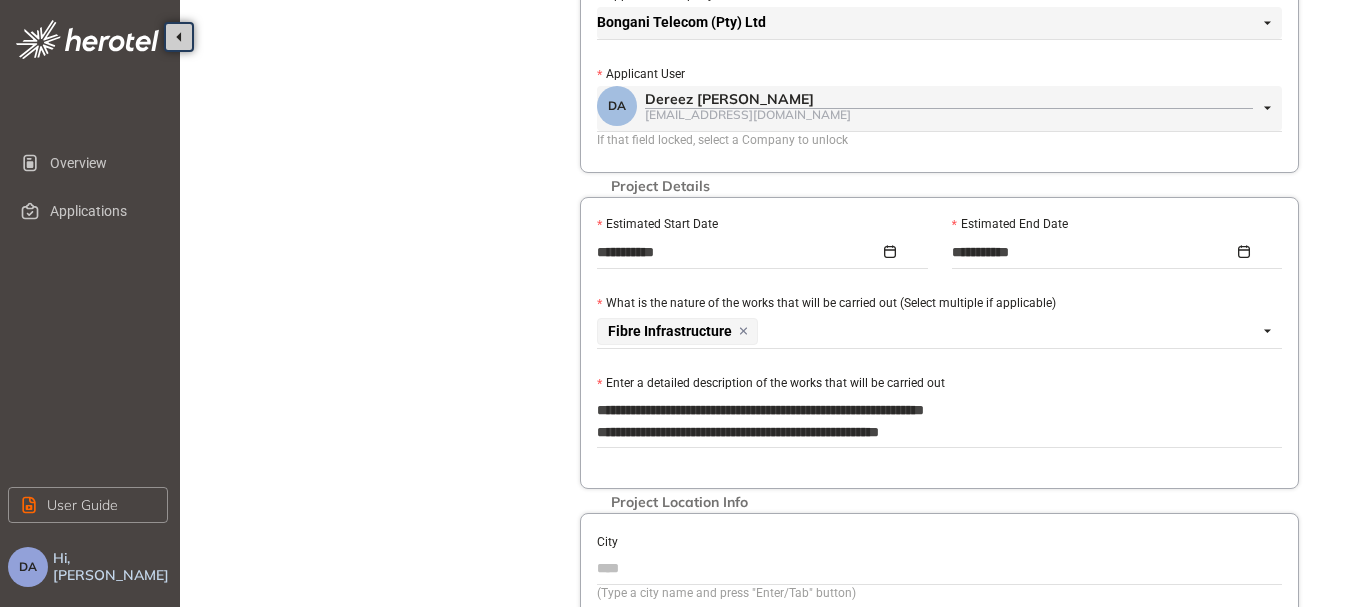 type on "**********" 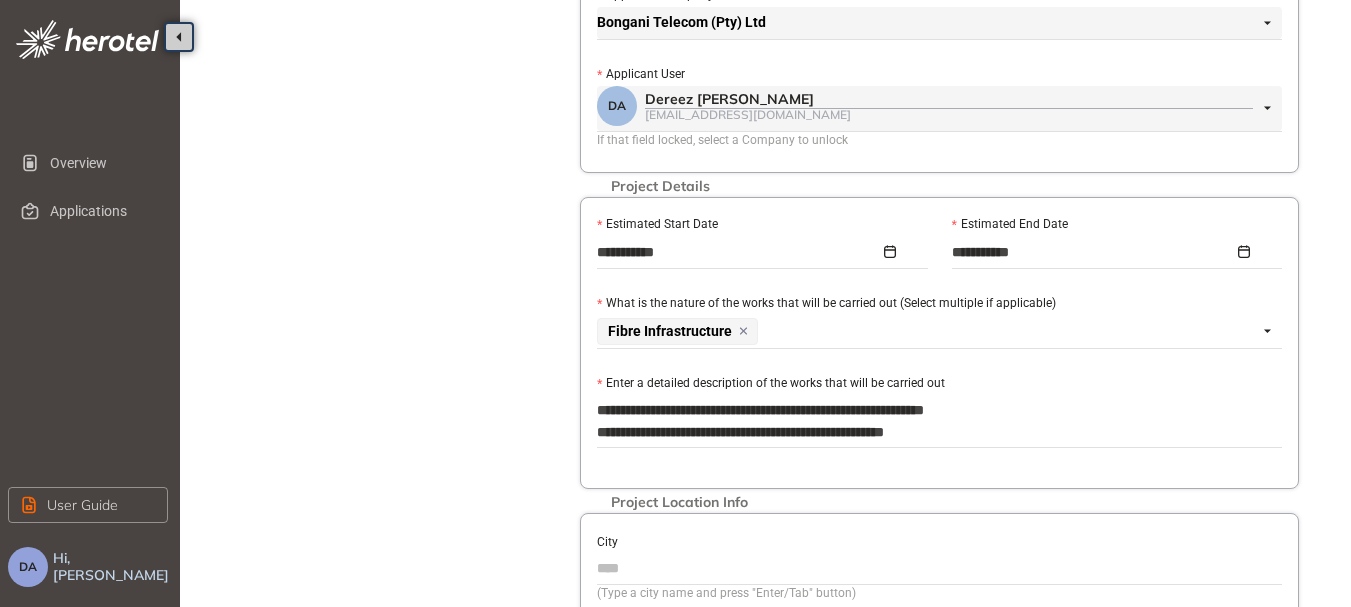 type on "**********" 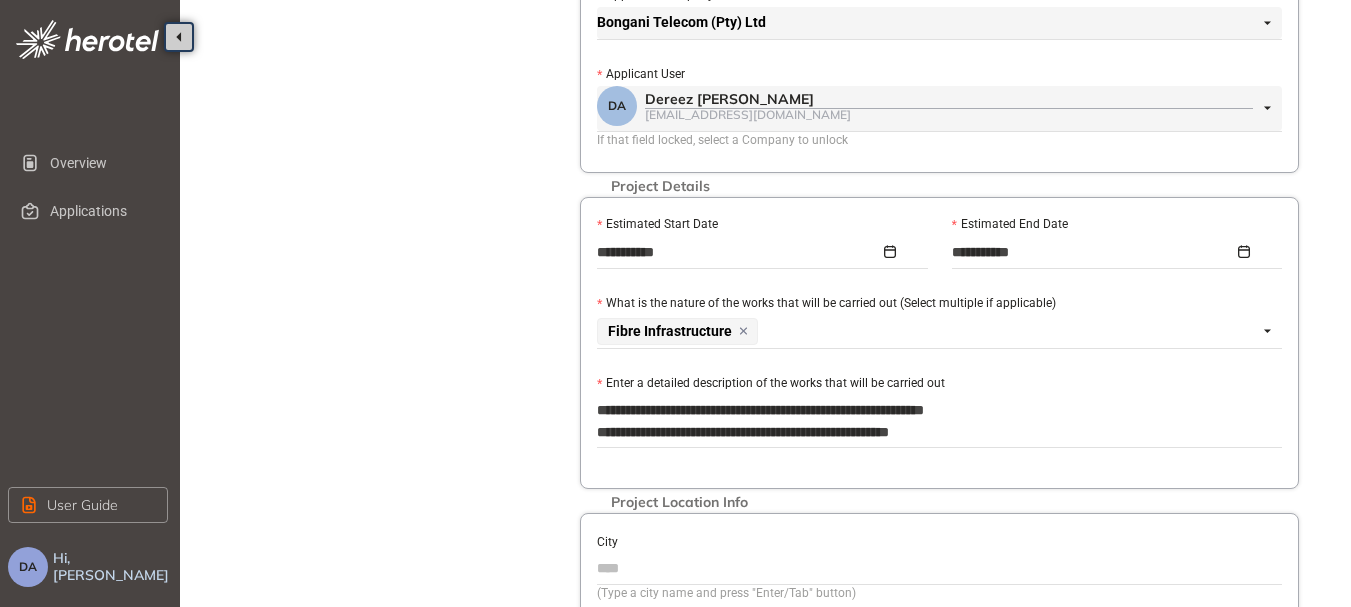 type on "**********" 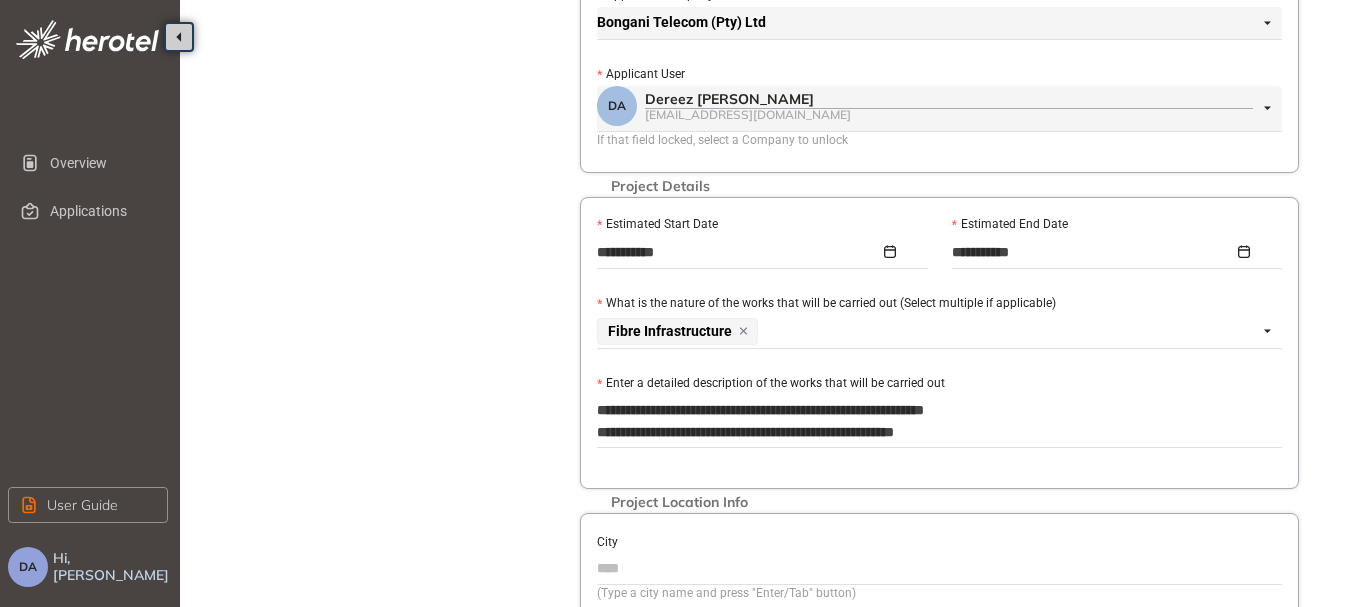 type on "**********" 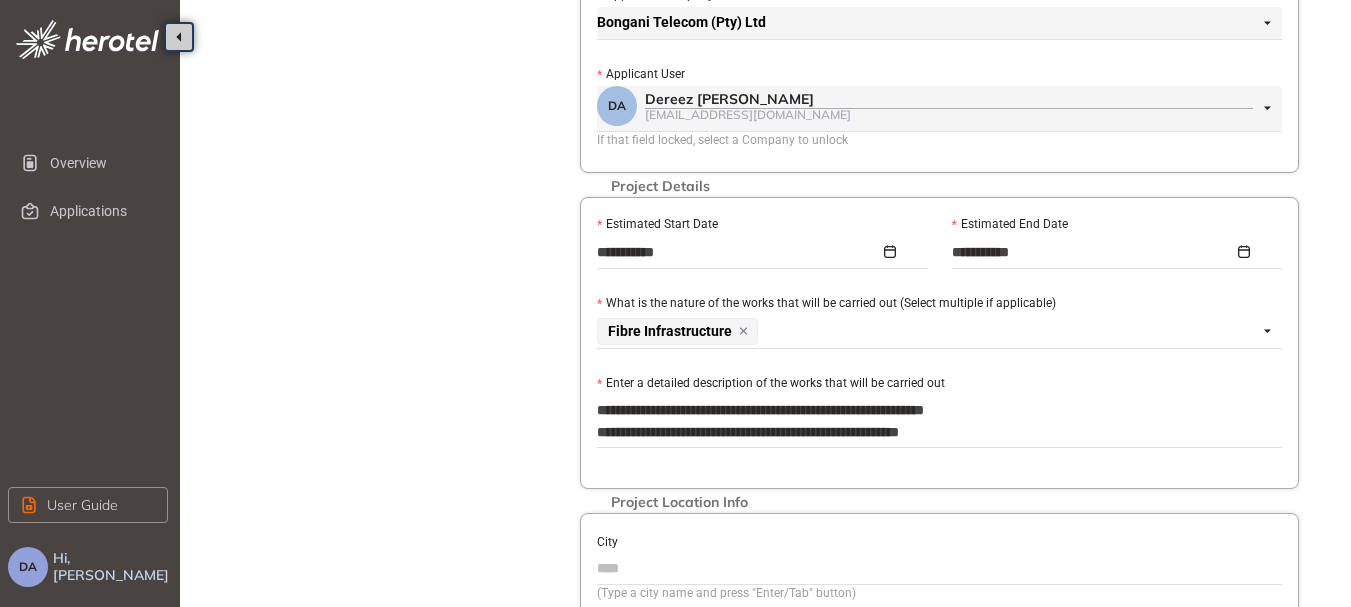type on "**********" 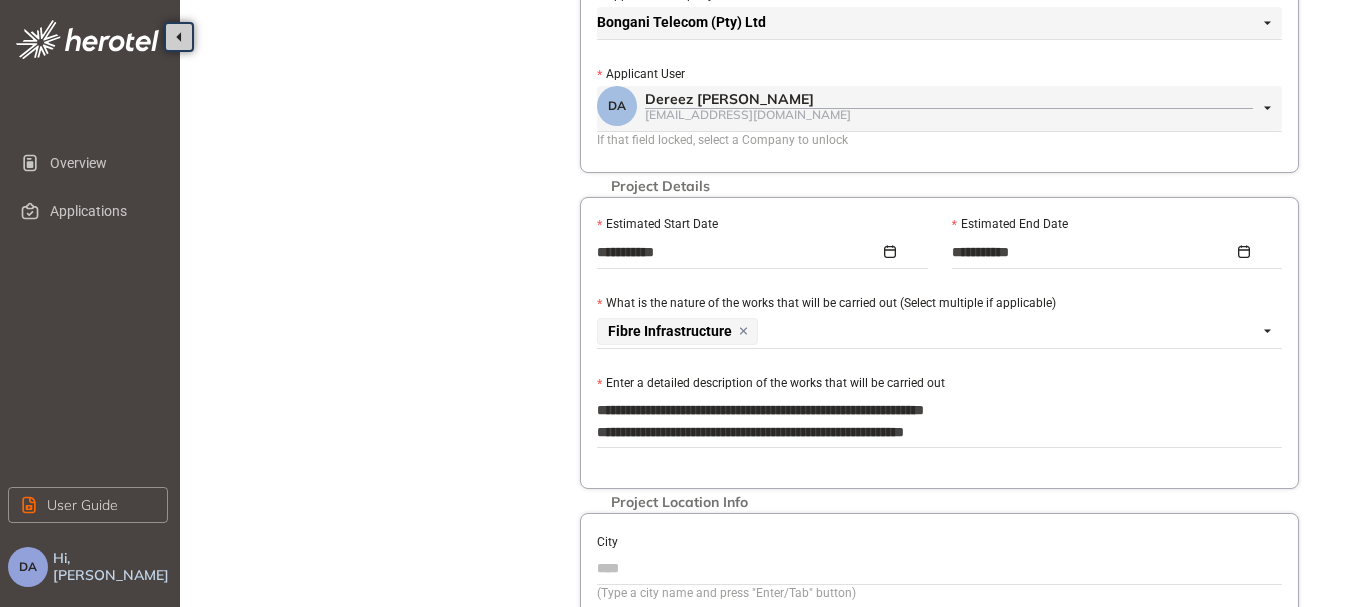 type on "**********" 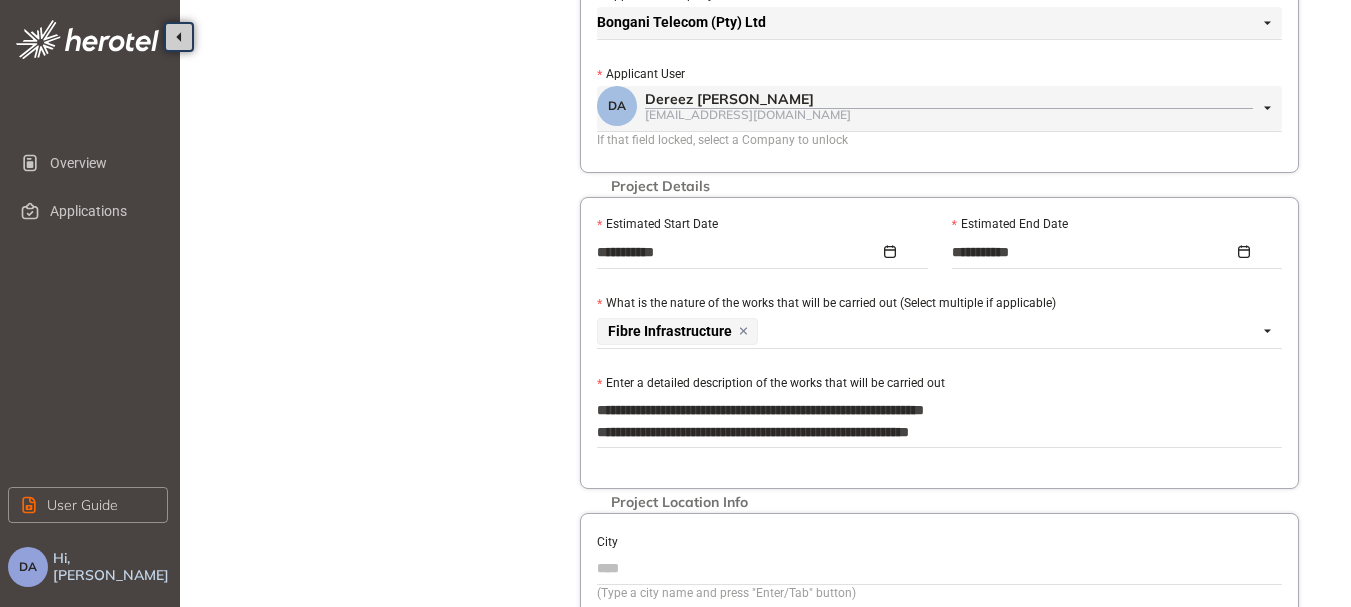 type on "**********" 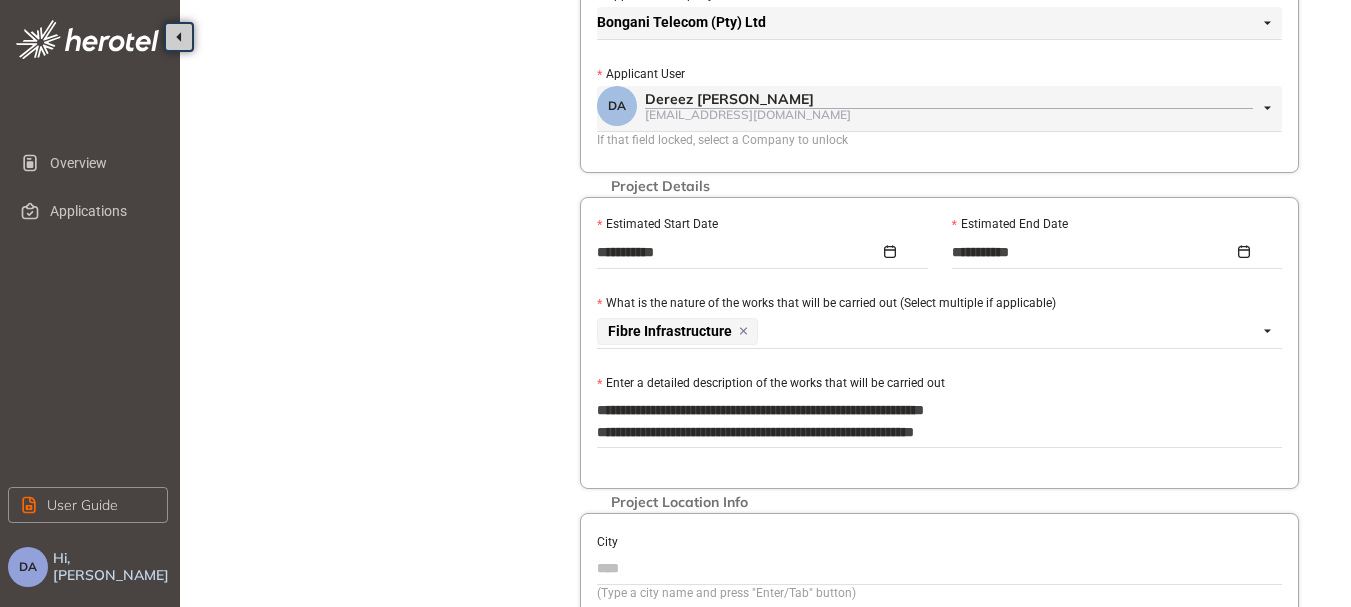 type on "**********" 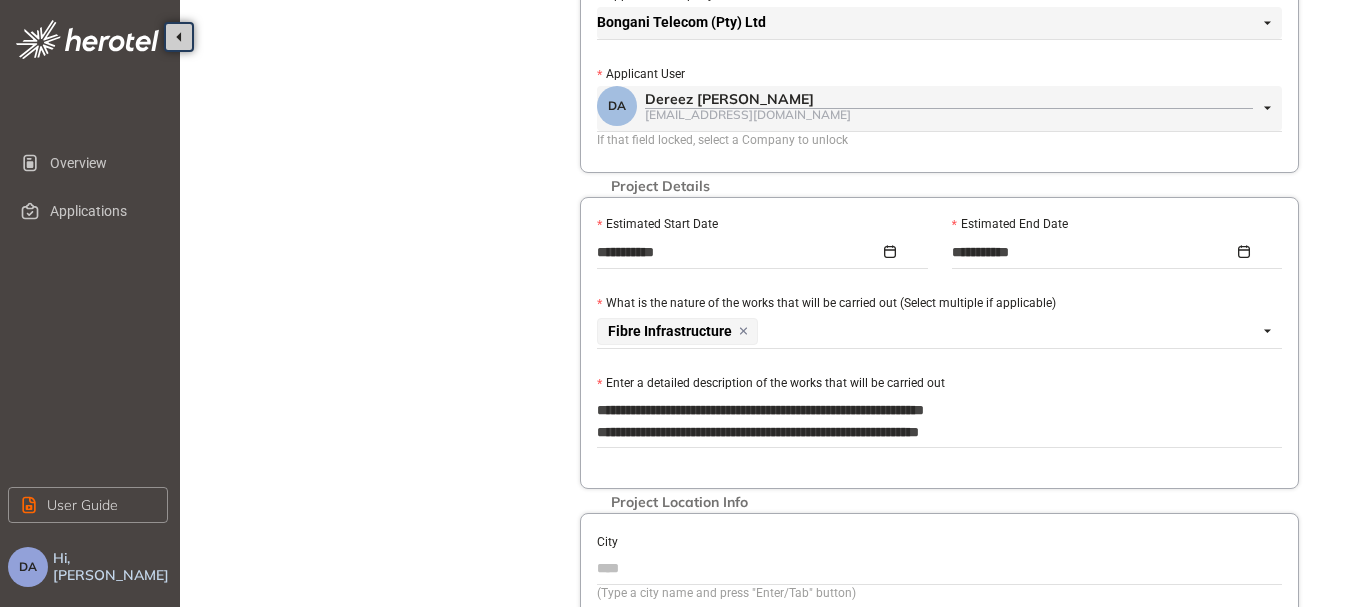 type on "**********" 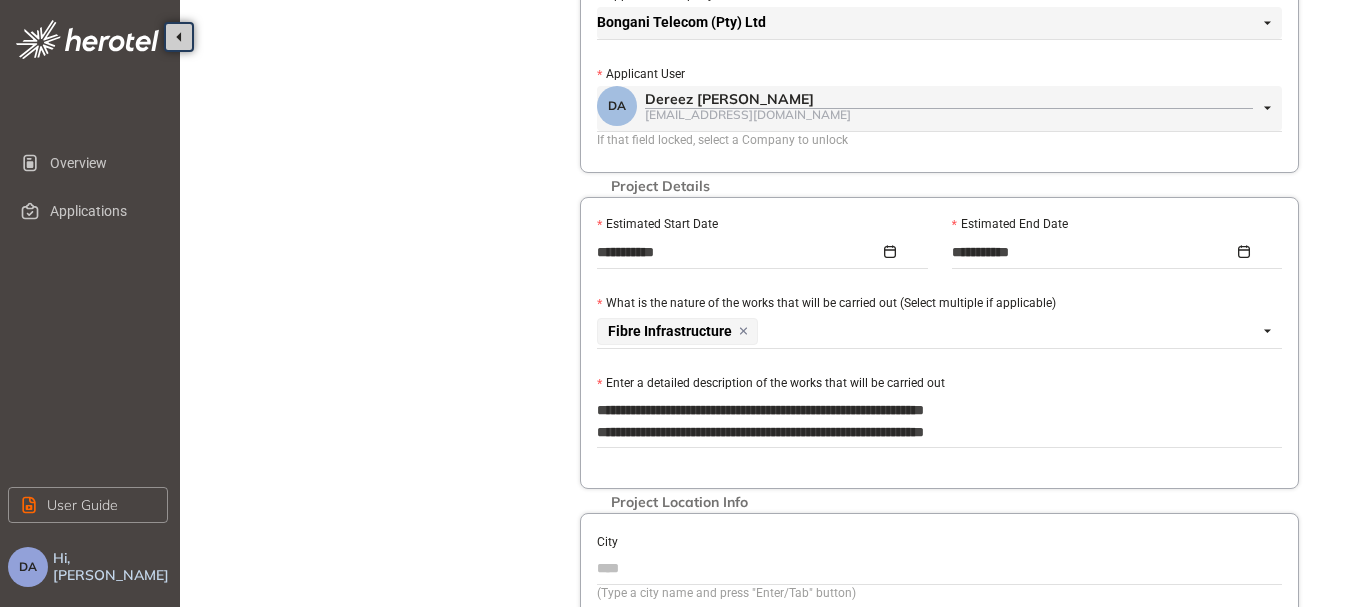 type on "**********" 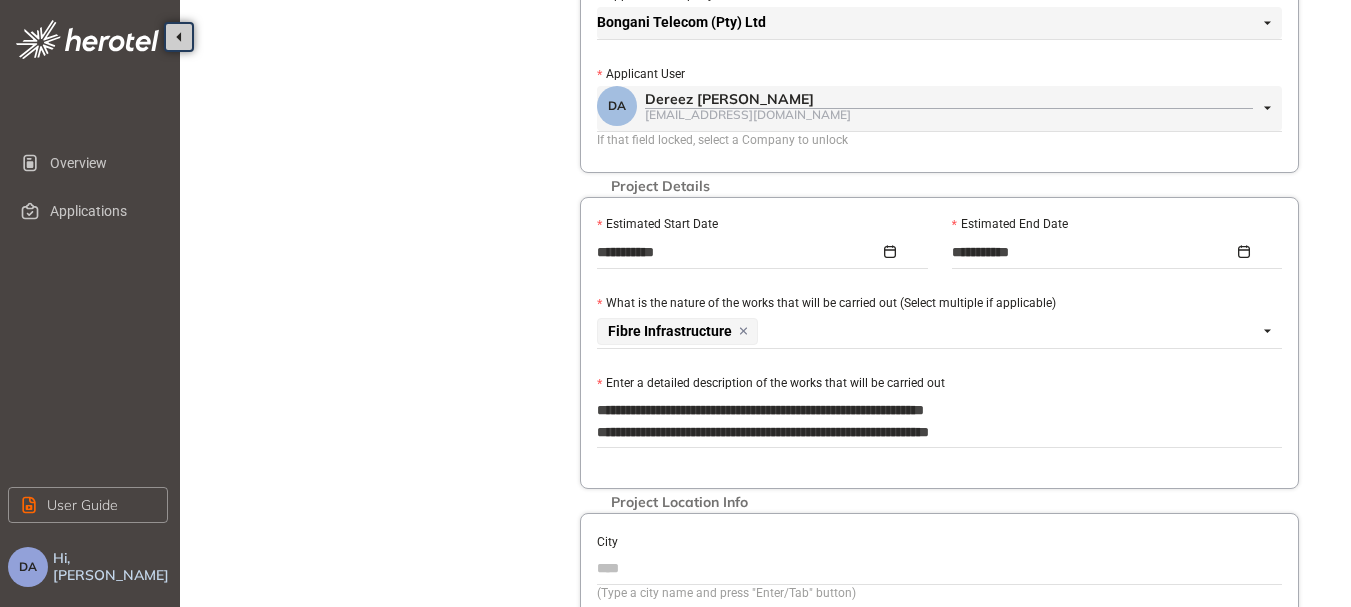 type on "**********" 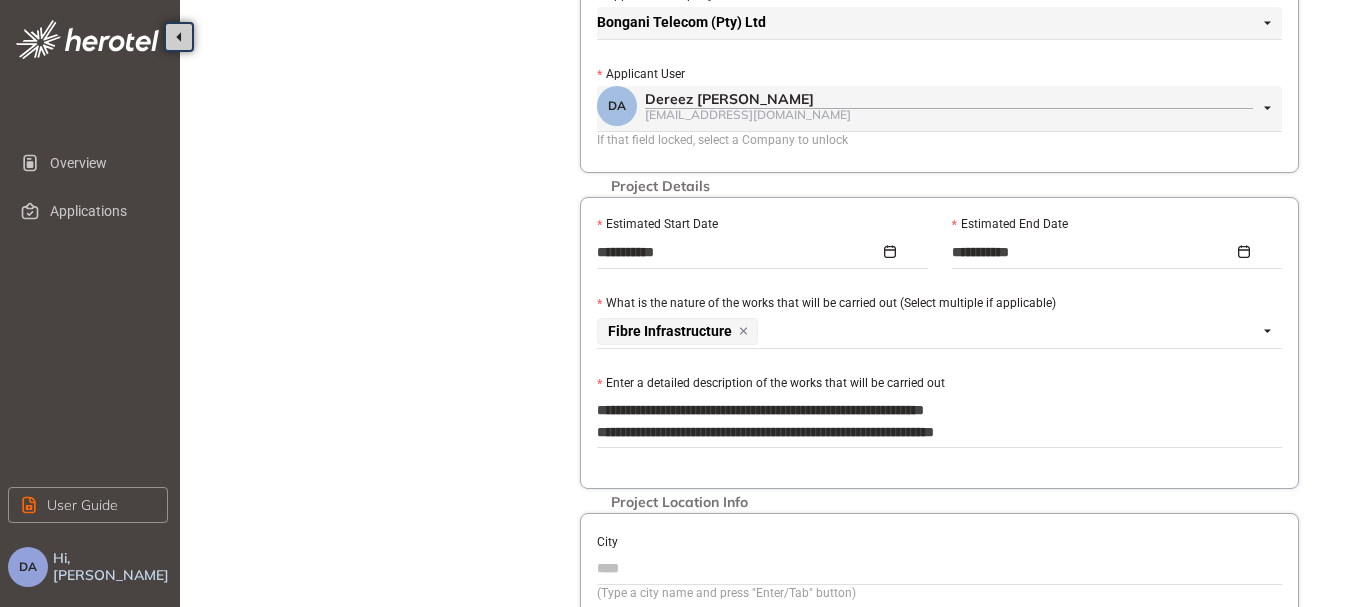 type on "**********" 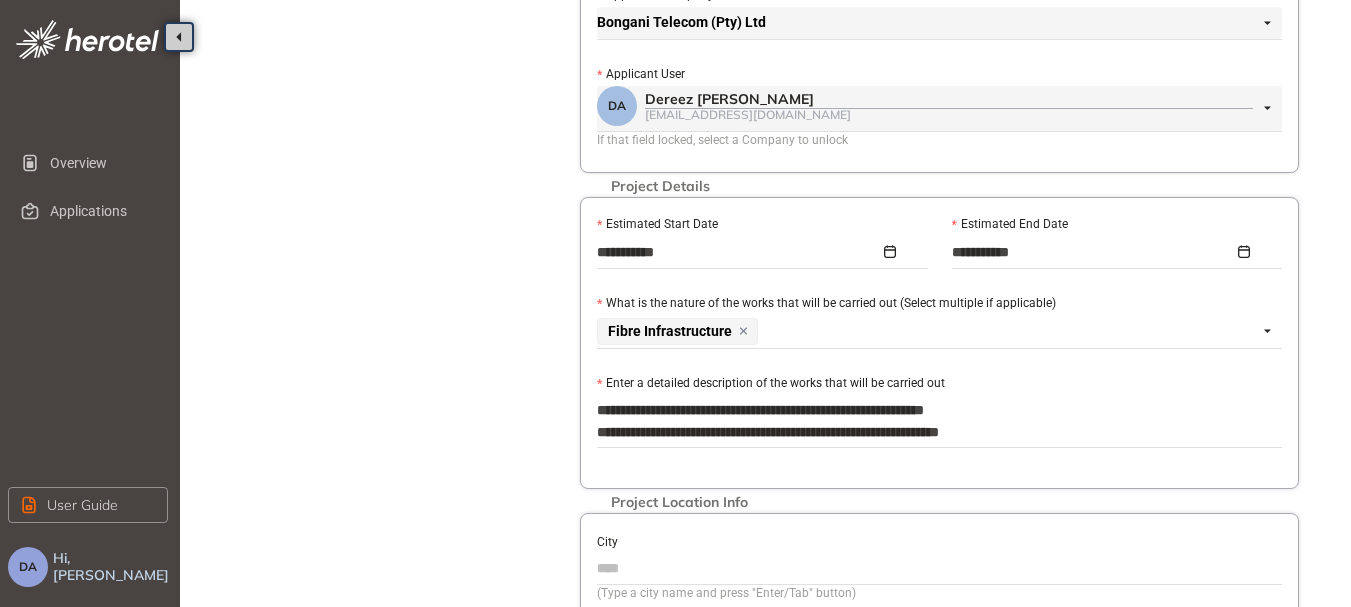 type on "**********" 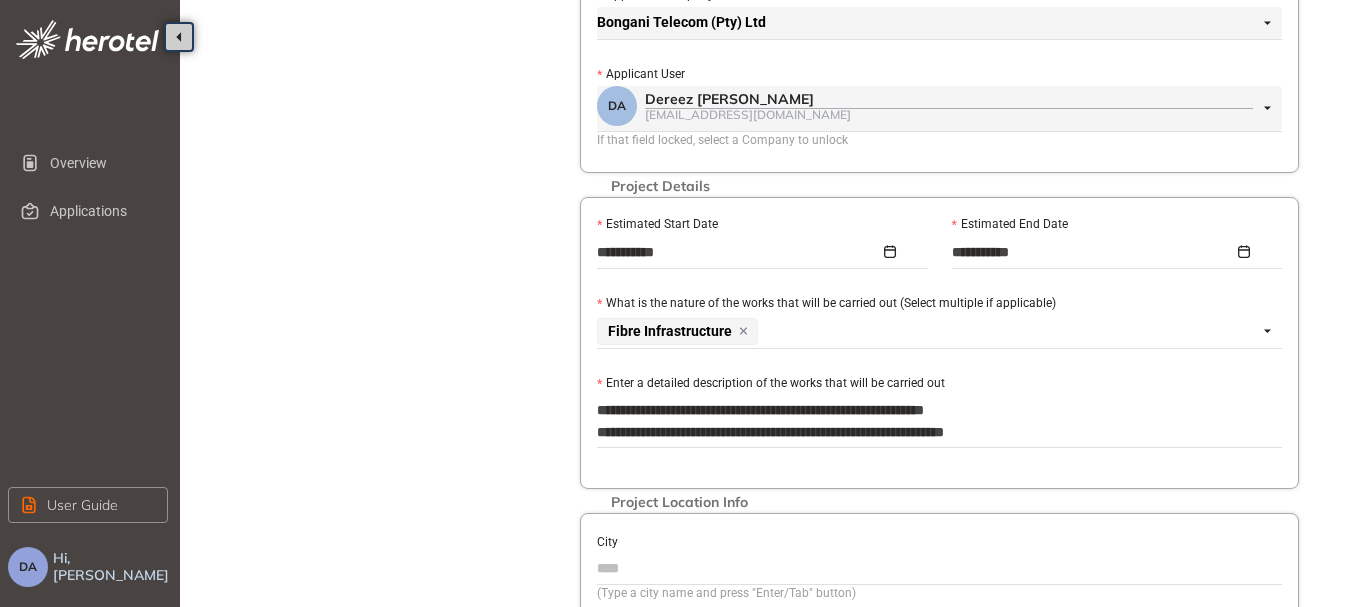 type on "**********" 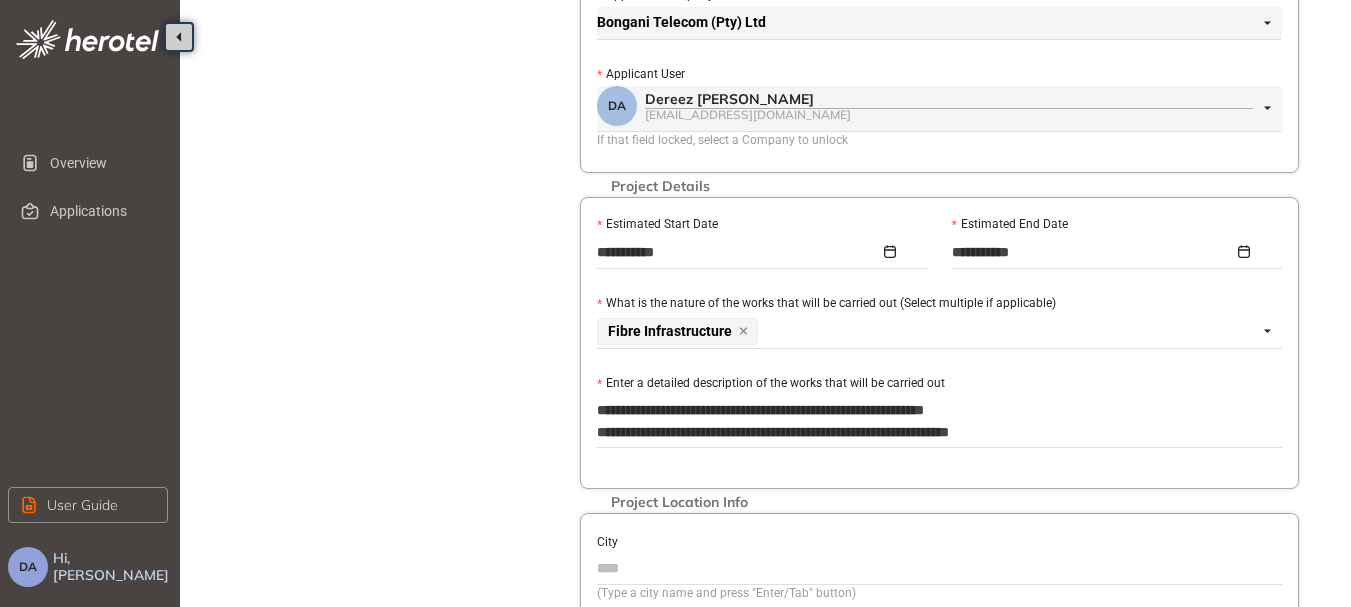 type on "**********" 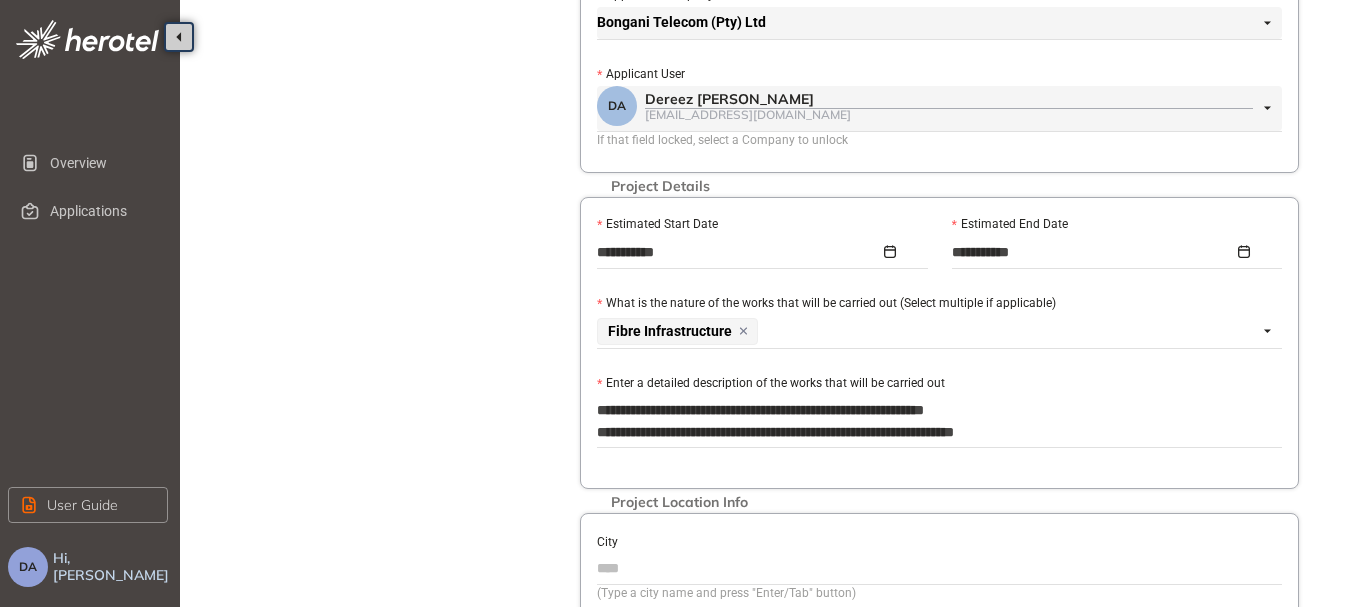 type on "**********" 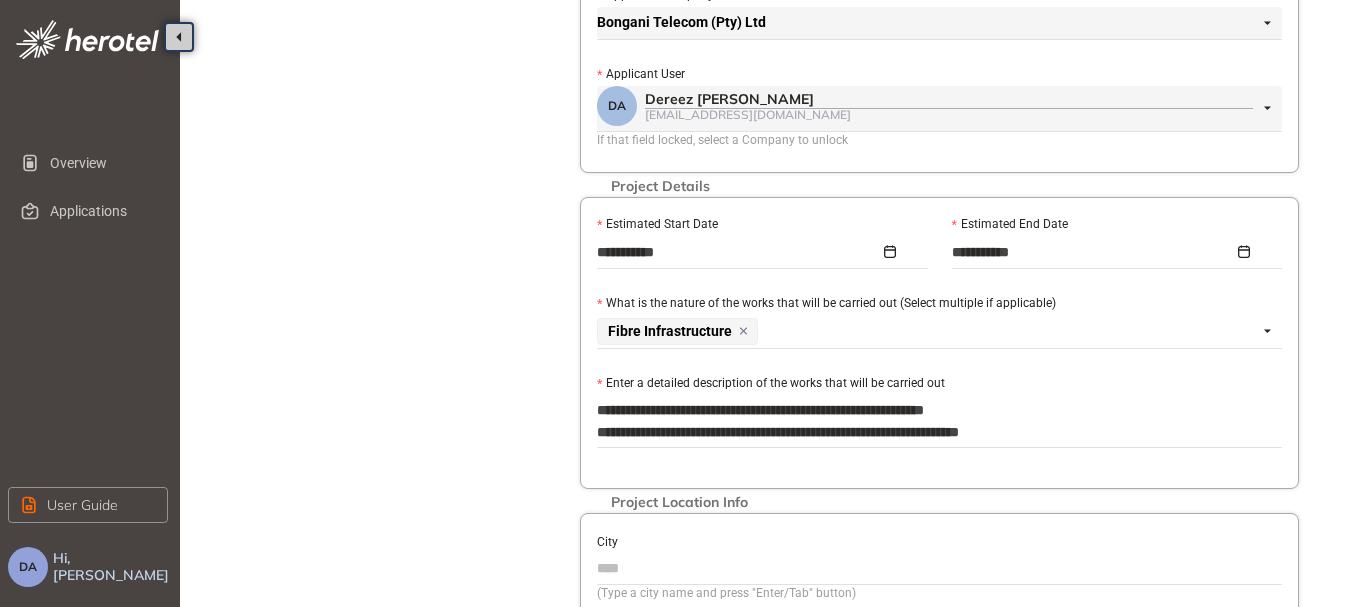 type on "**********" 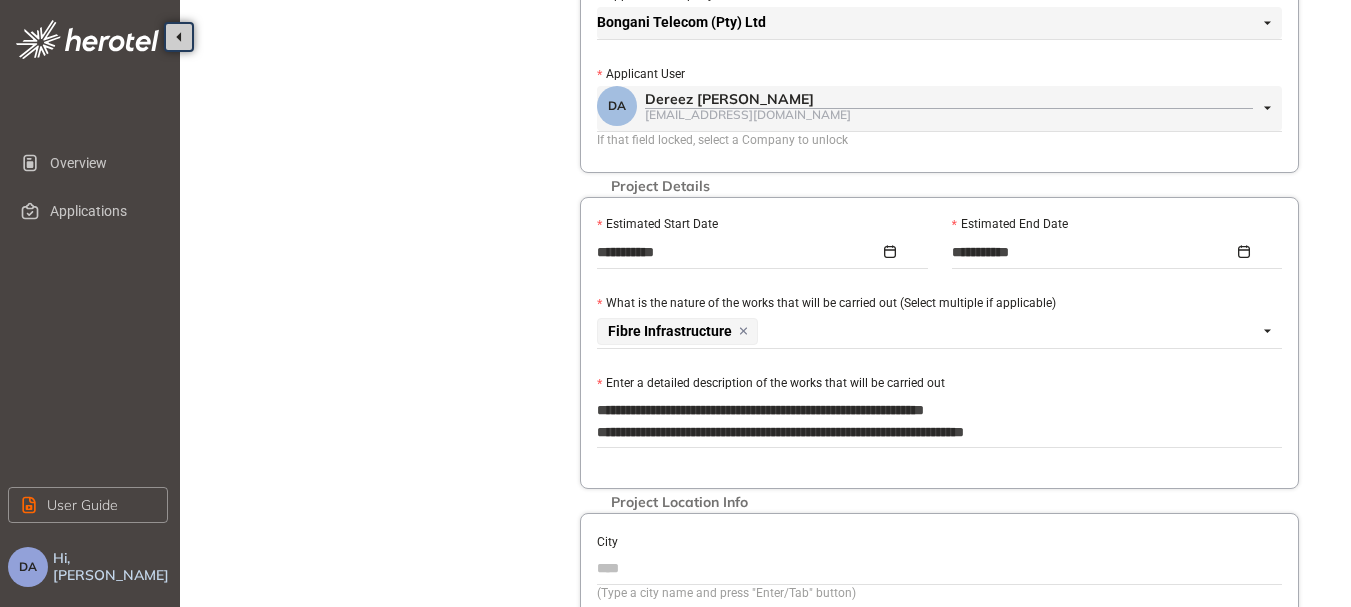 type on "**********" 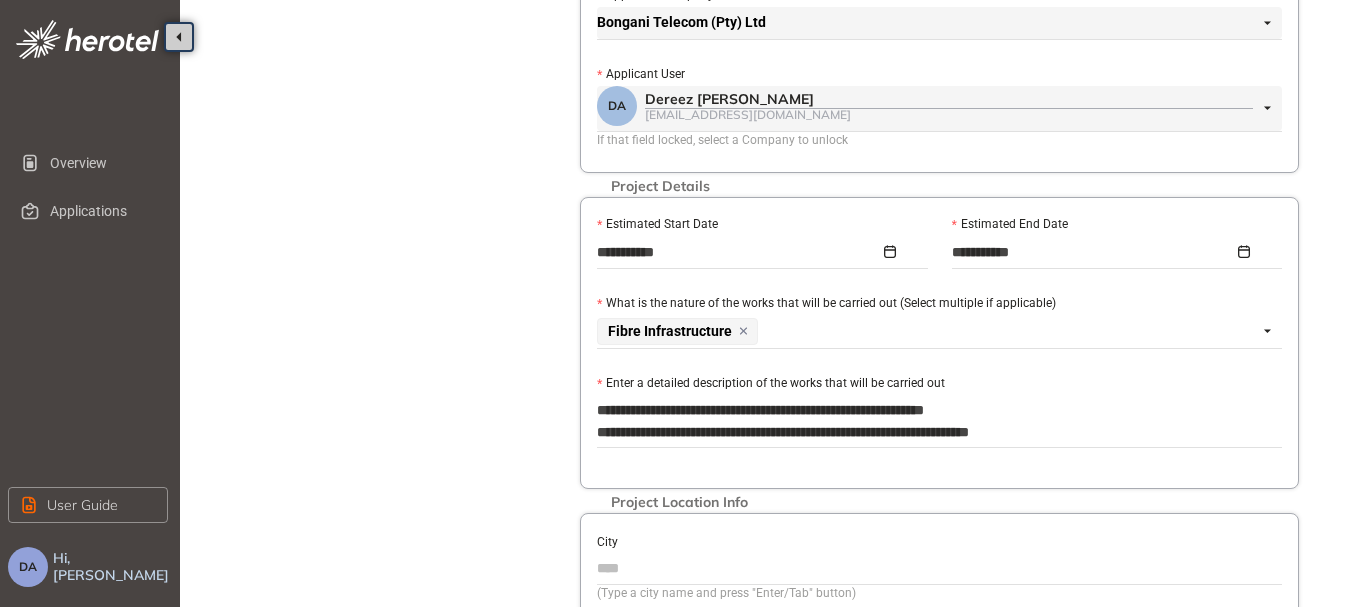 type on "**********" 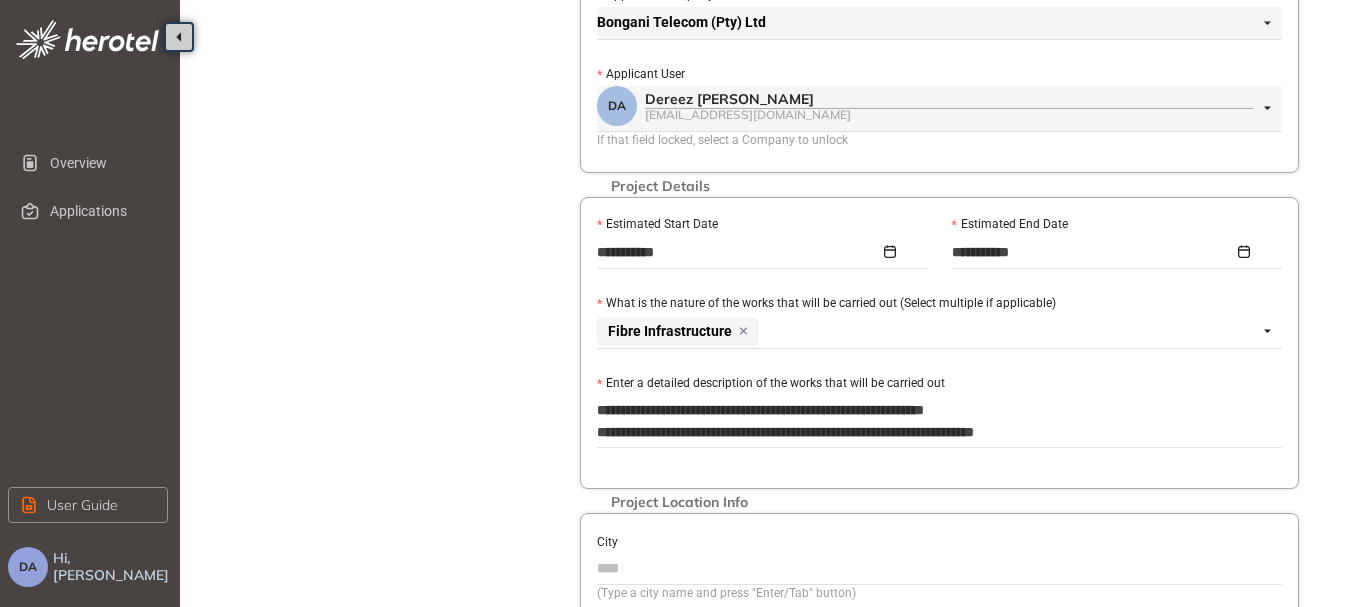 type on "**********" 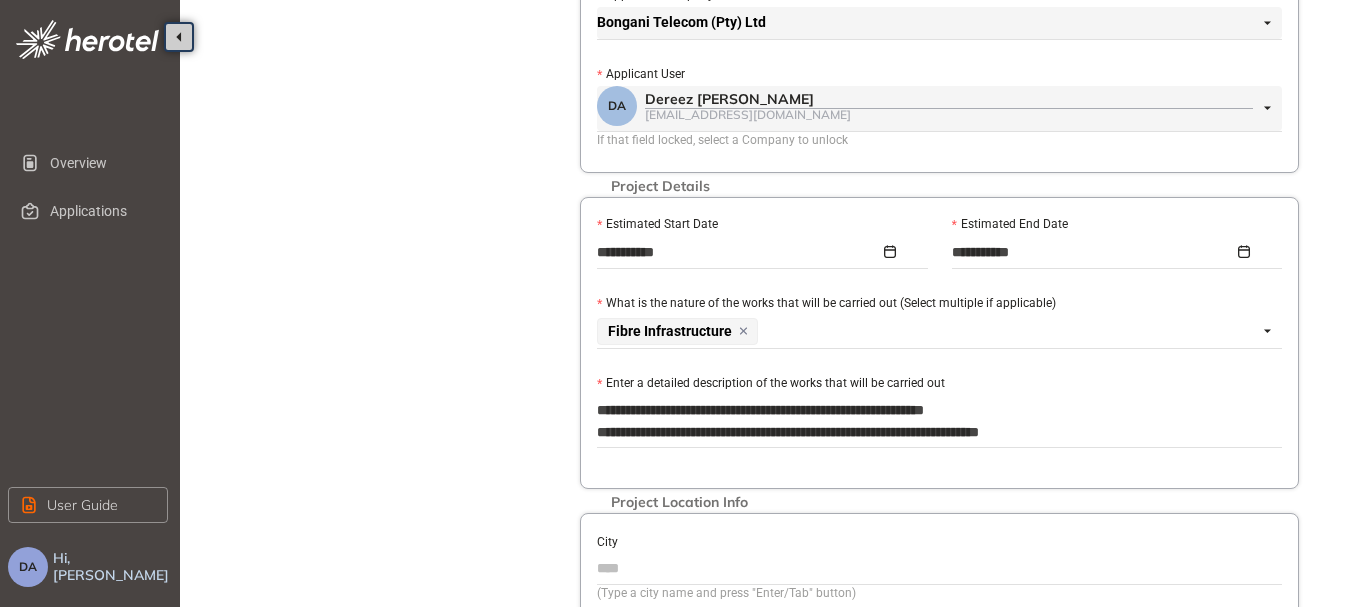 type on "**********" 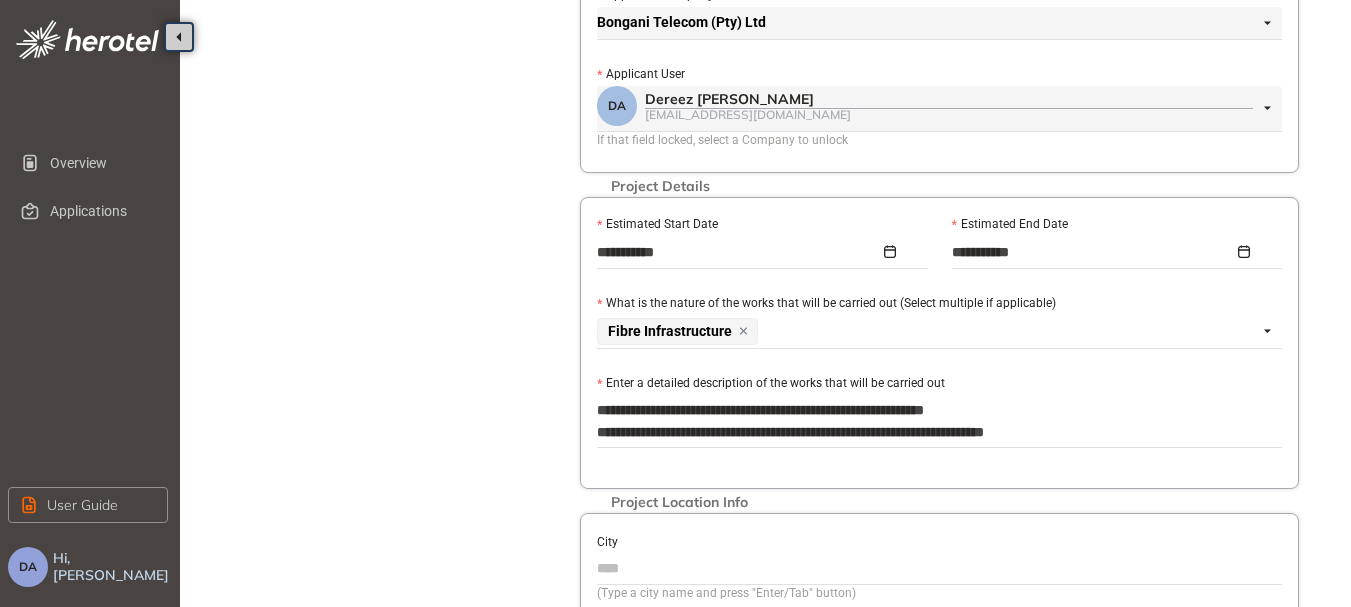 type on "**********" 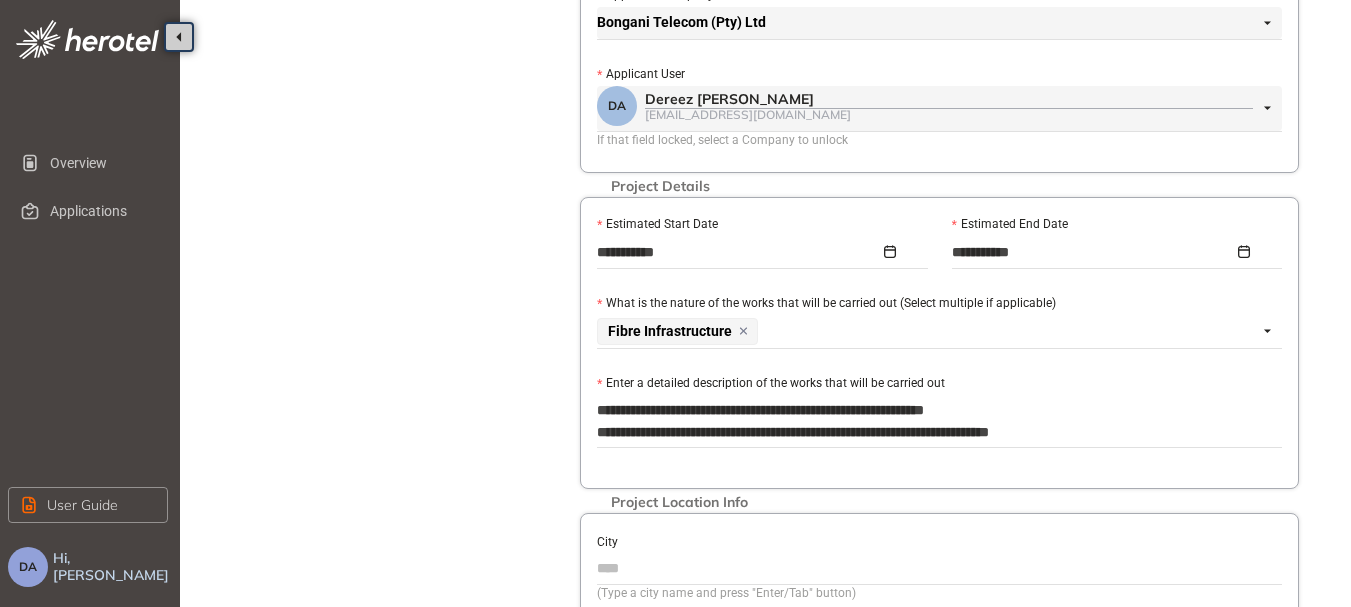 type on "**********" 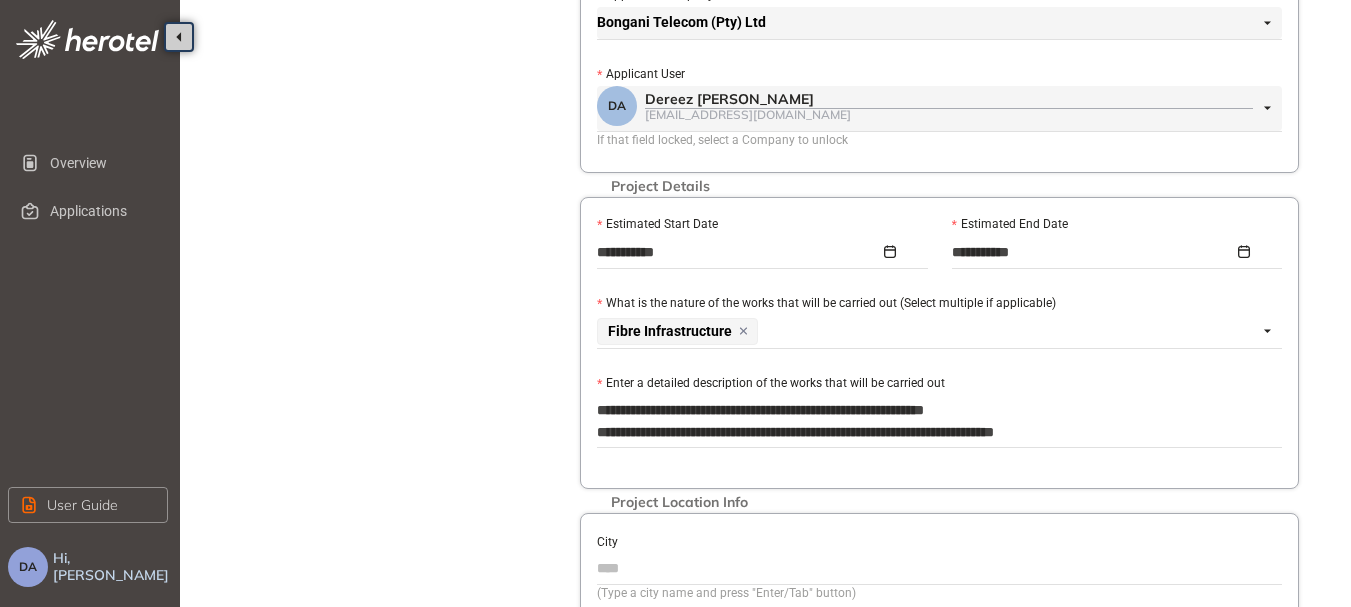 type on "**********" 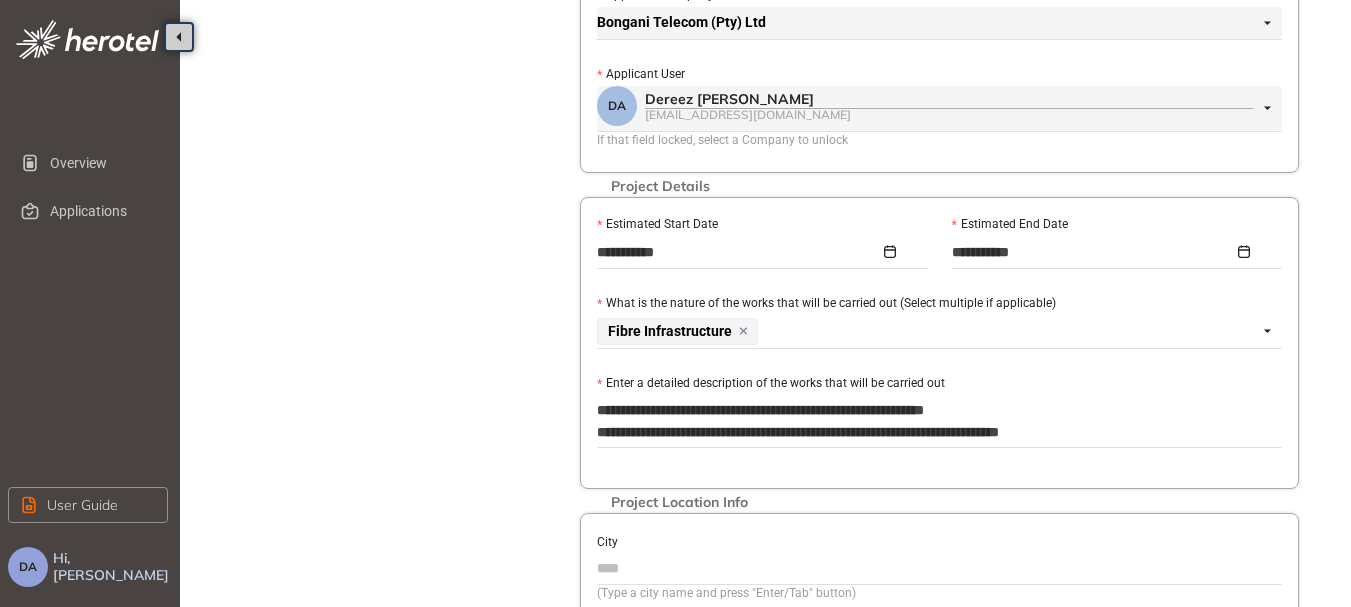 type on "**********" 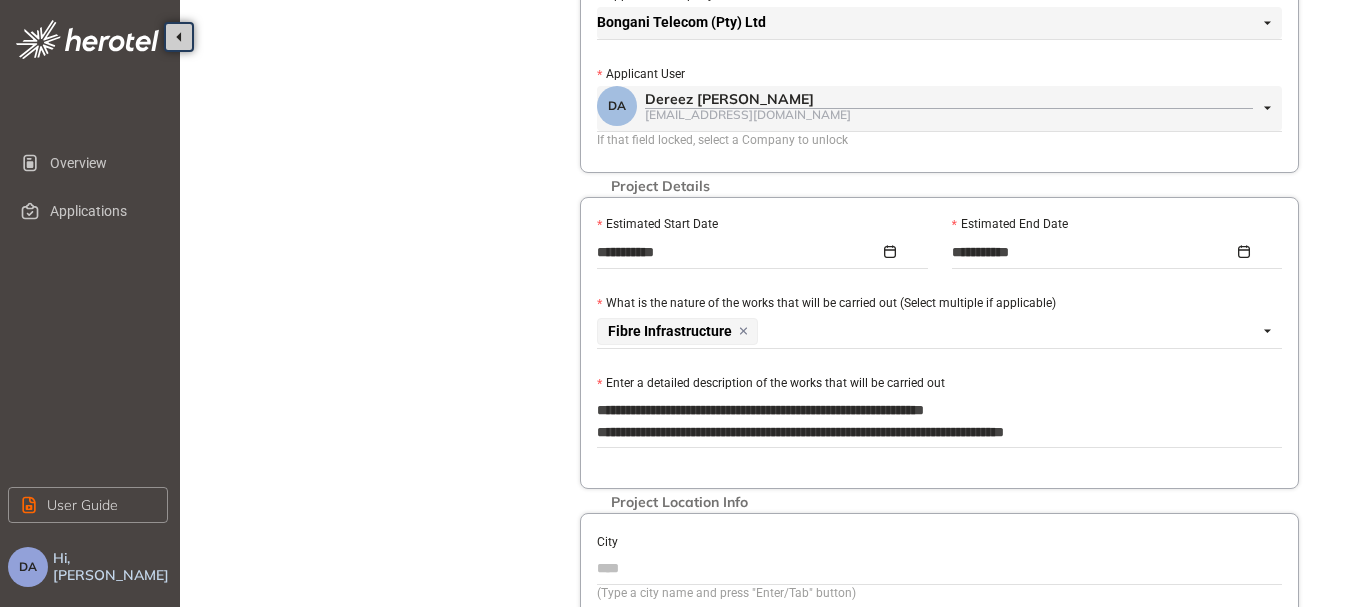 type on "**********" 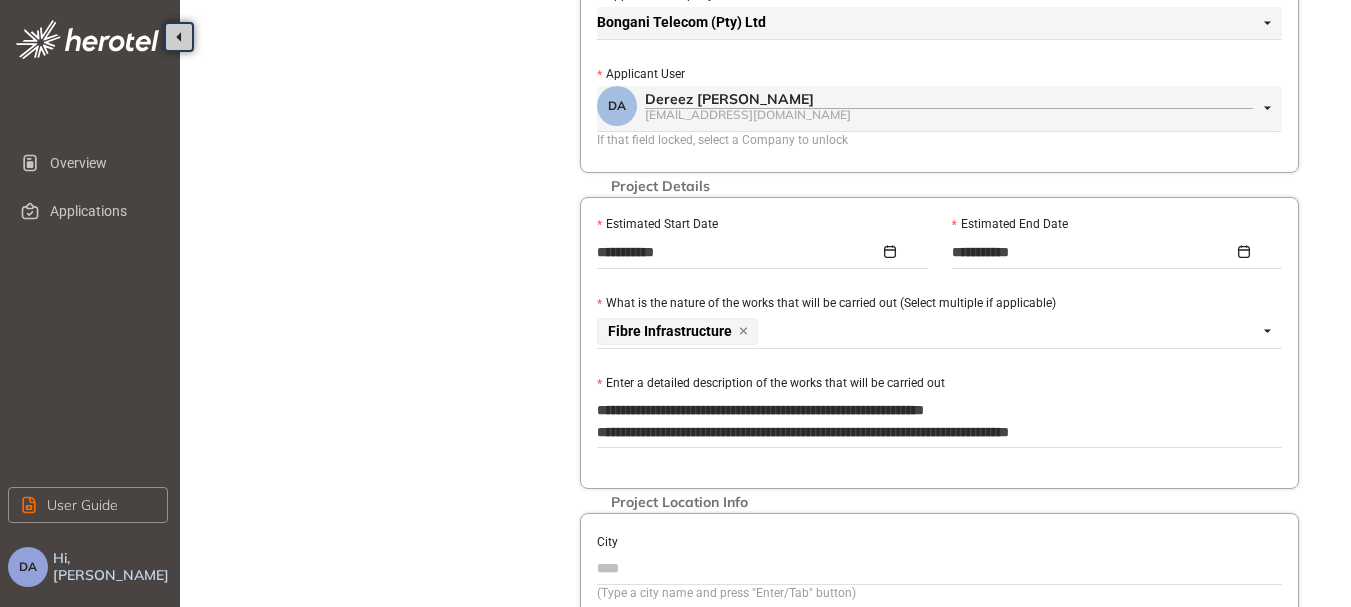 type on "**********" 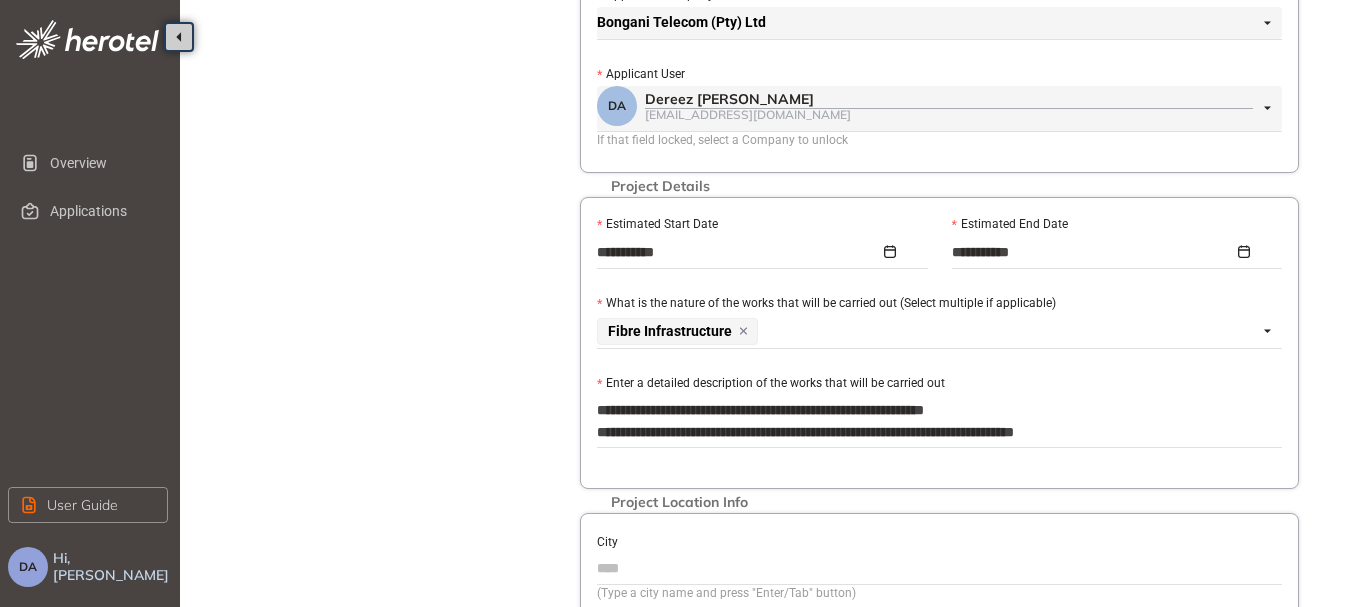 type on "**********" 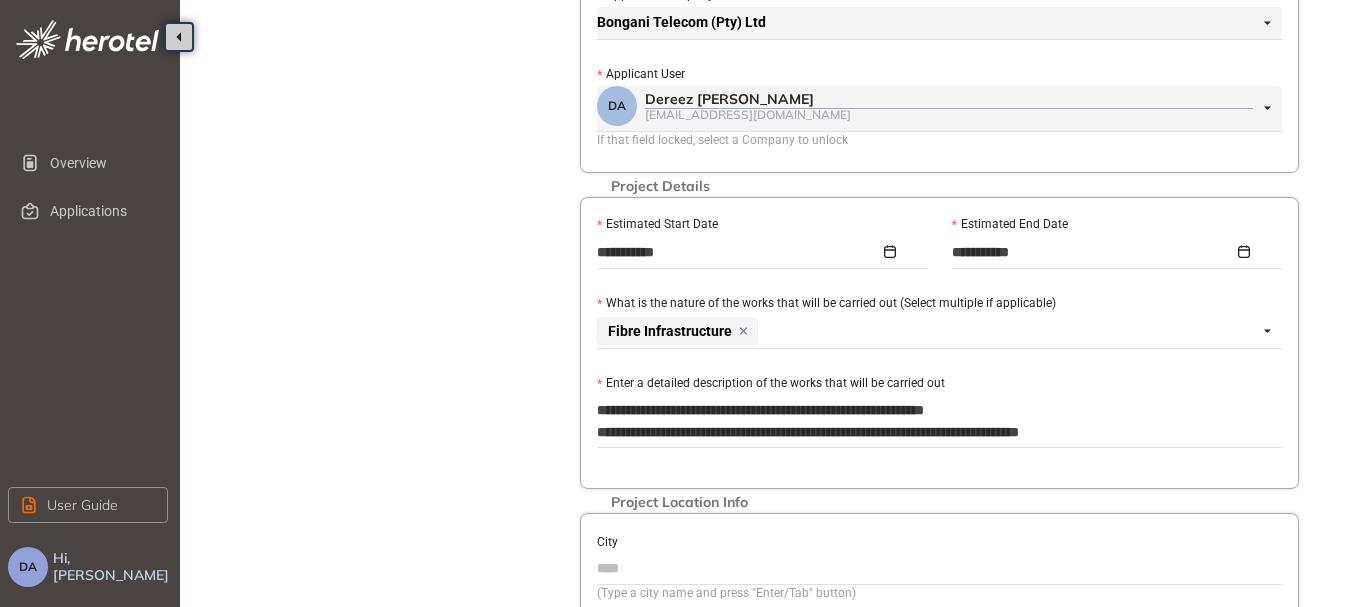 type on "**********" 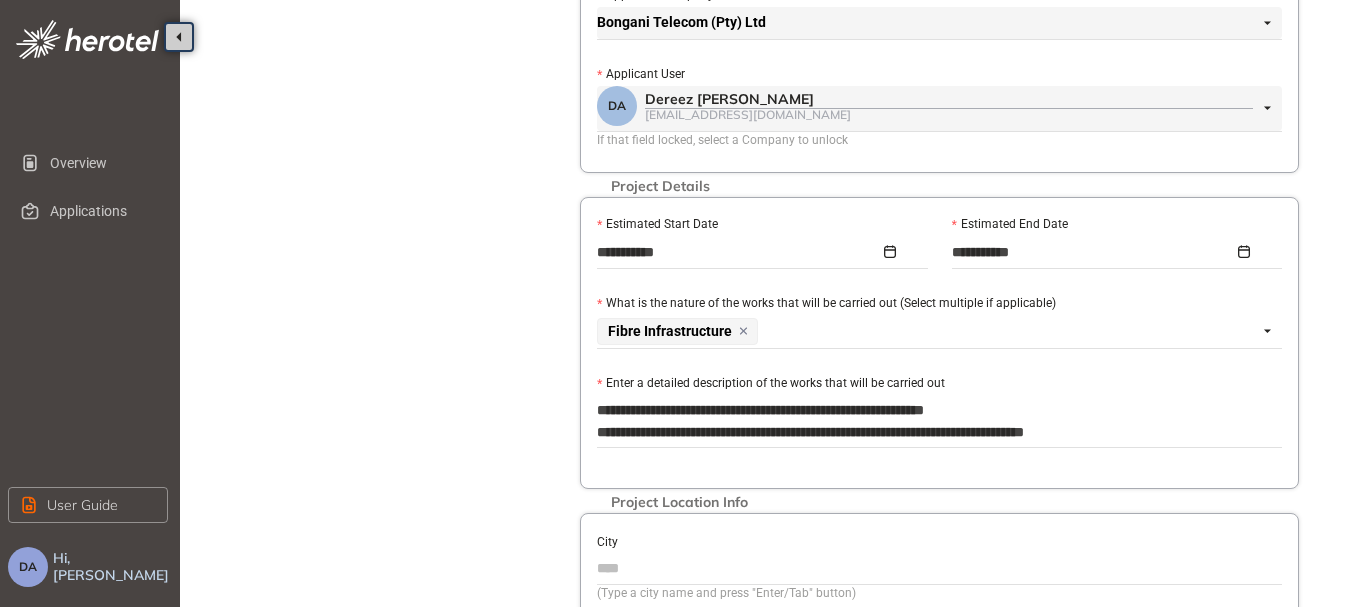 type on "**********" 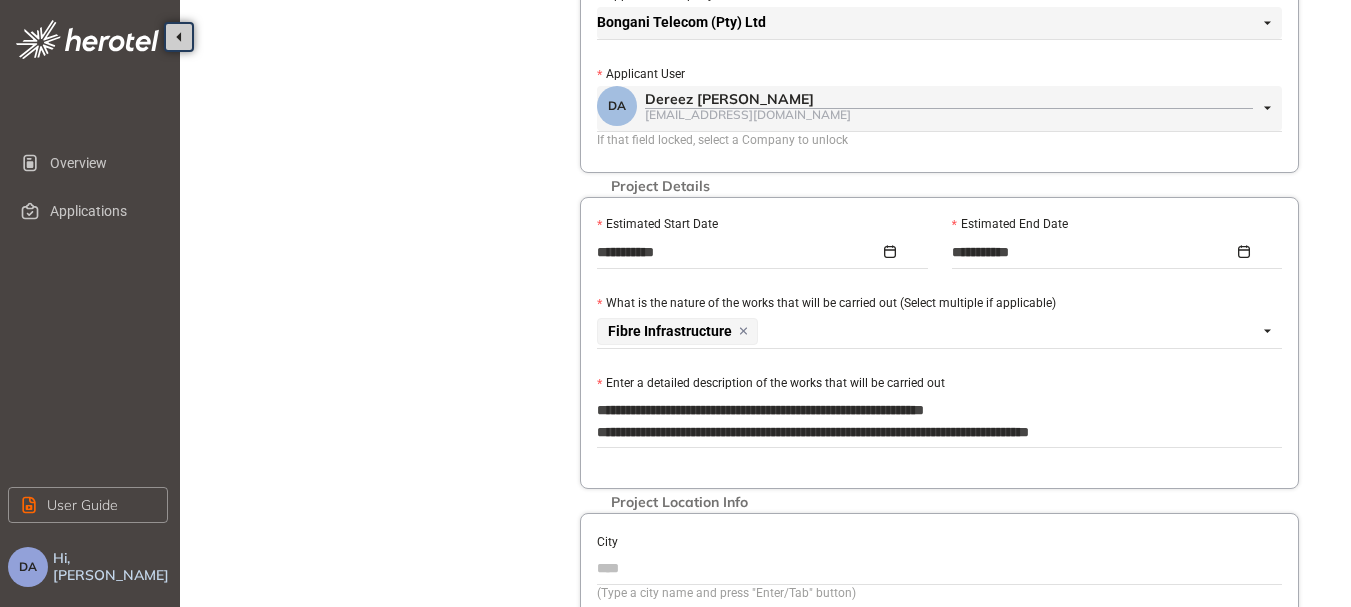 type on "**********" 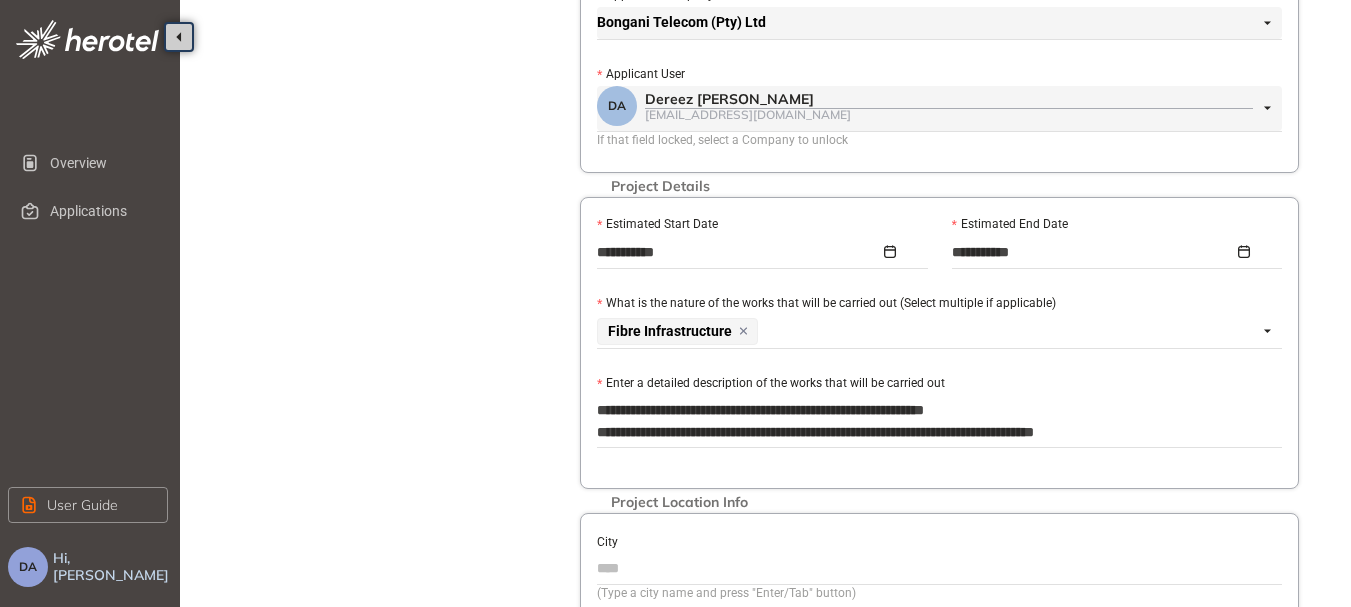 type on "**********" 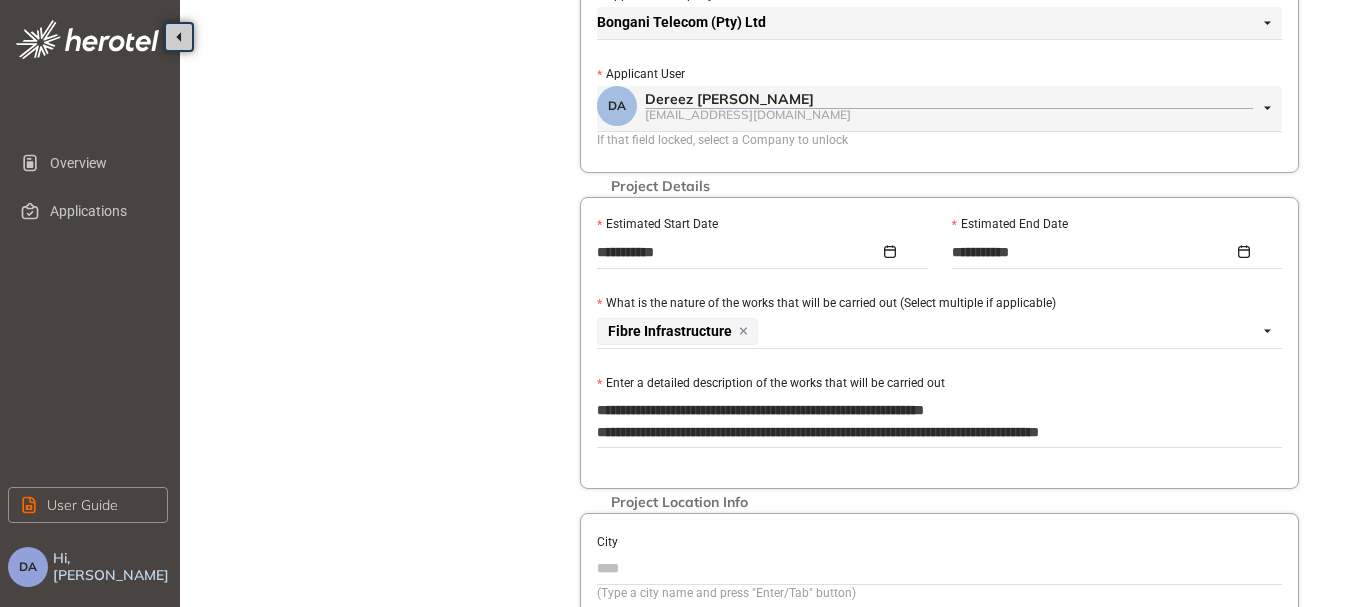 type on "**********" 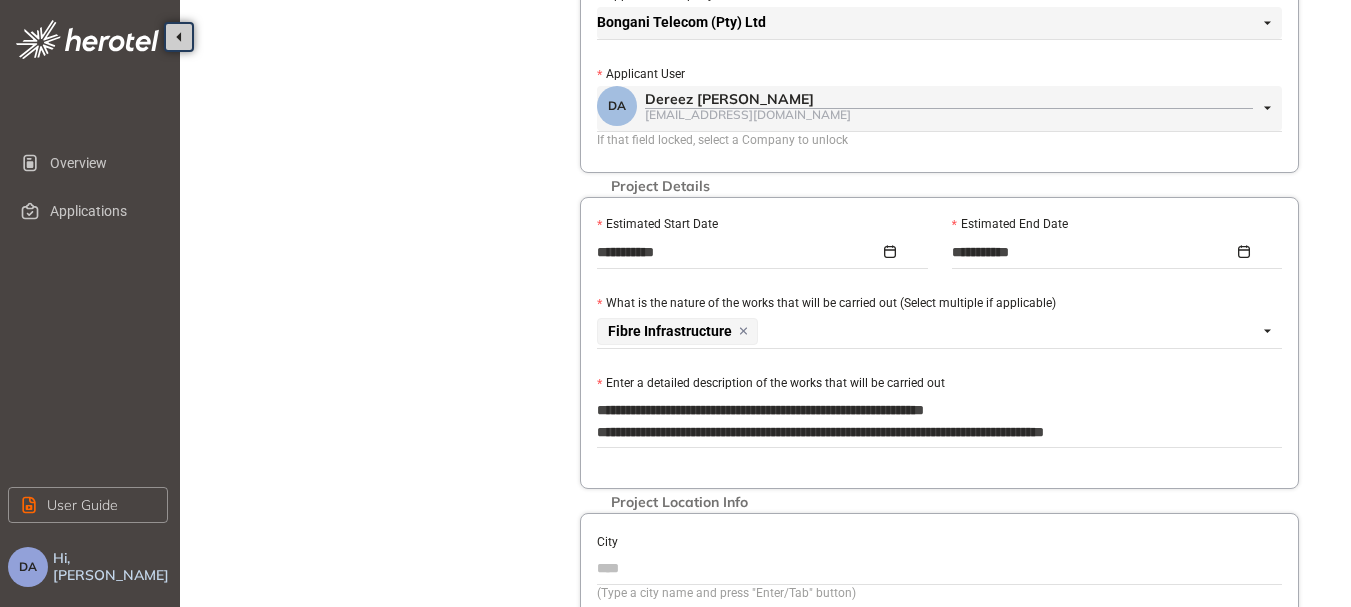type on "**********" 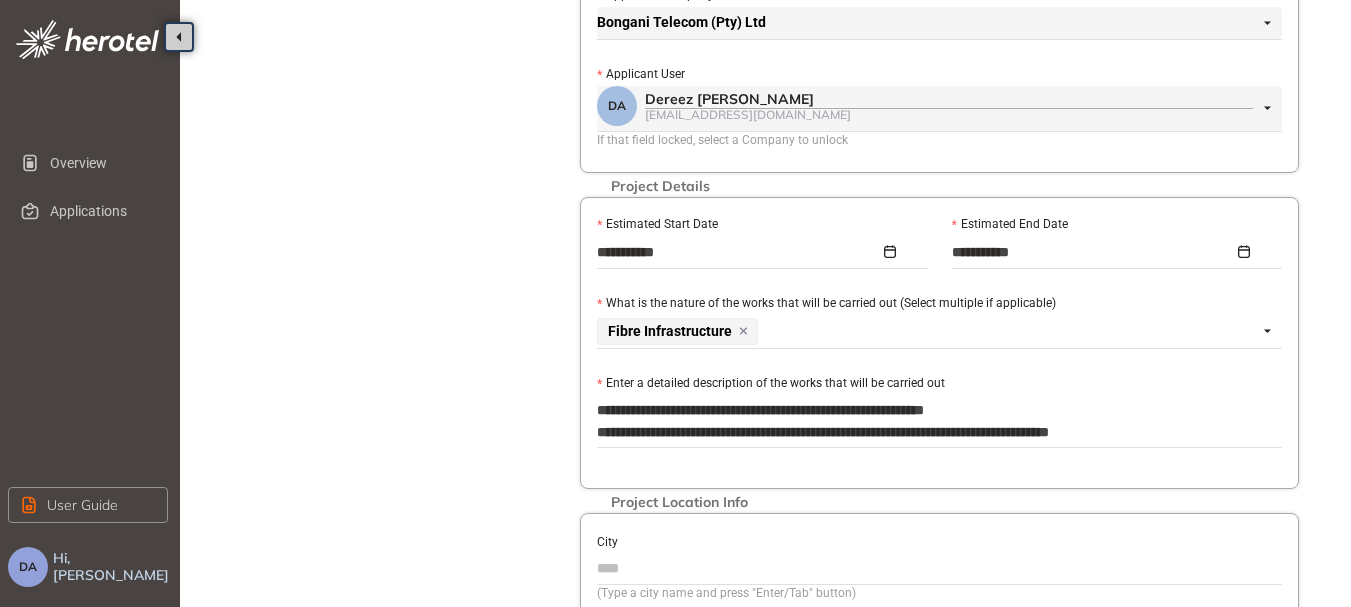 type on "**********" 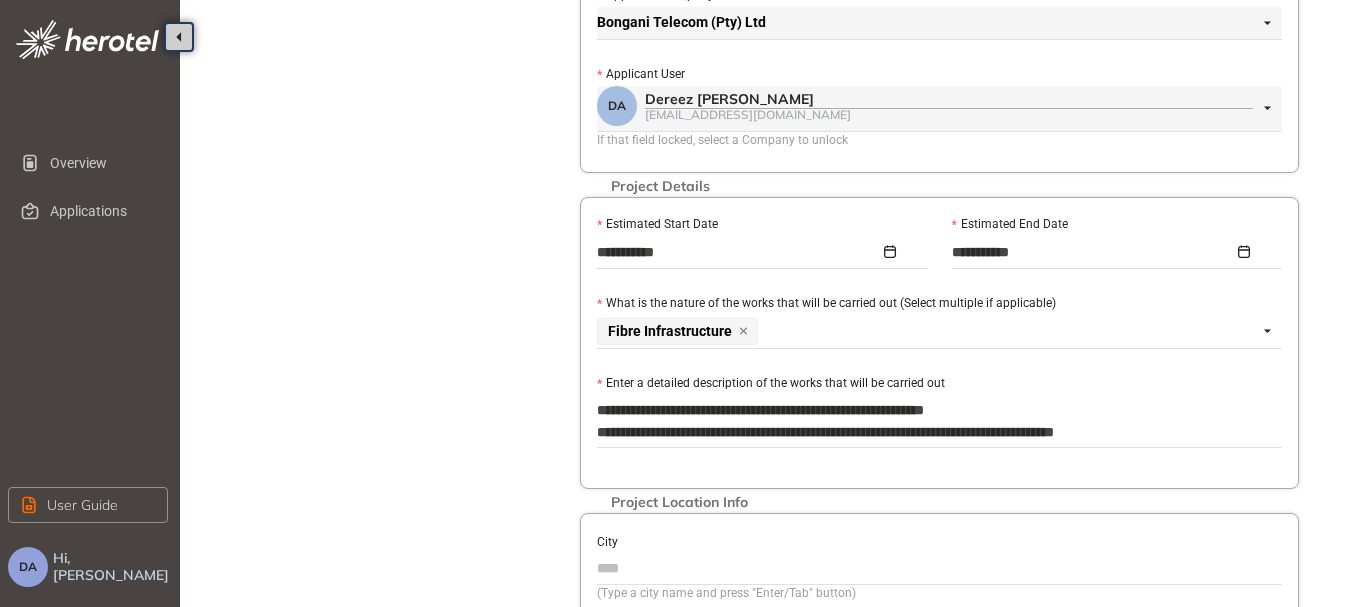 type on "**********" 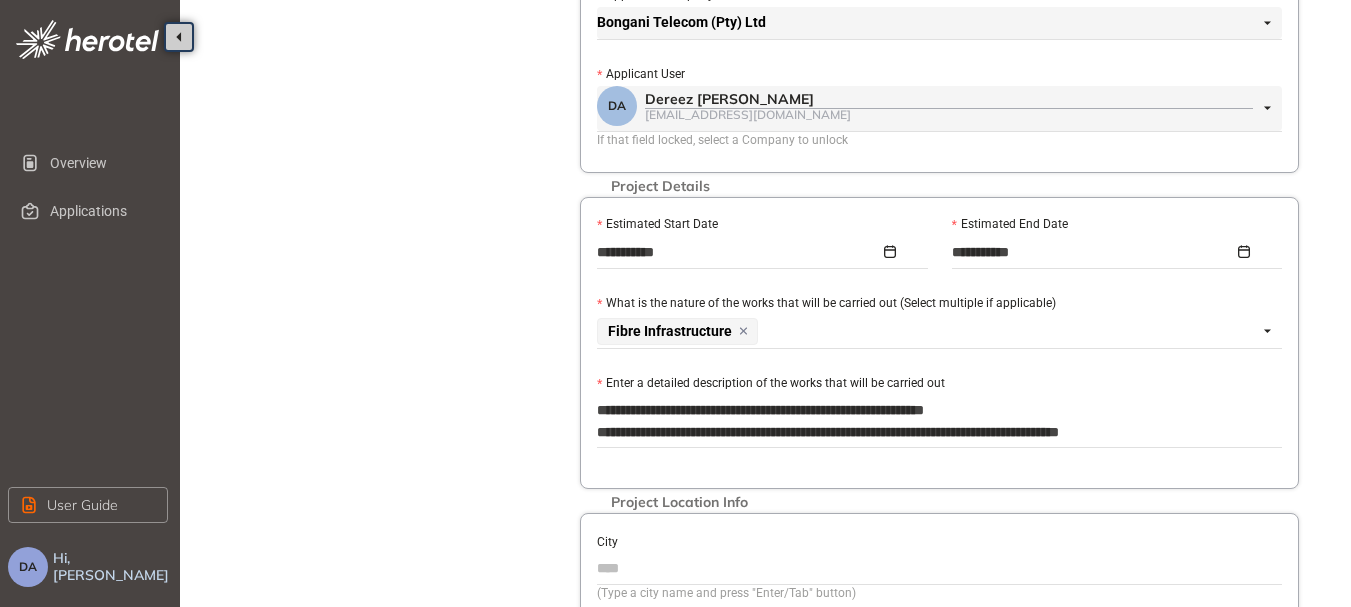type on "**********" 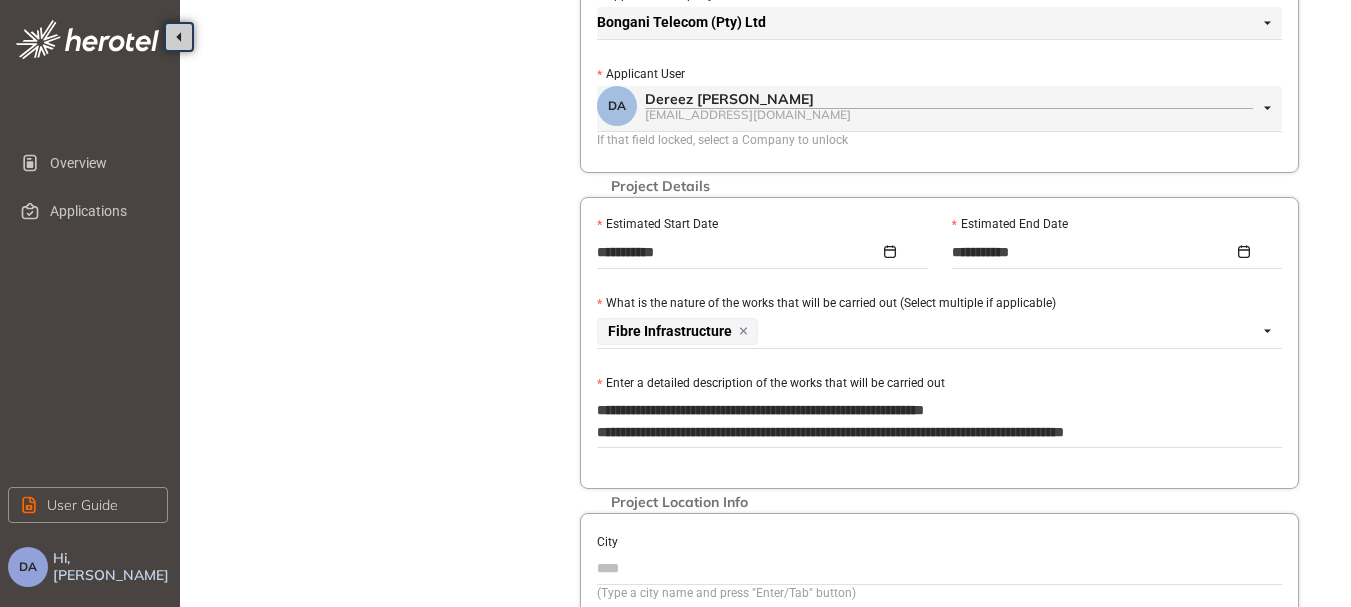 type on "**********" 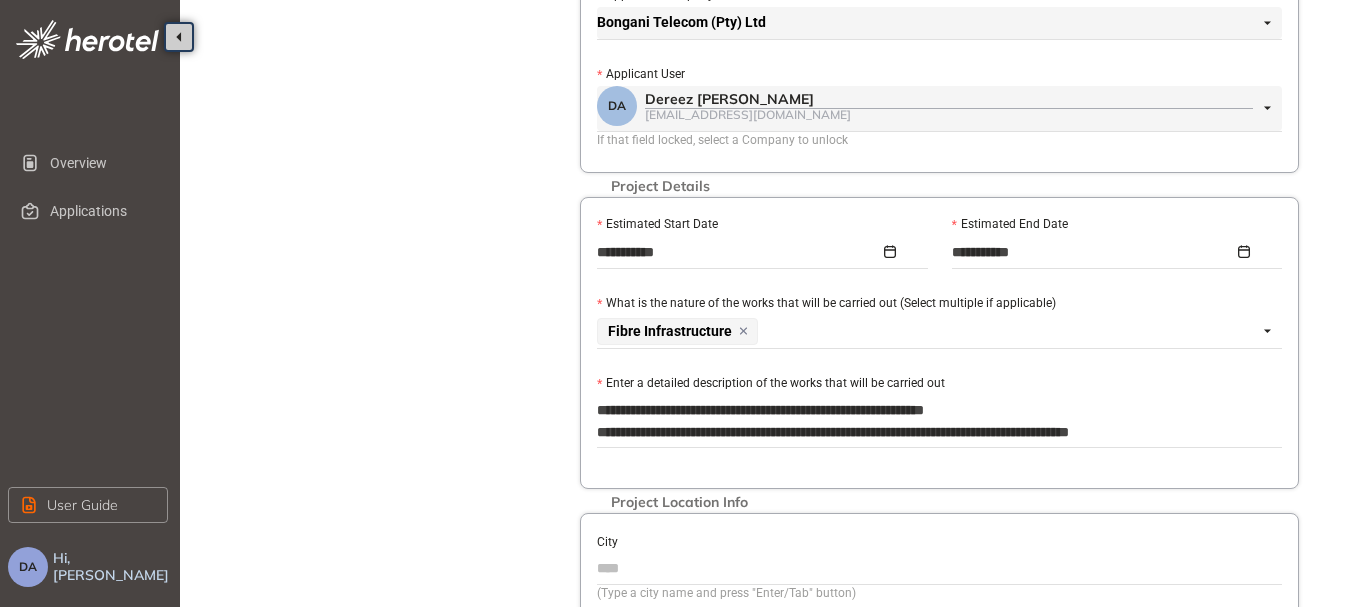 type on "**********" 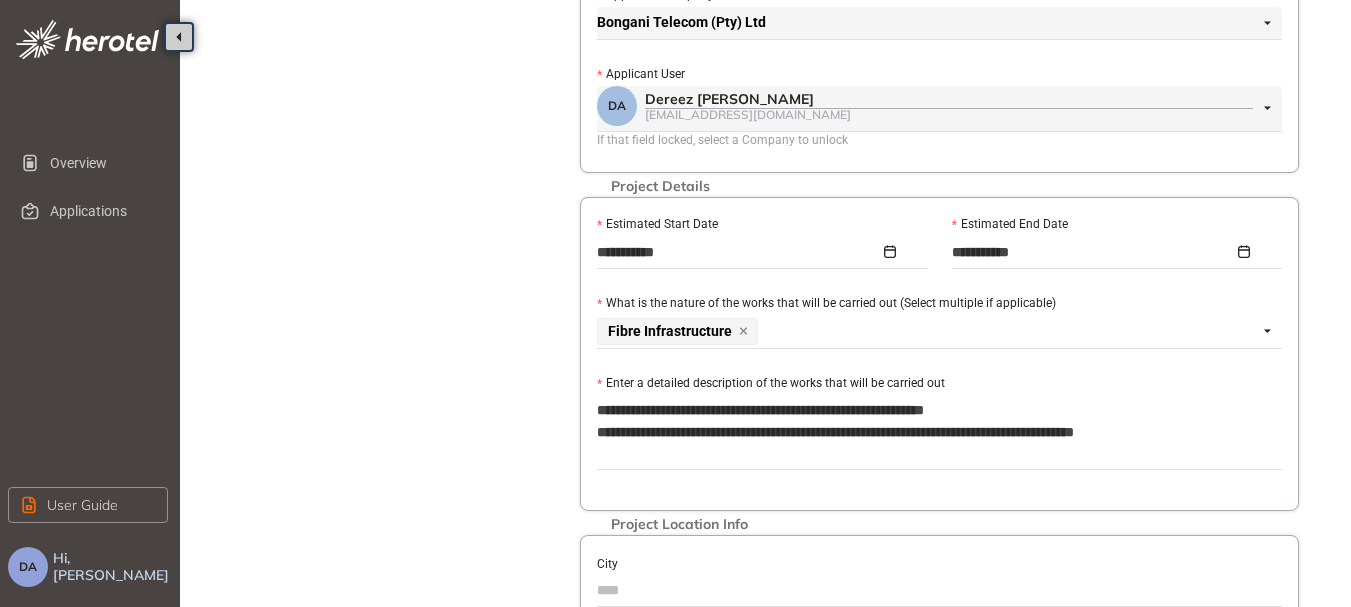 type on "**********" 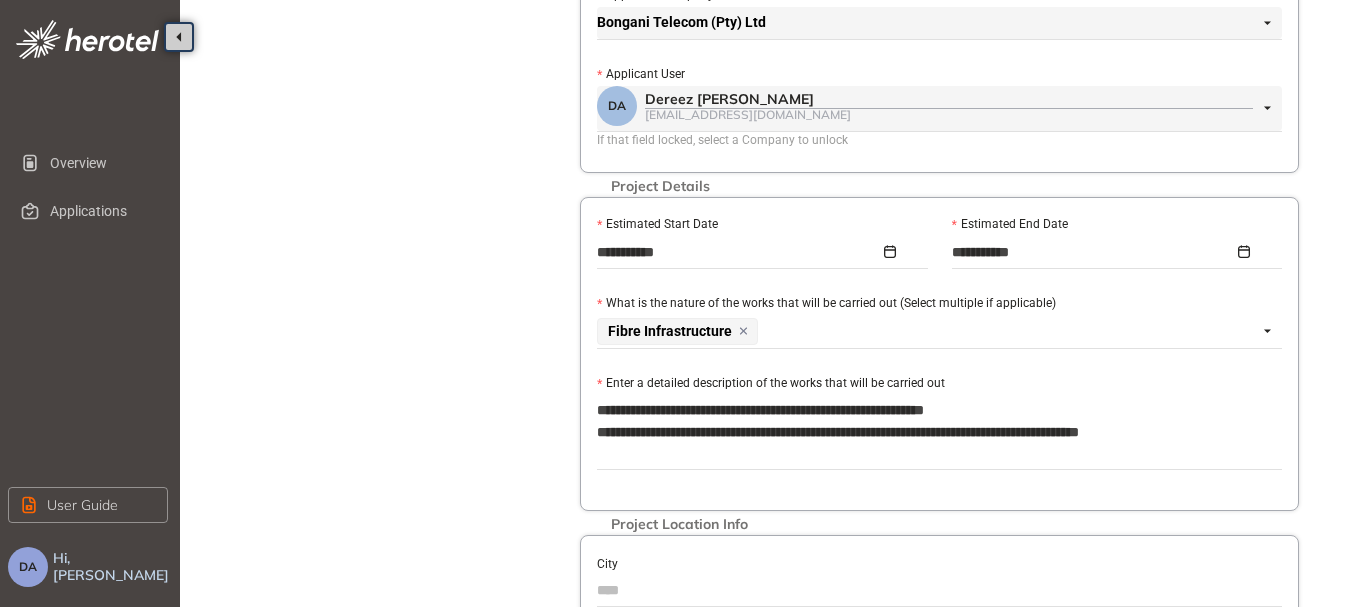type on "**********" 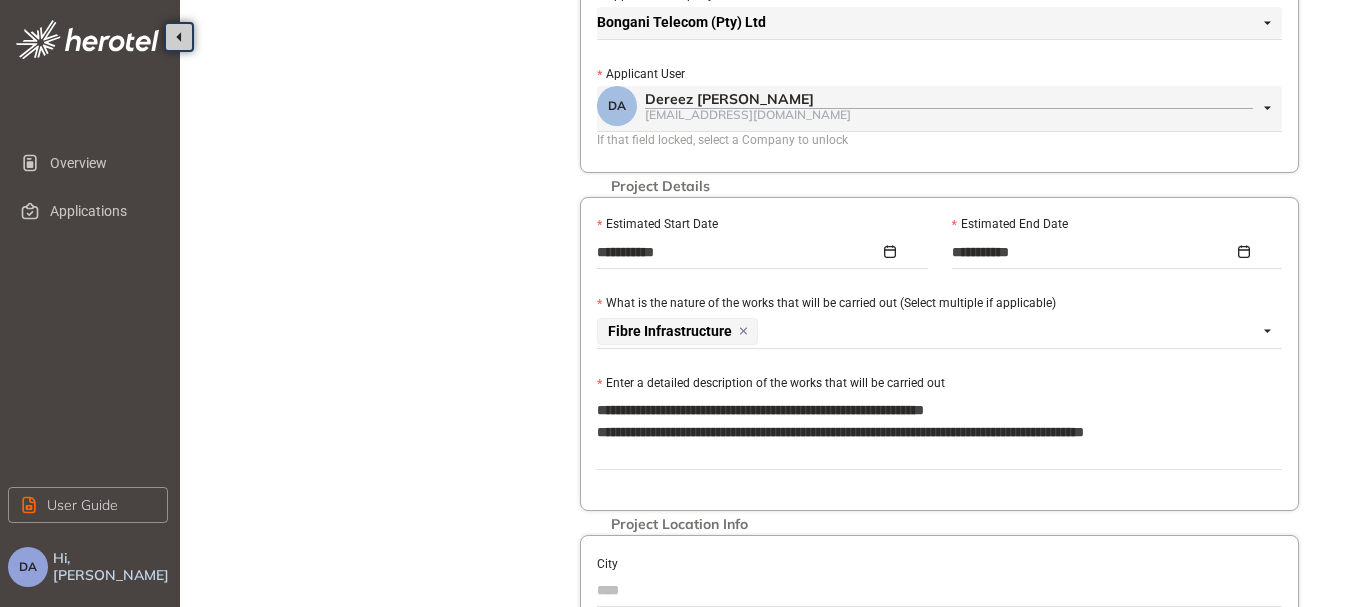 type on "**********" 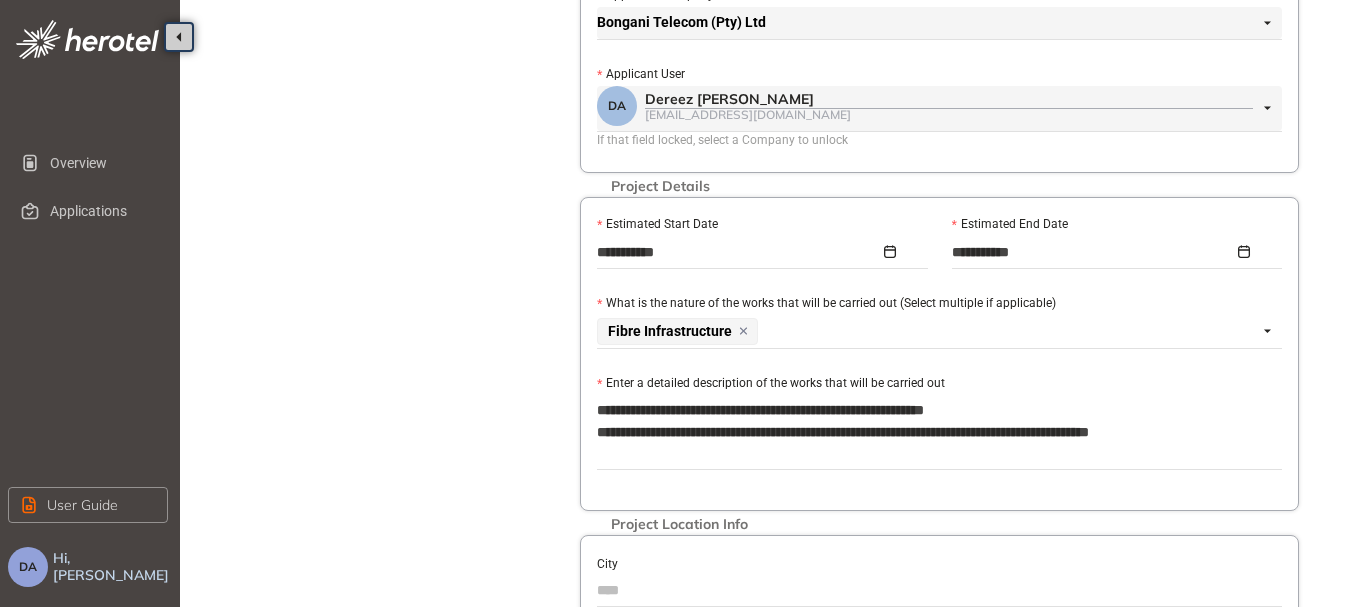 type on "**********" 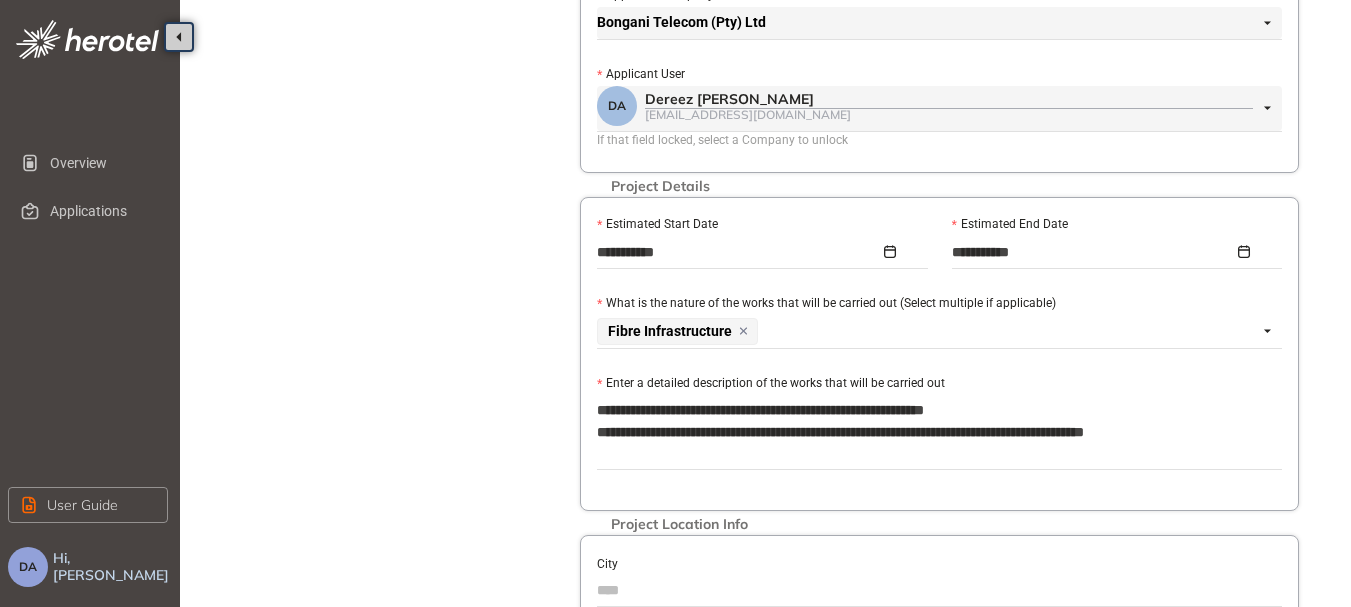 type on "**********" 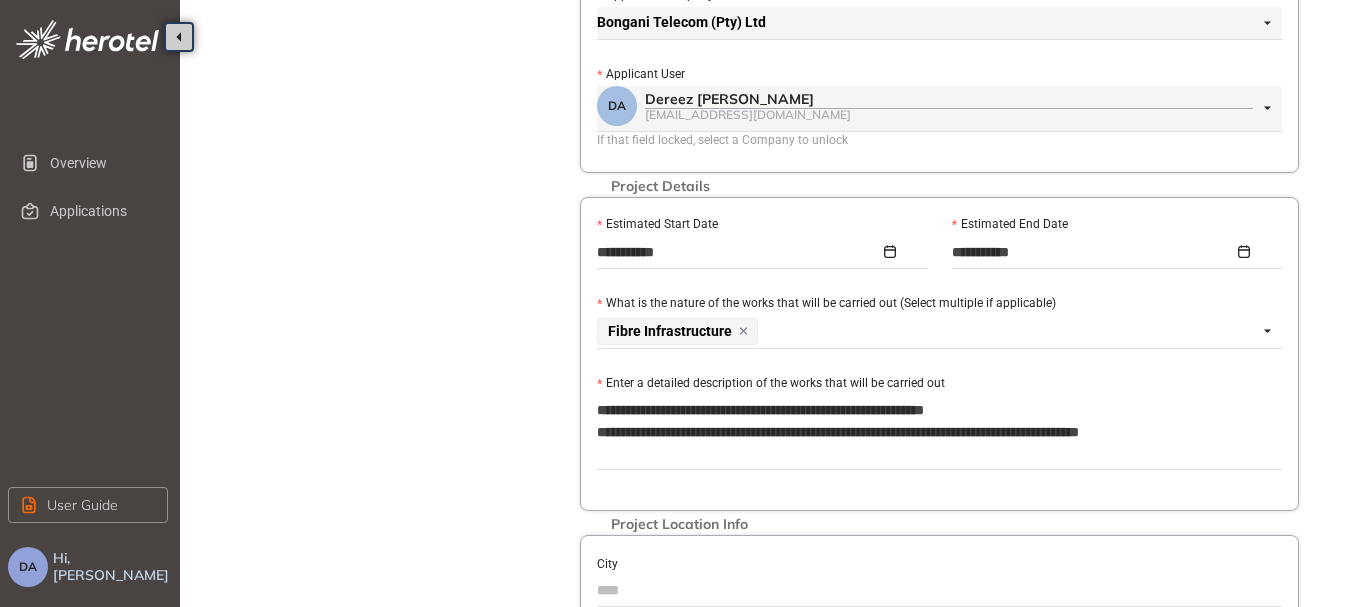 type on "**********" 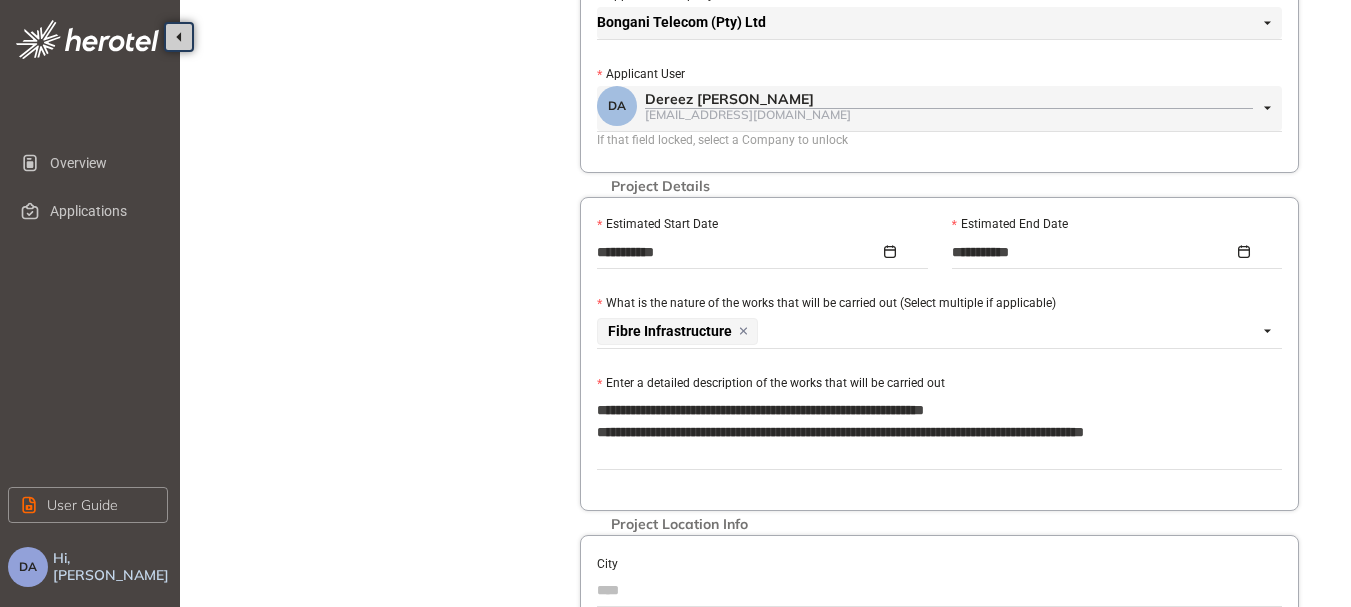 click on "**********" at bounding box center (939, 432) 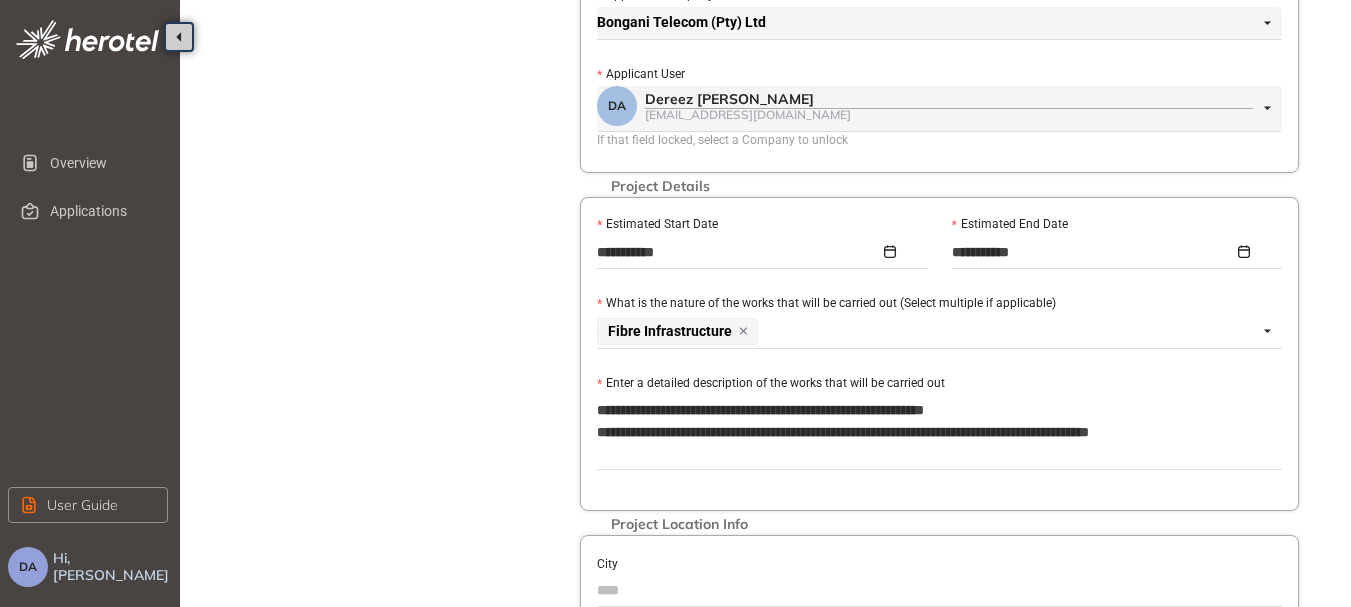 type on "**********" 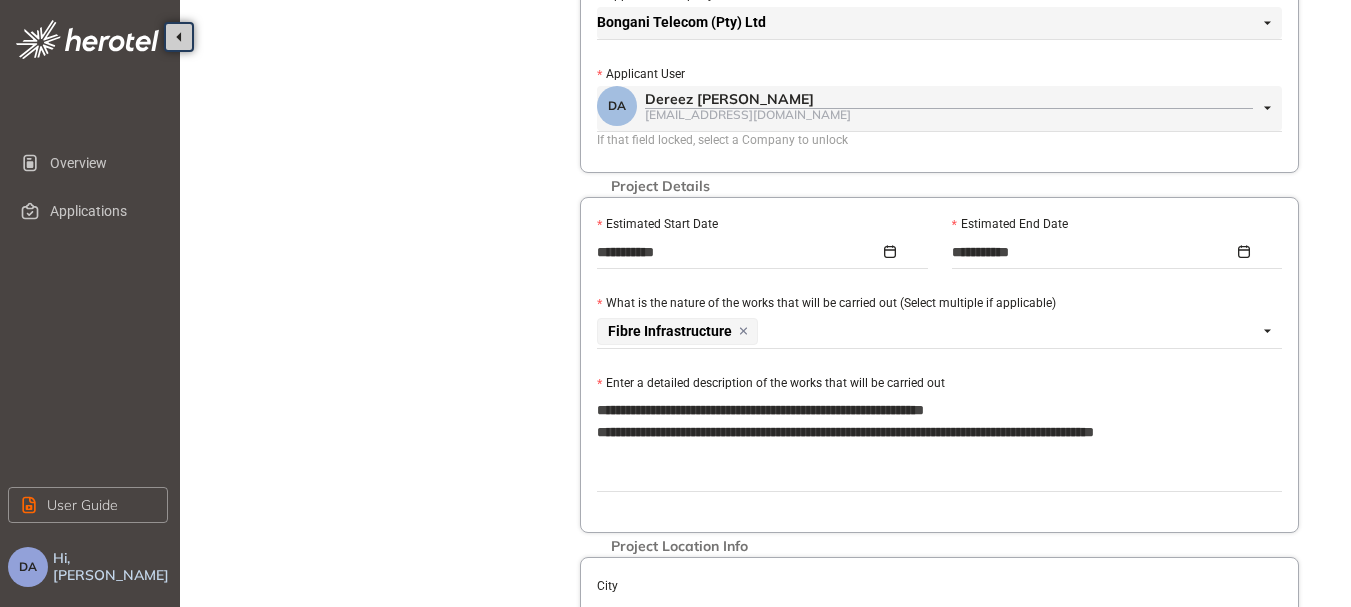 type on "**********" 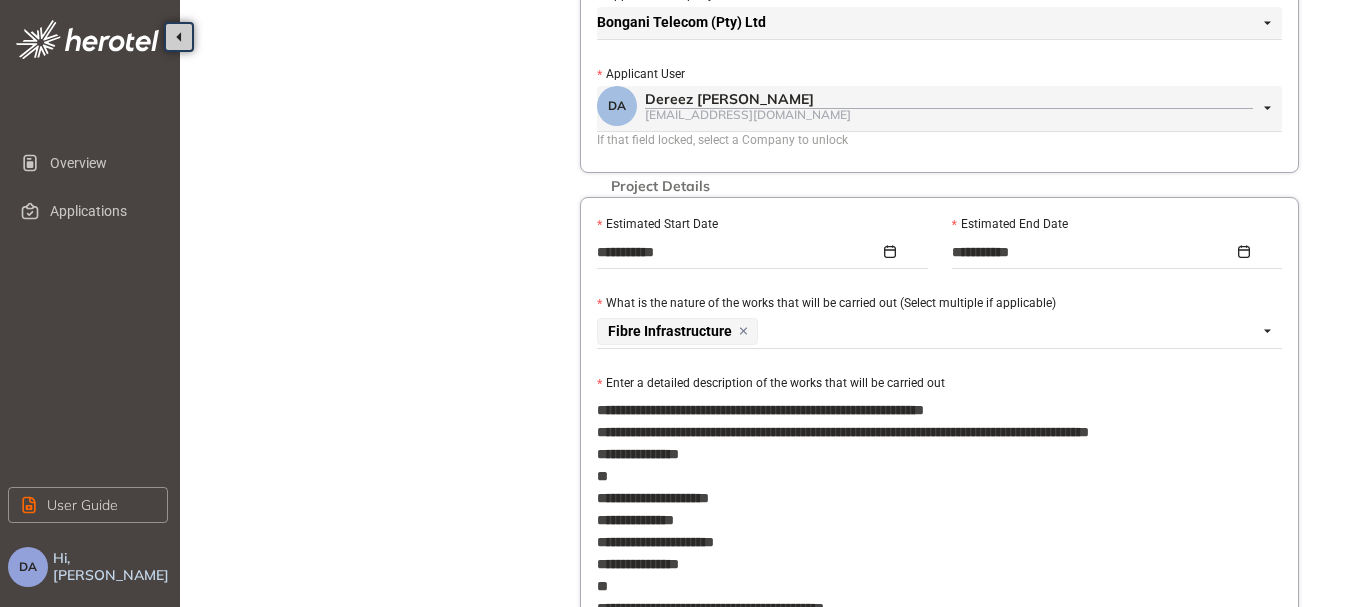 scroll, scrollTop: 542, scrollLeft: 0, axis: vertical 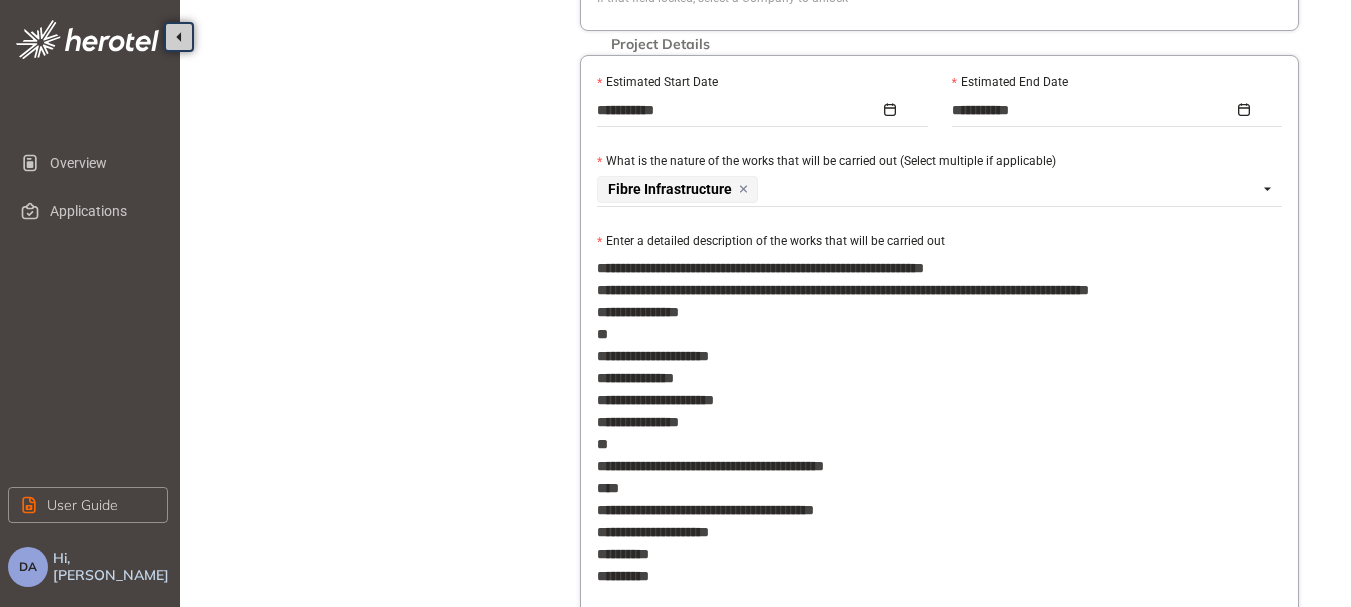 type on "**********" 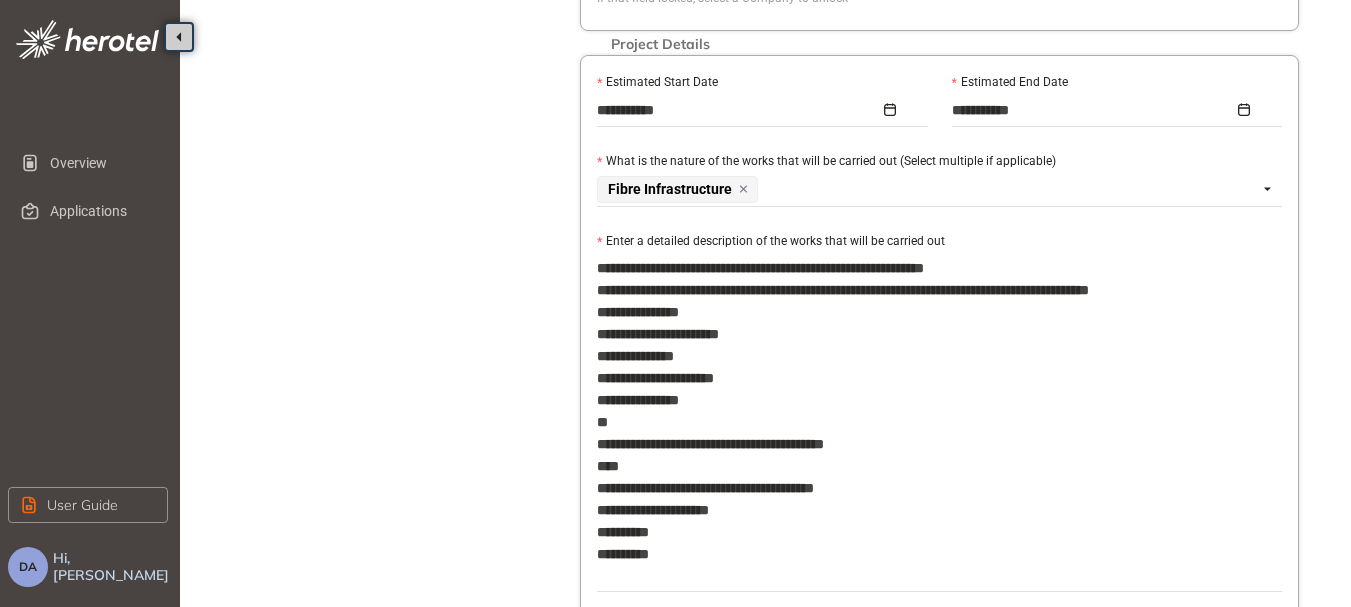 type on "**********" 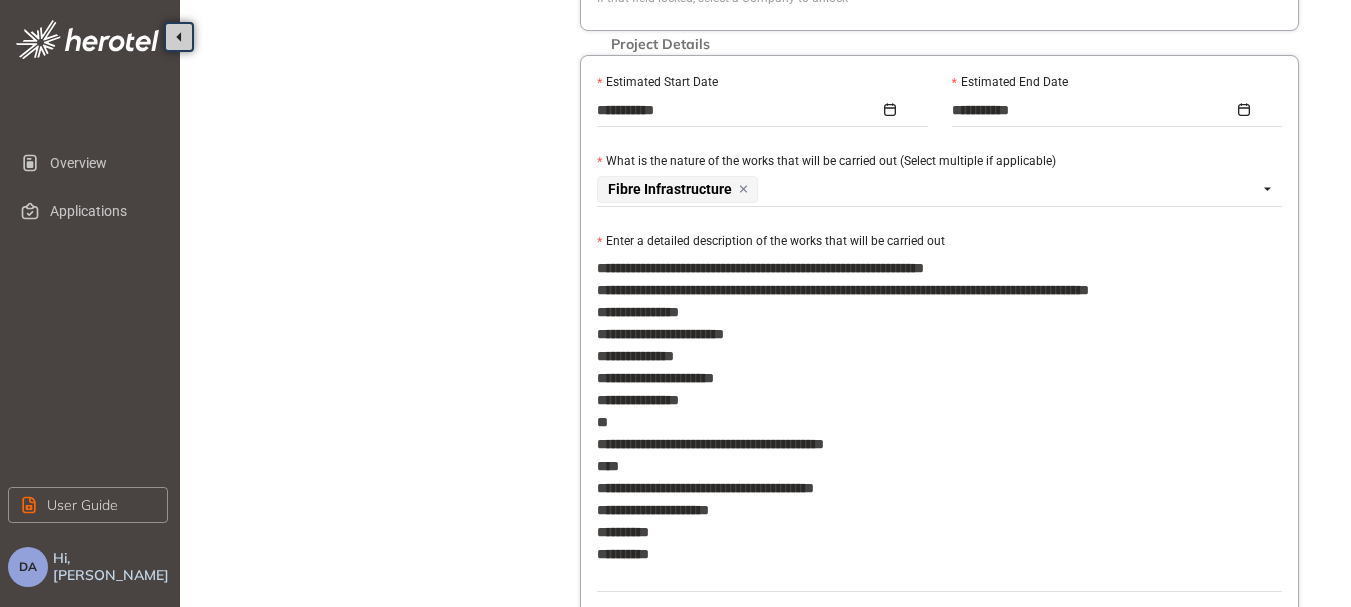 click on "**********" at bounding box center (939, 422) 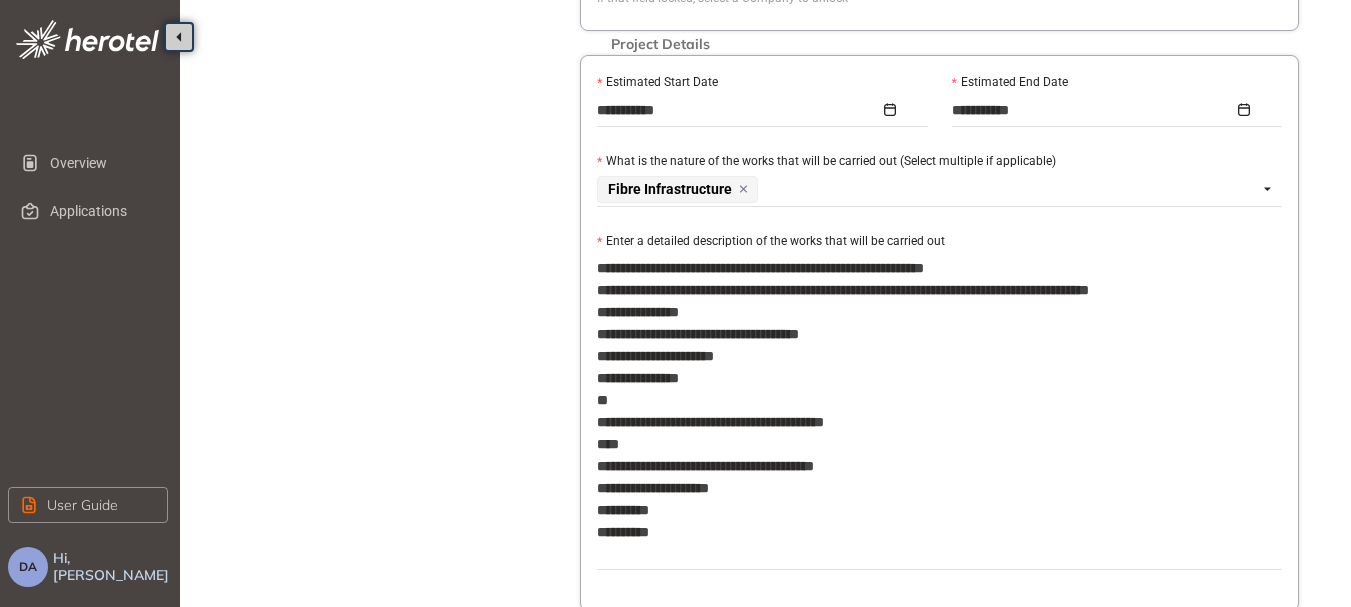 type on "**********" 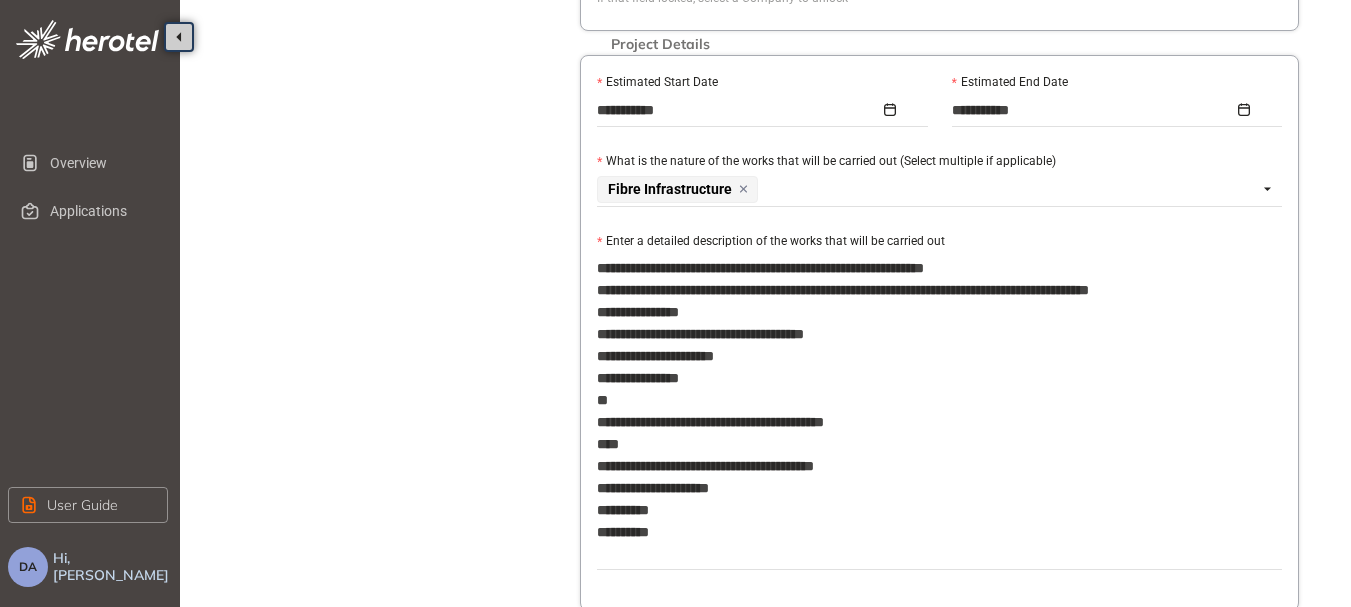 click on "**********" at bounding box center (939, 411) 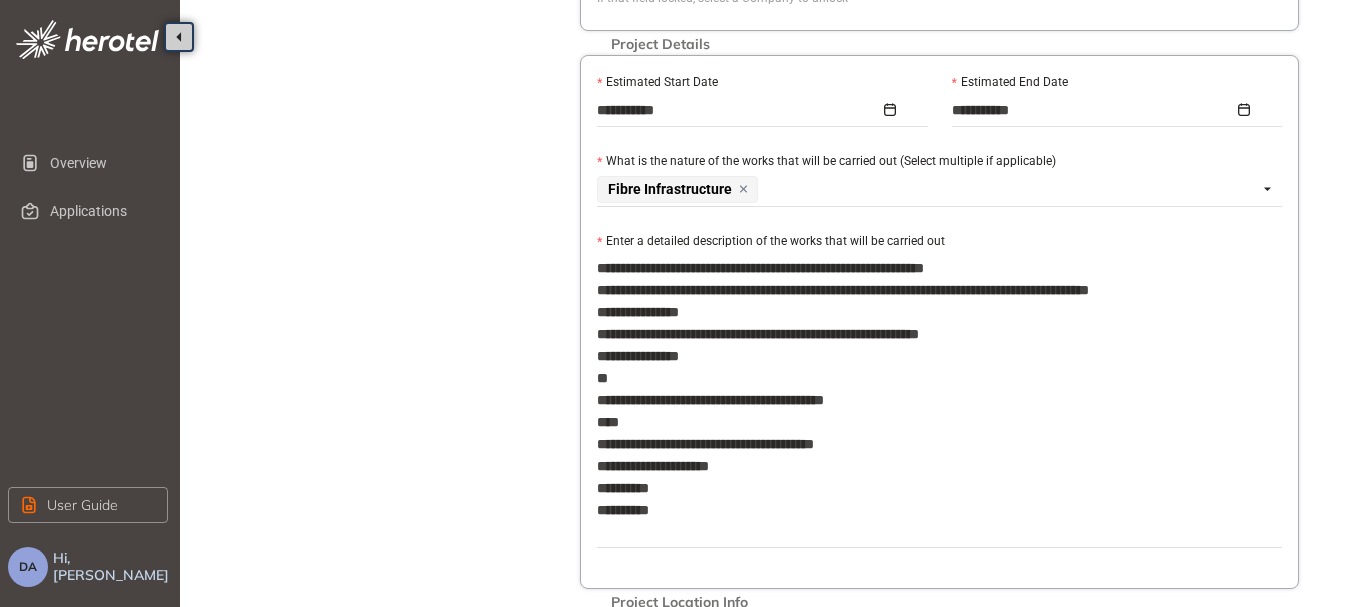 type on "**********" 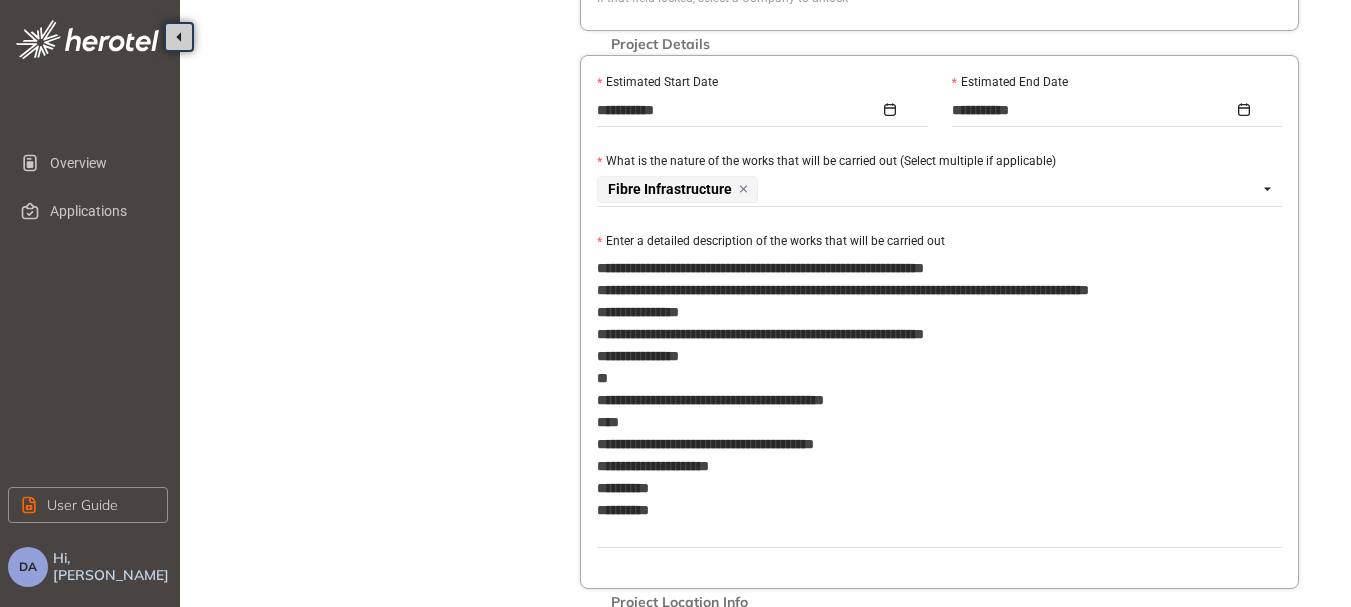 click on "**********" at bounding box center [939, 400] 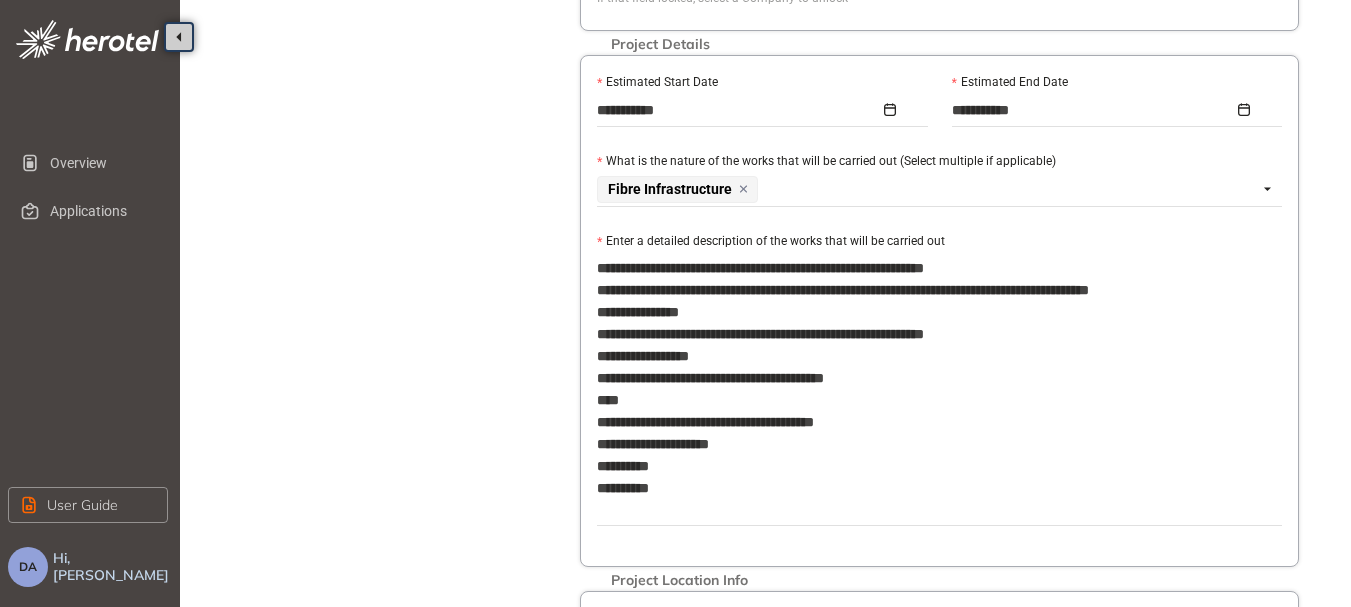 type on "**********" 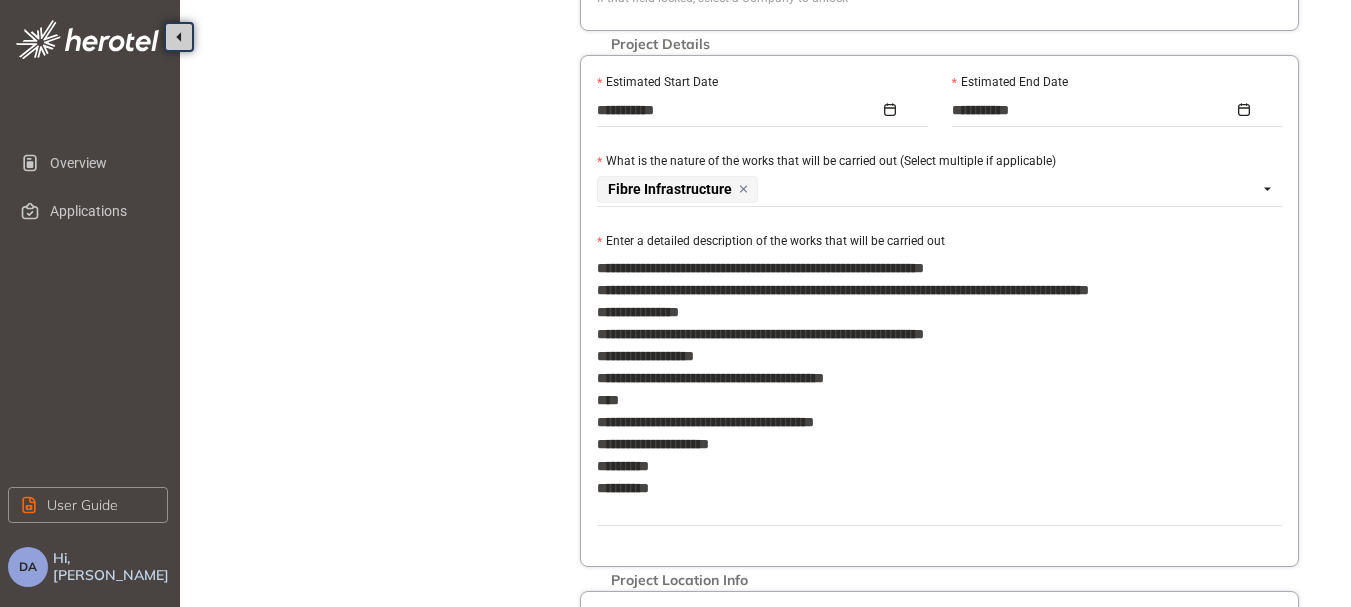 type on "**********" 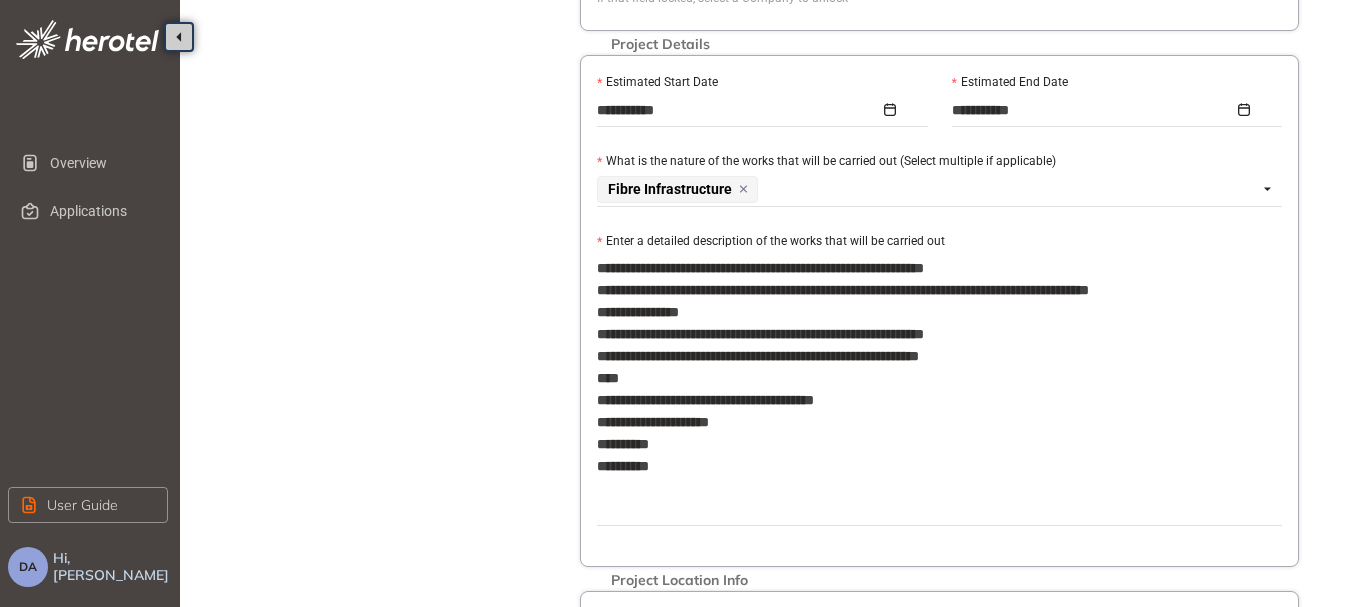 type on "**********" 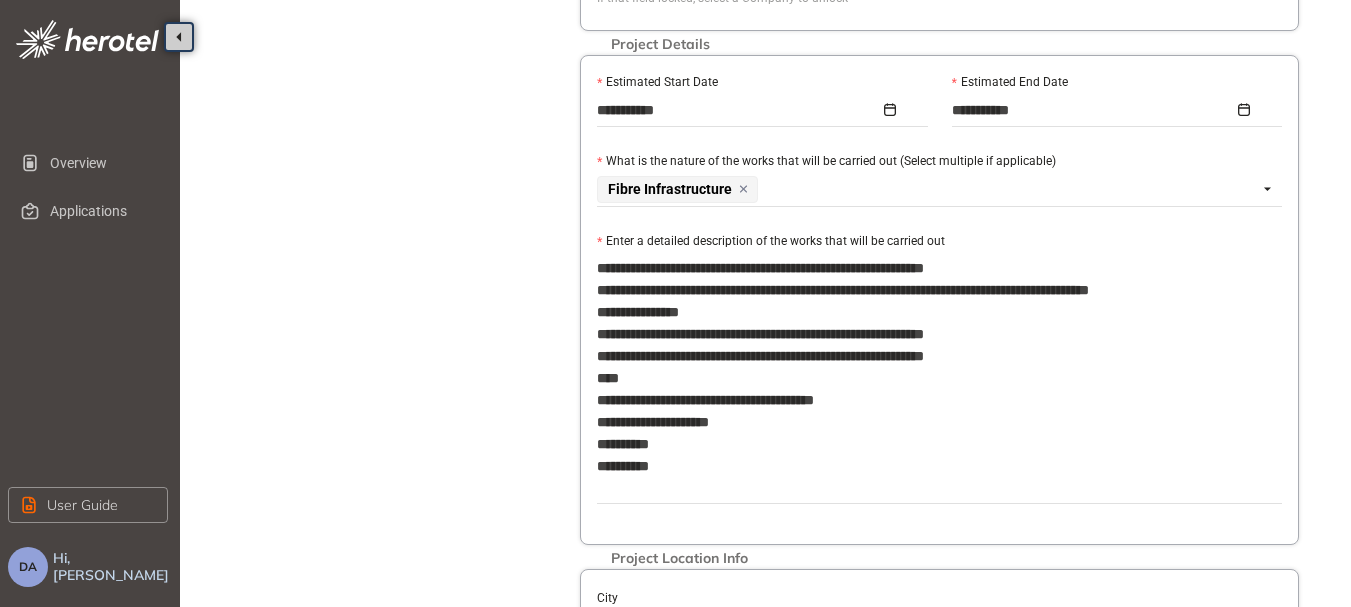 click on "**********" at bounding box center [939, 378] 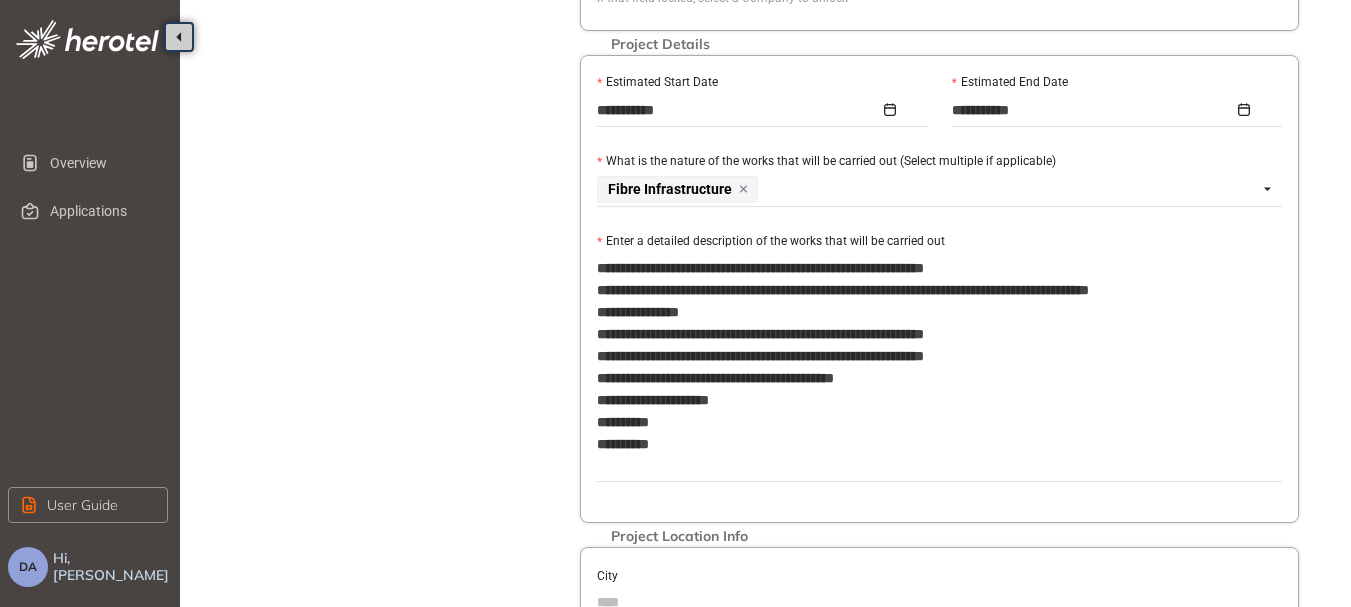 type on "**********" 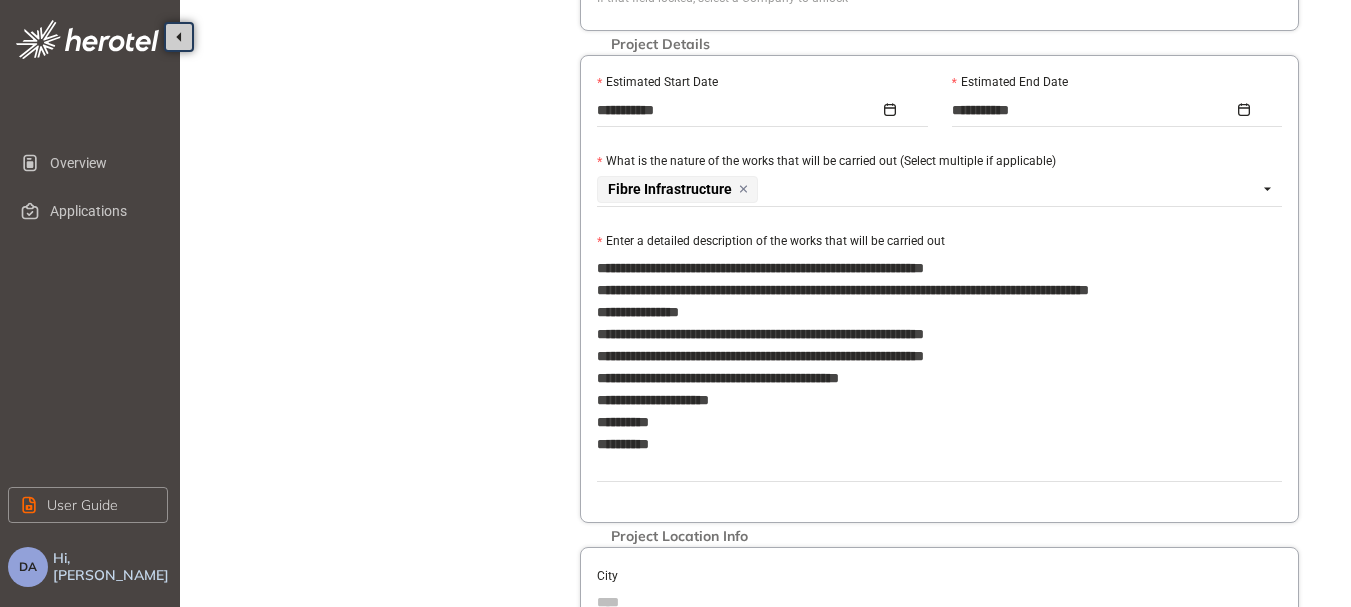 click on "**********" at bounding box center [939, 367] 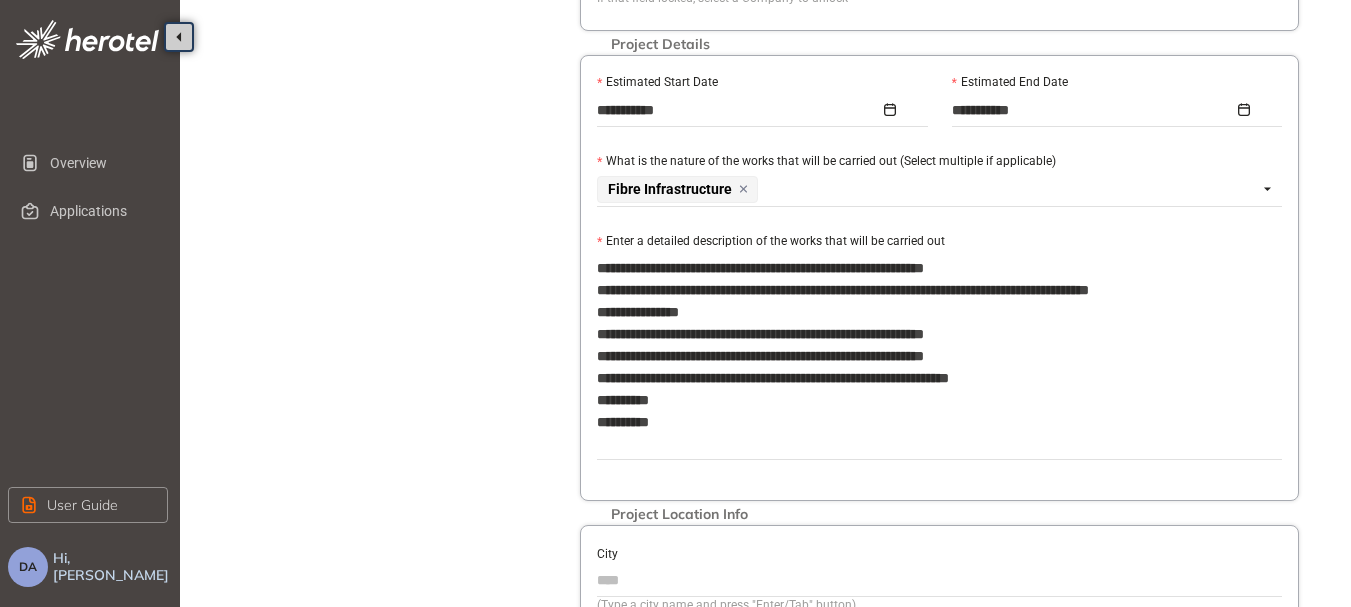 type on "**********" 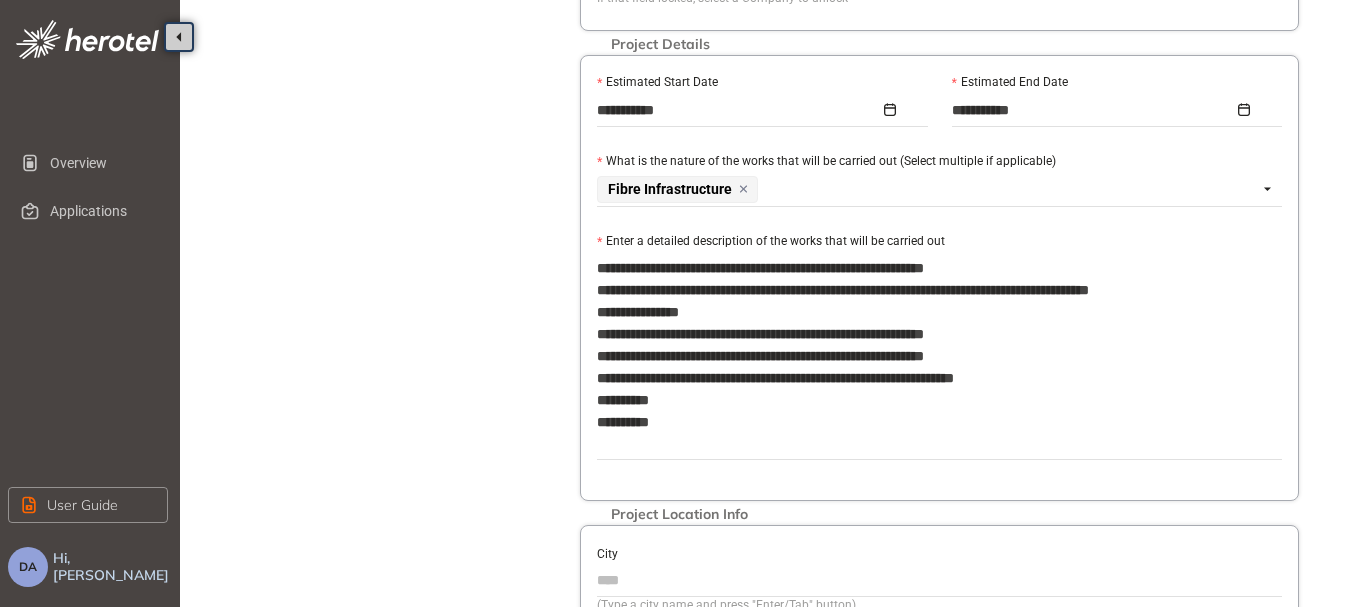 click on "**********" at bounding box center [939, 356] 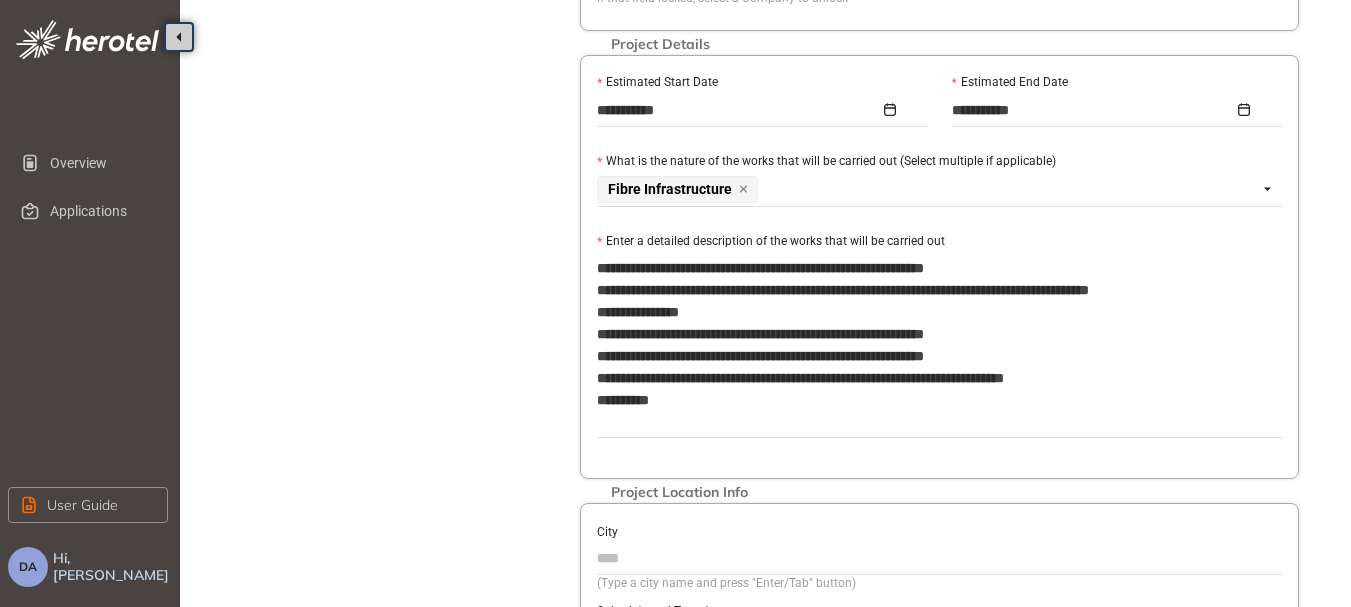 type on "**********" 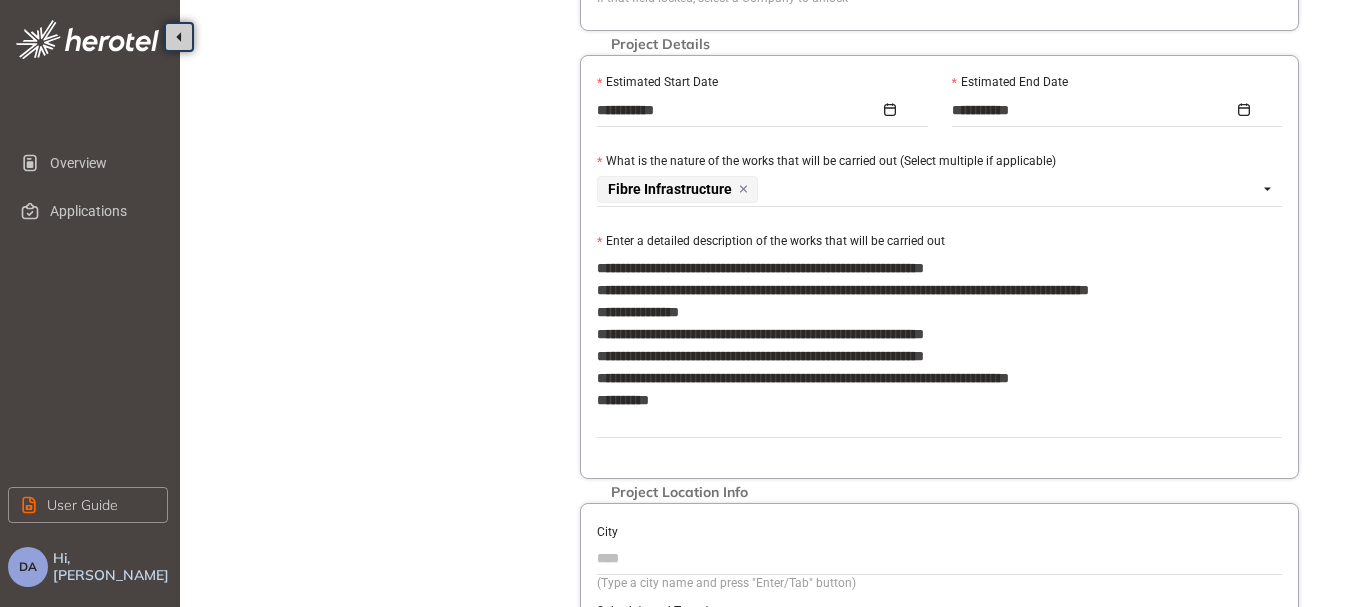 scroll, scrollTop: 742, scrollLeft: 0, axis: vertical 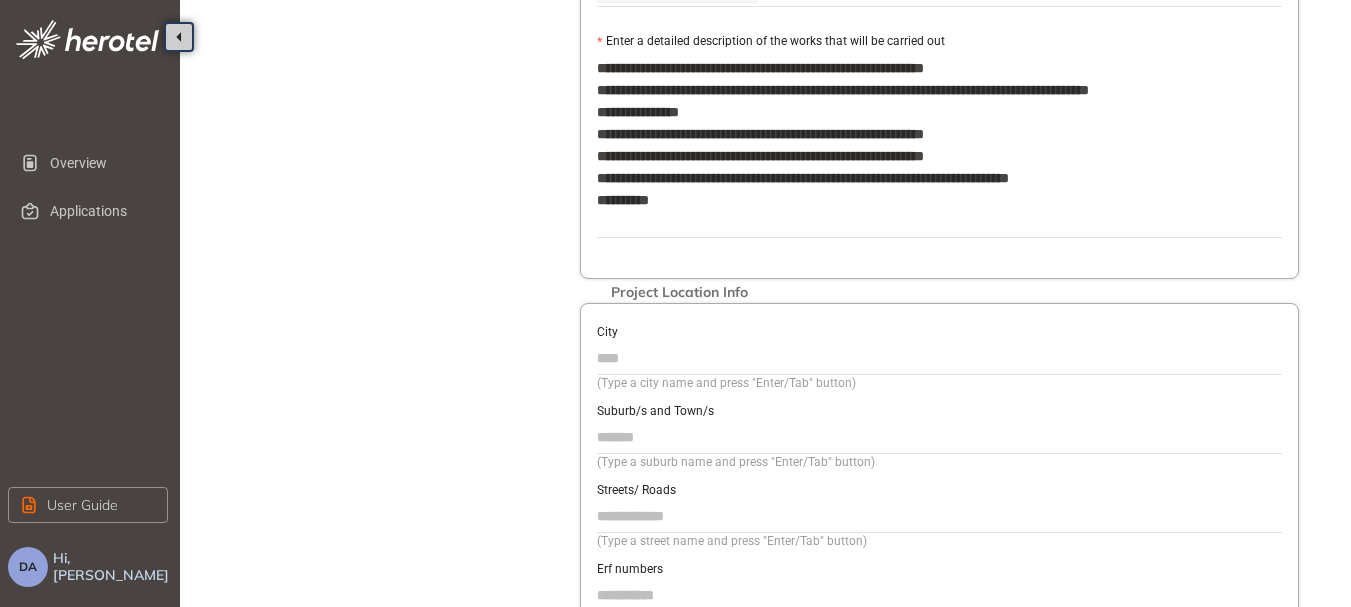 type on "**********" 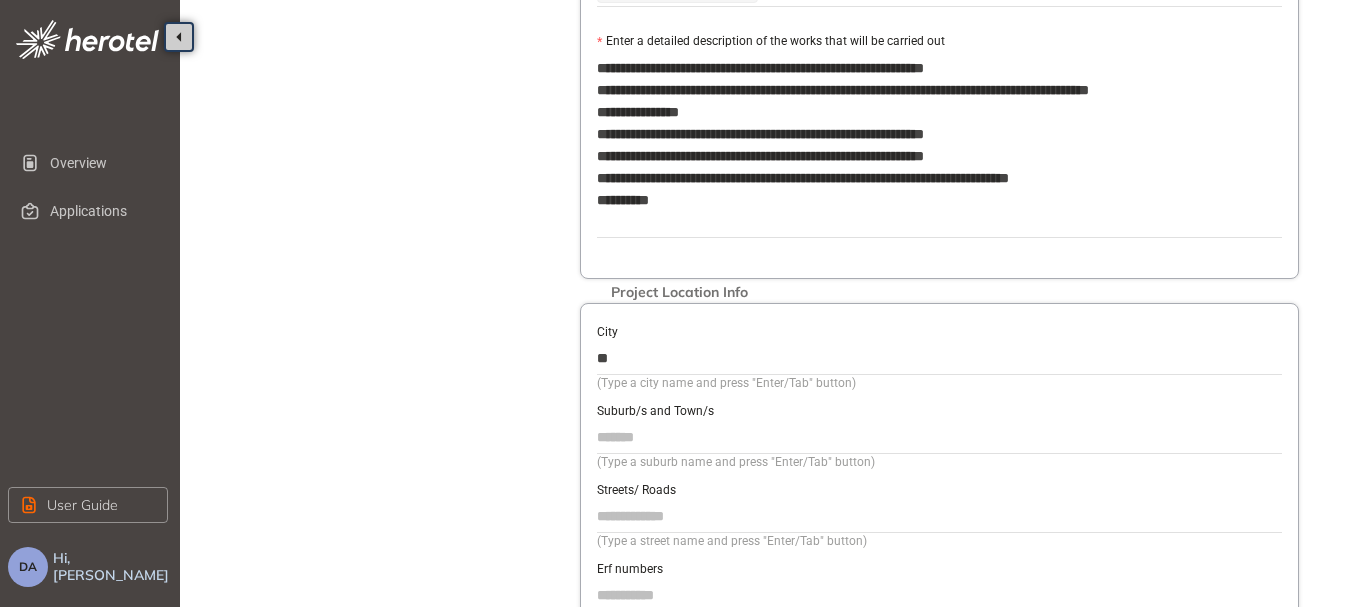type on "*" 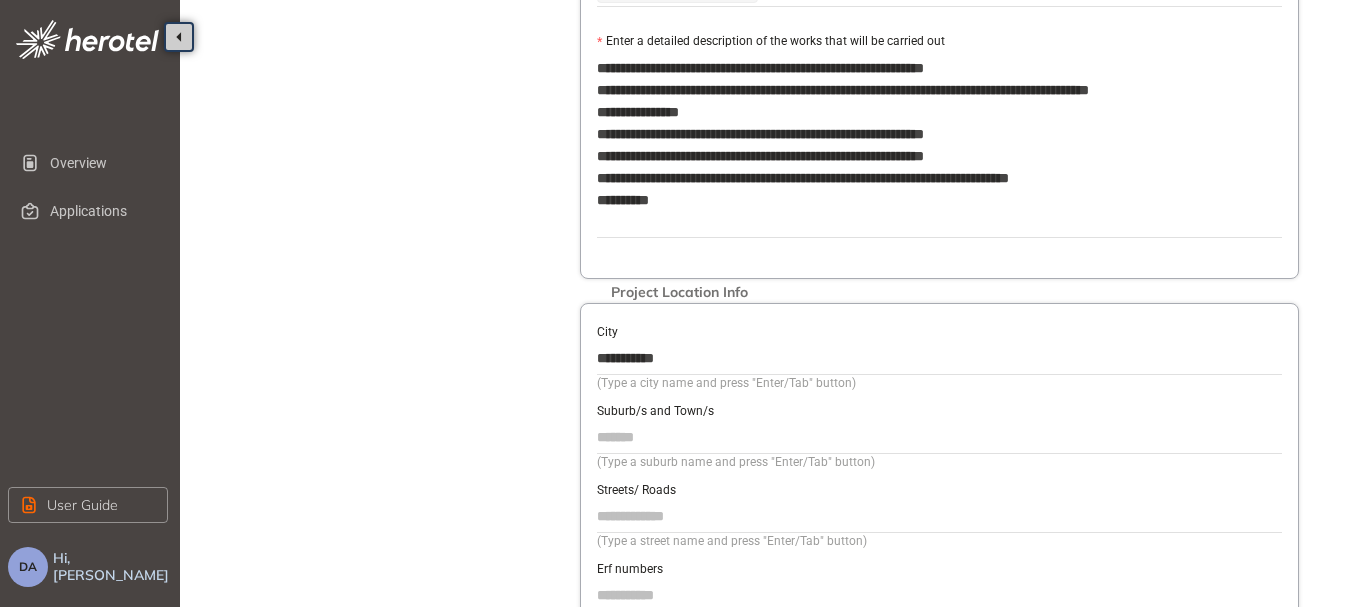 type on "**********" 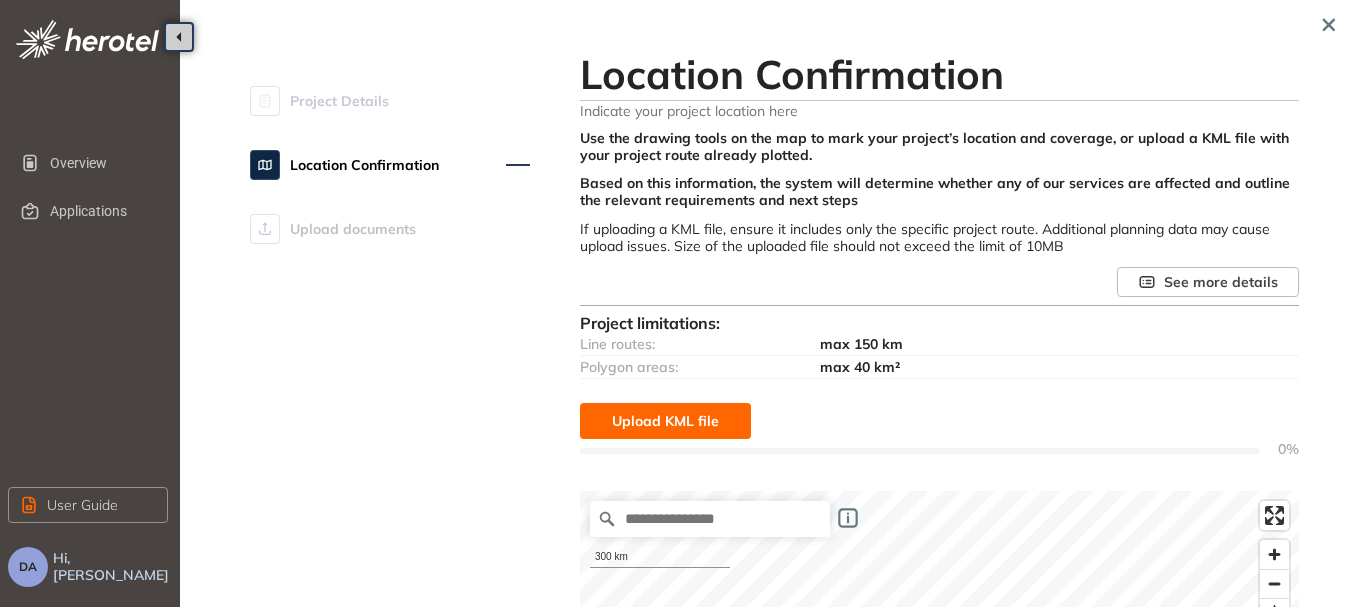 scroll, scrollTop: 400, scrollLeft: 0, axis: vertical 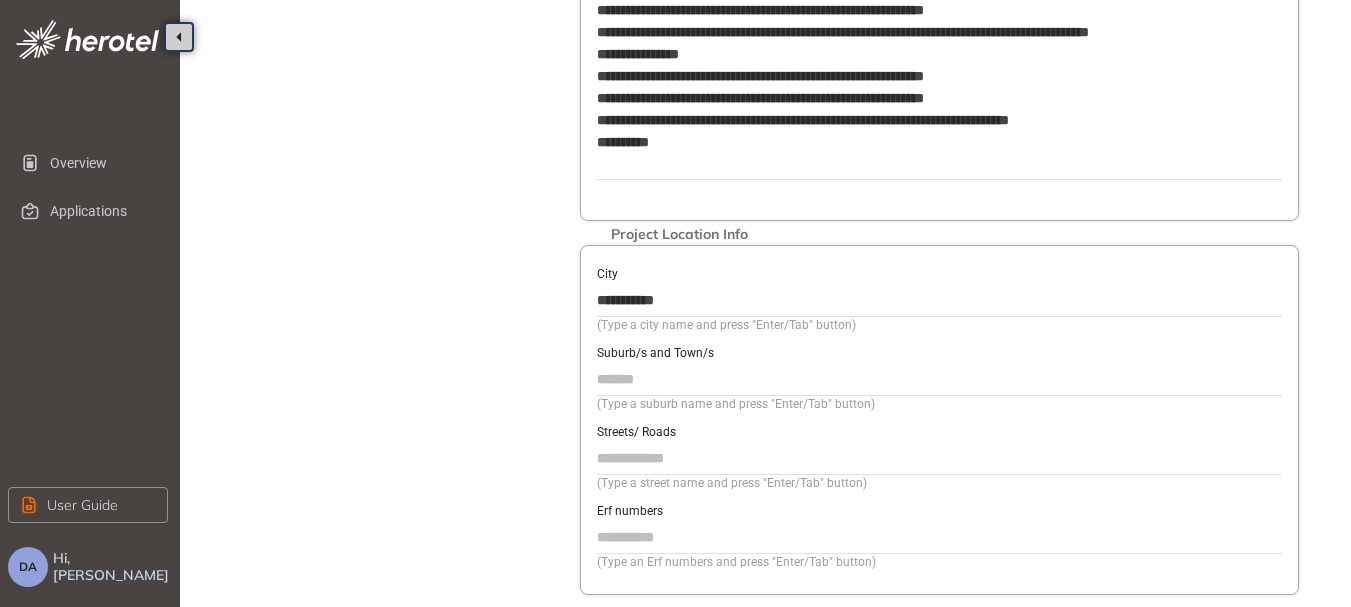 click on "Suburb/s and Town/s" at bounding box center (939, 379) 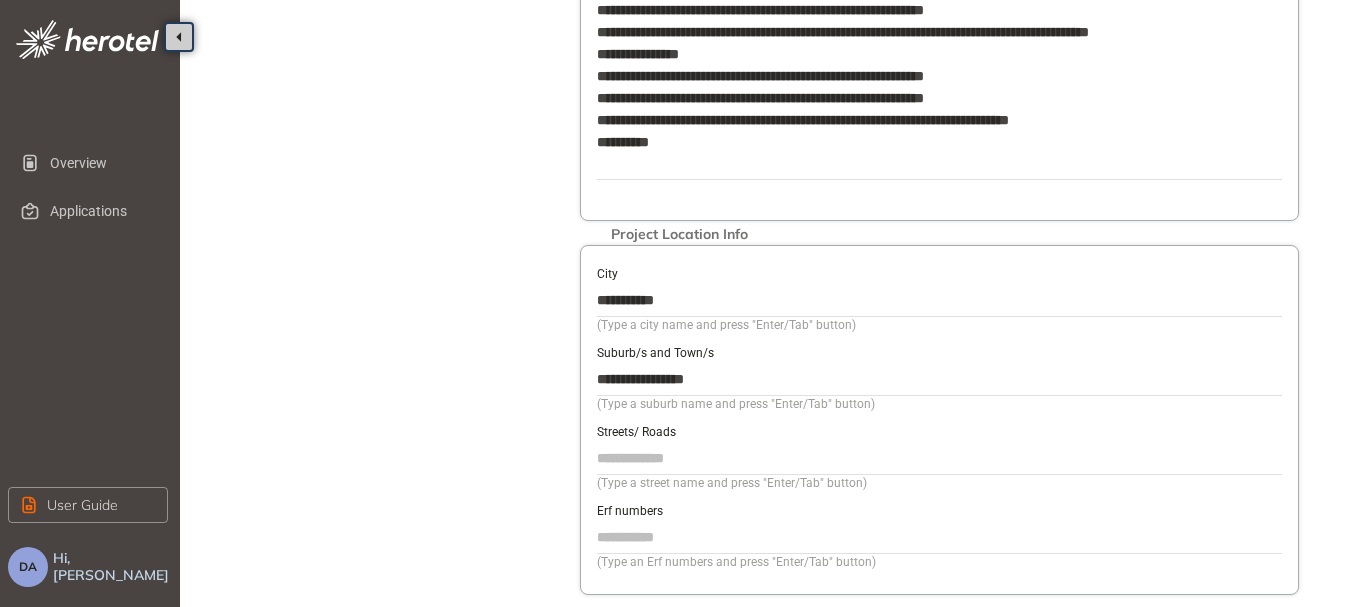 type on "**********" 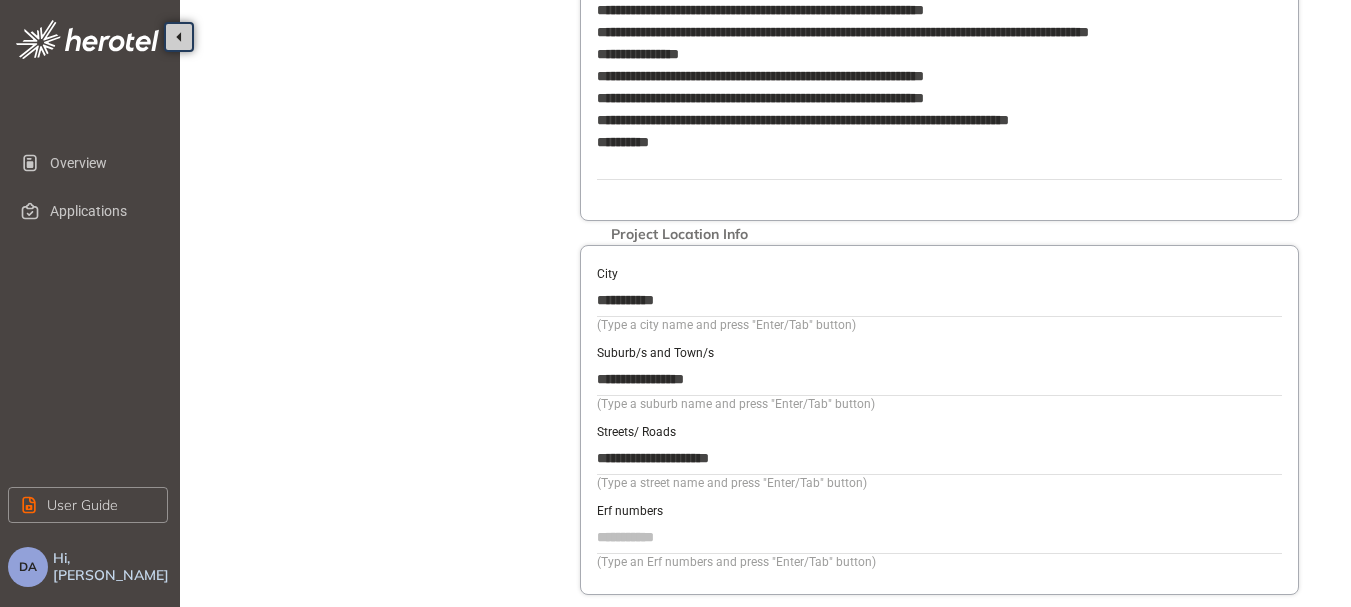 type on "**********" 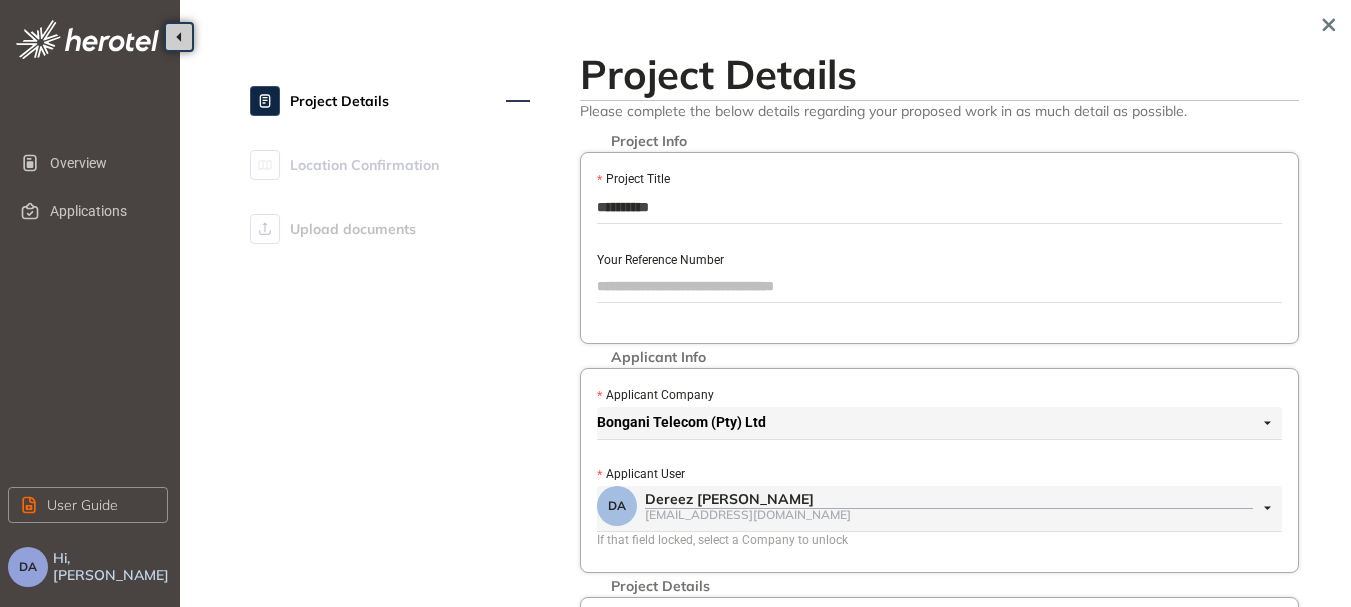 scroll, scrollTop: 100, scrollLeft: 0, axis: vertical 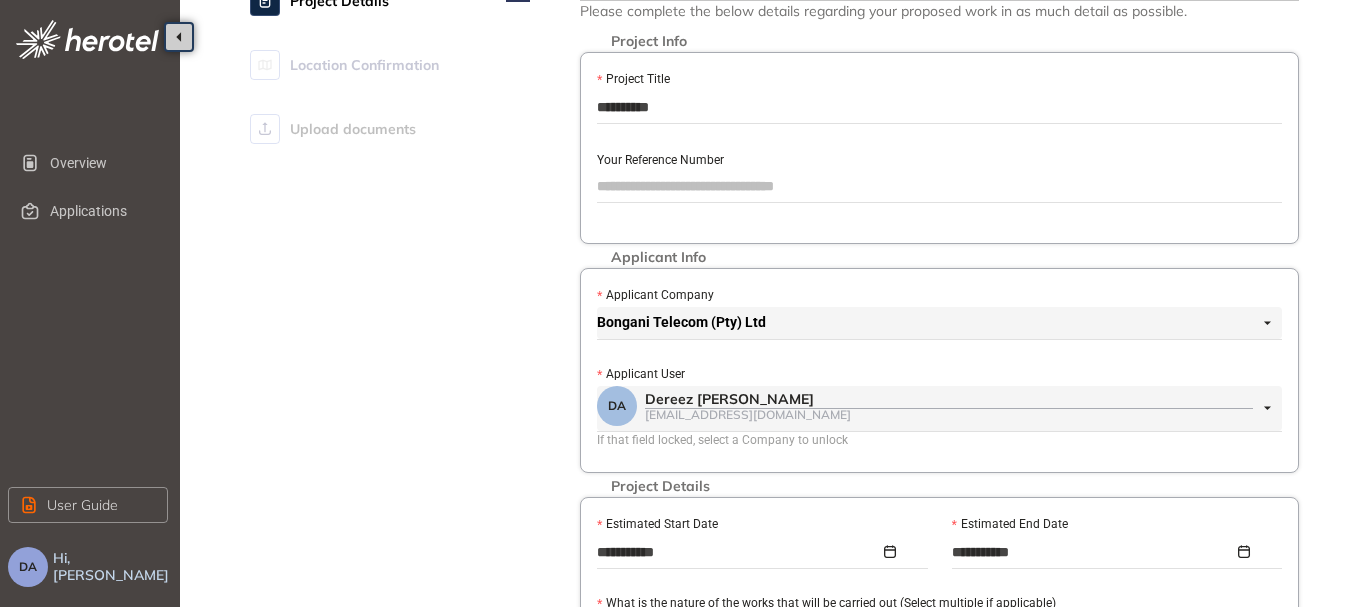 type on "****" 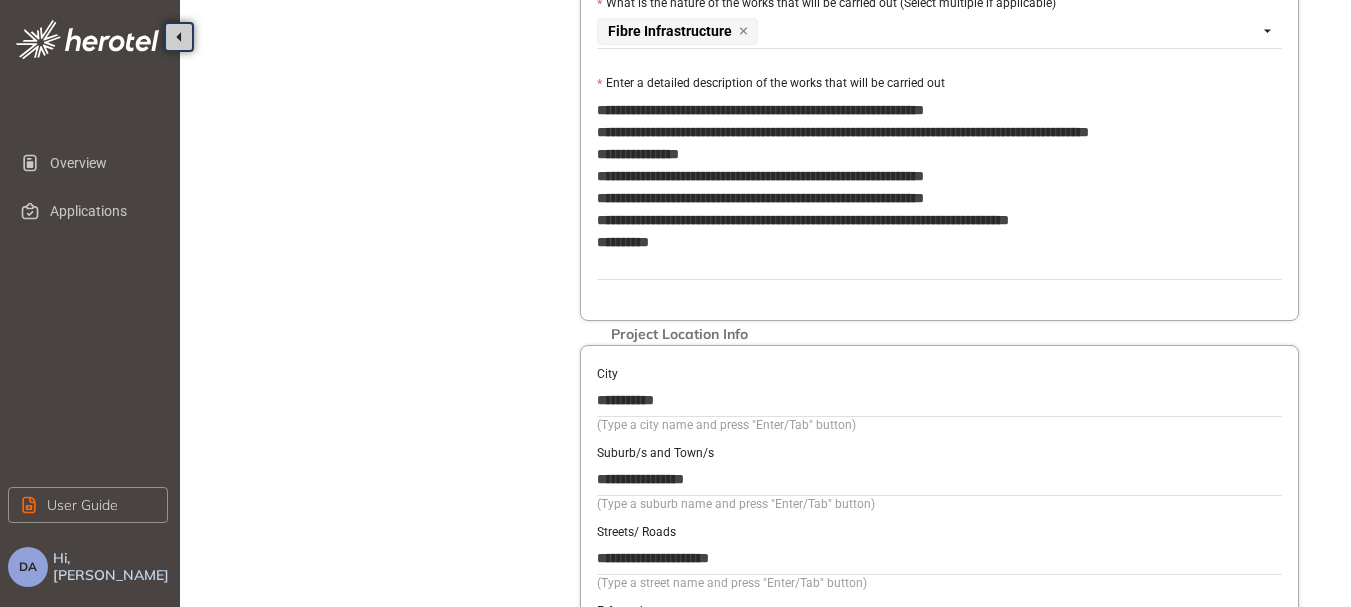 scroll, scrollTop: 900, scrollLeft: 0, axis: vertical 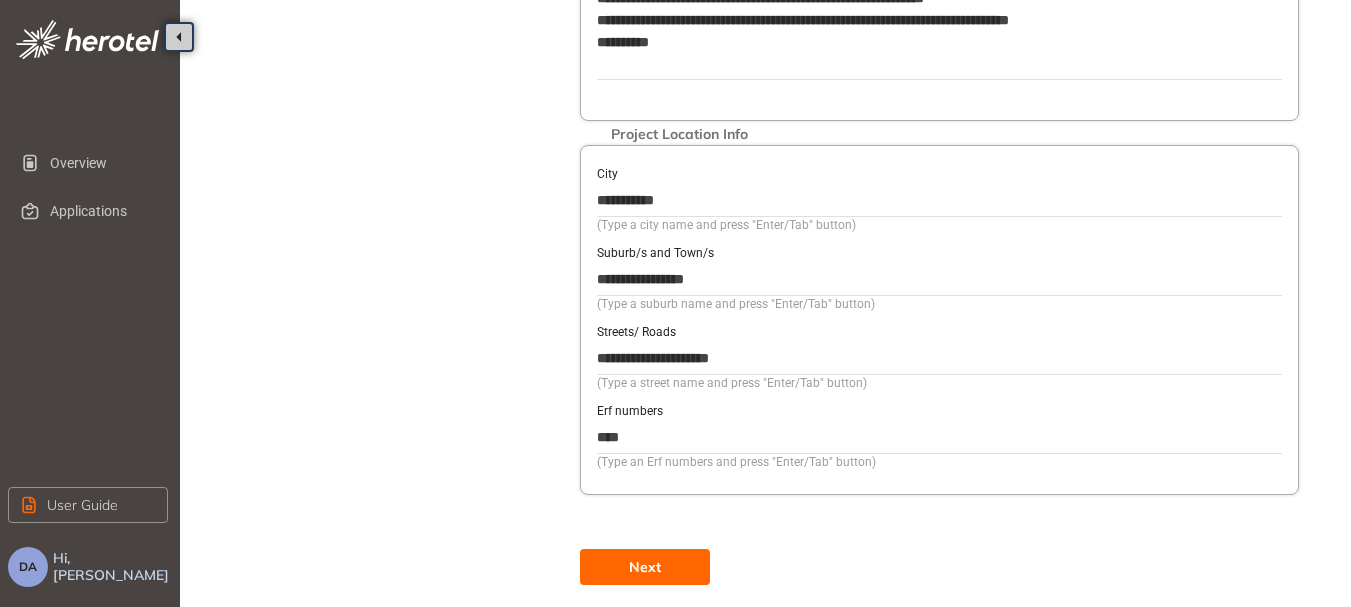 type on "*********" 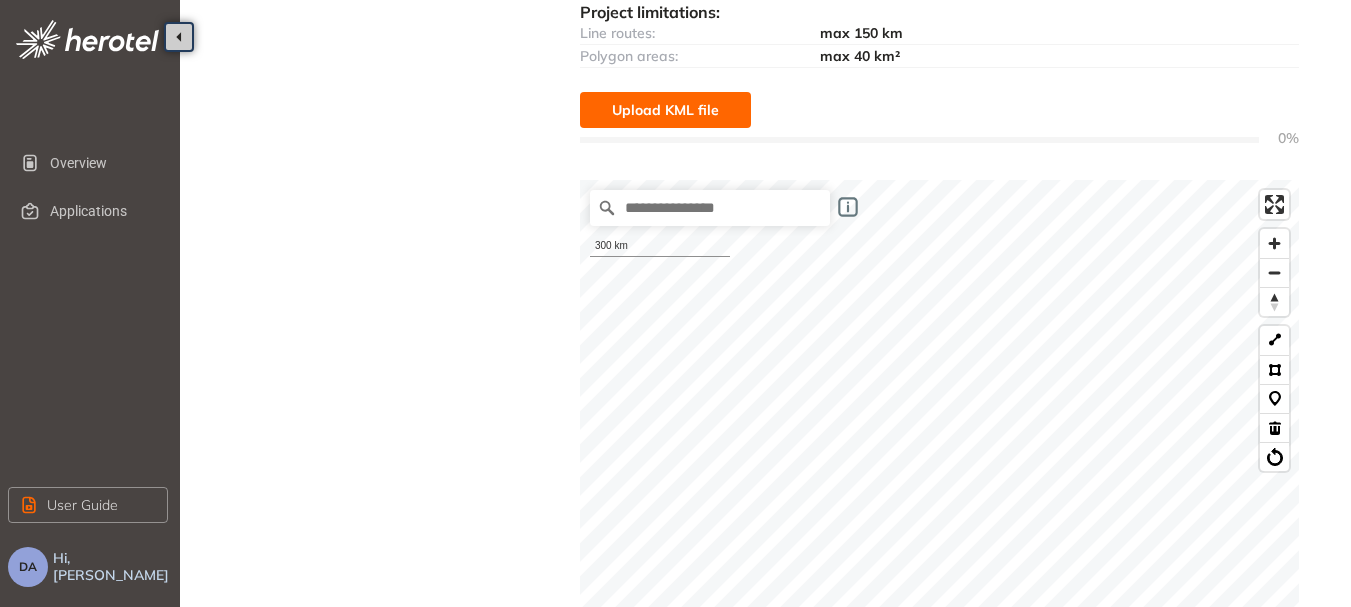 scroll, scrollTop: 211, scrollLeft: 0, axis: vertical 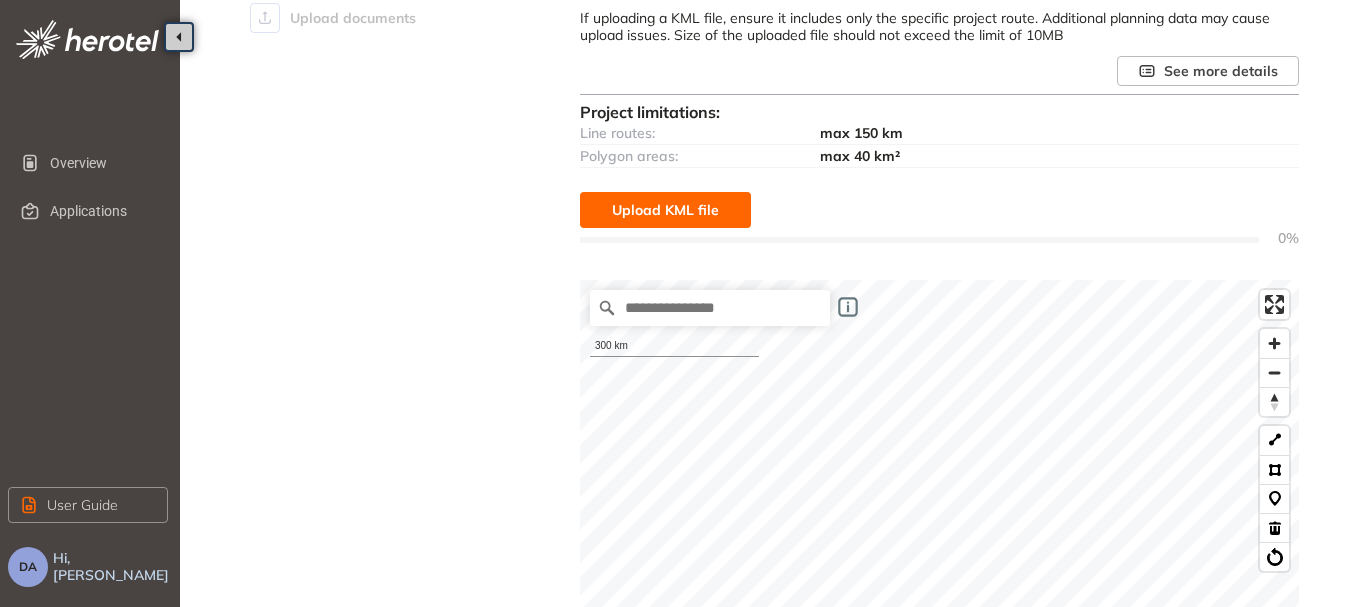 click on "Upload KML file" at bounding box center [665, 210] 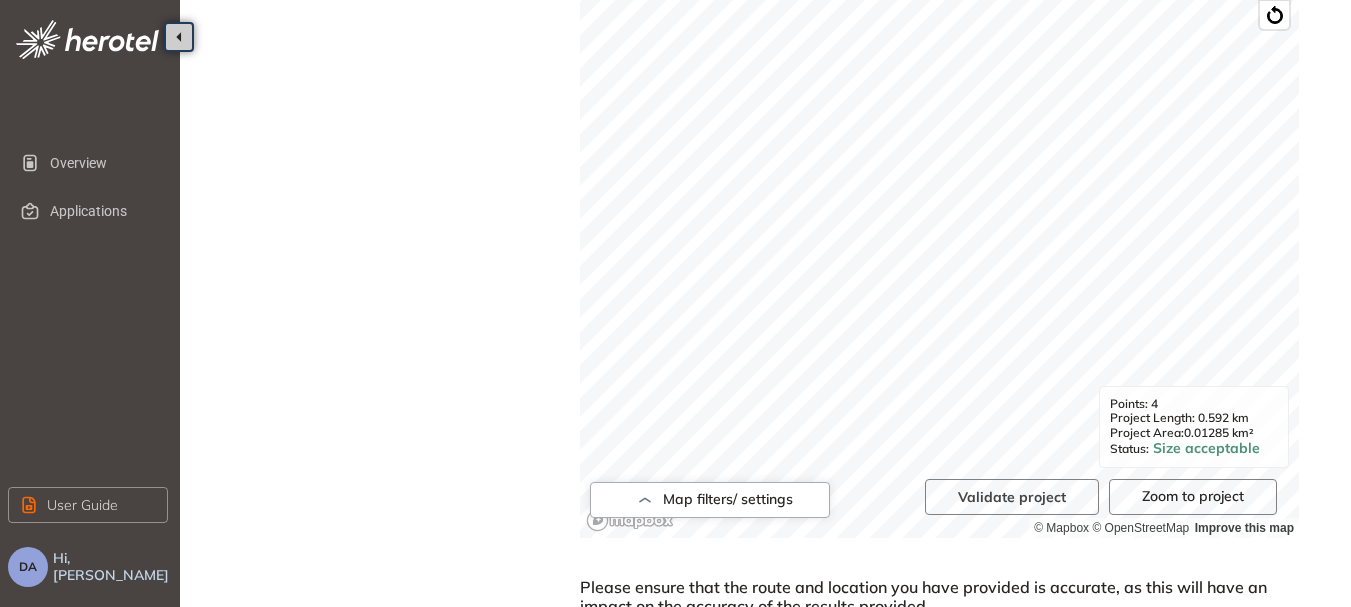 scroll, scrollTop: 930, scrollLeft: 0, axis: vertical 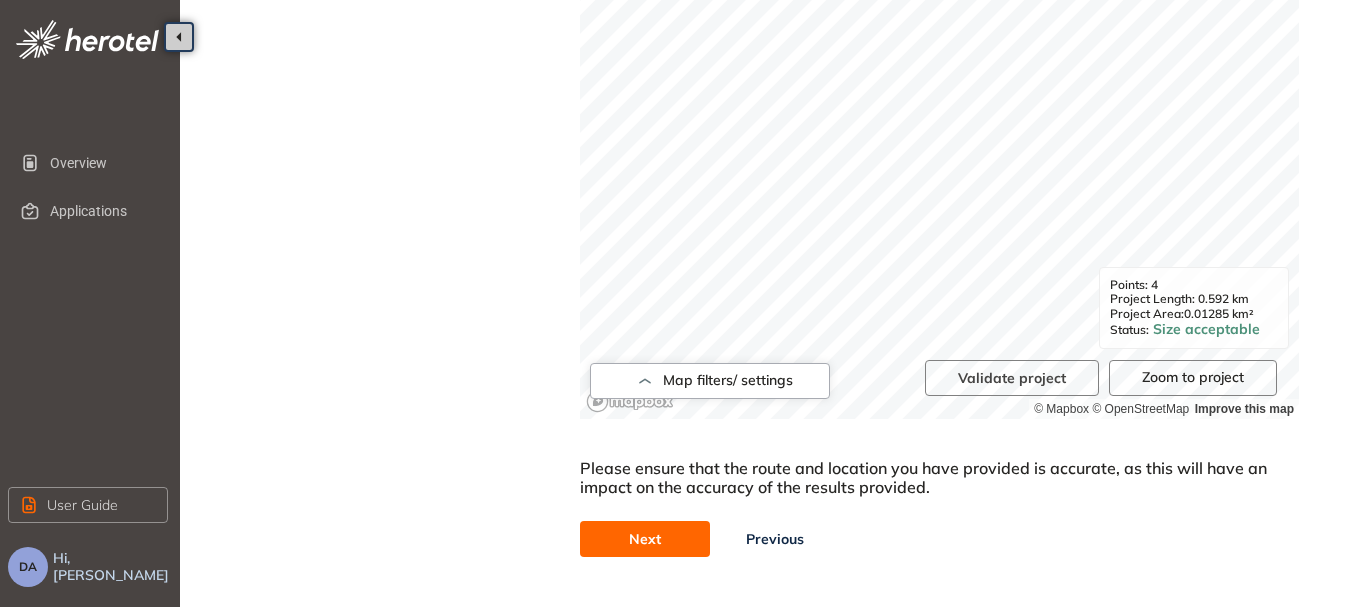 click on "Next" at bounding box center (645, 539) 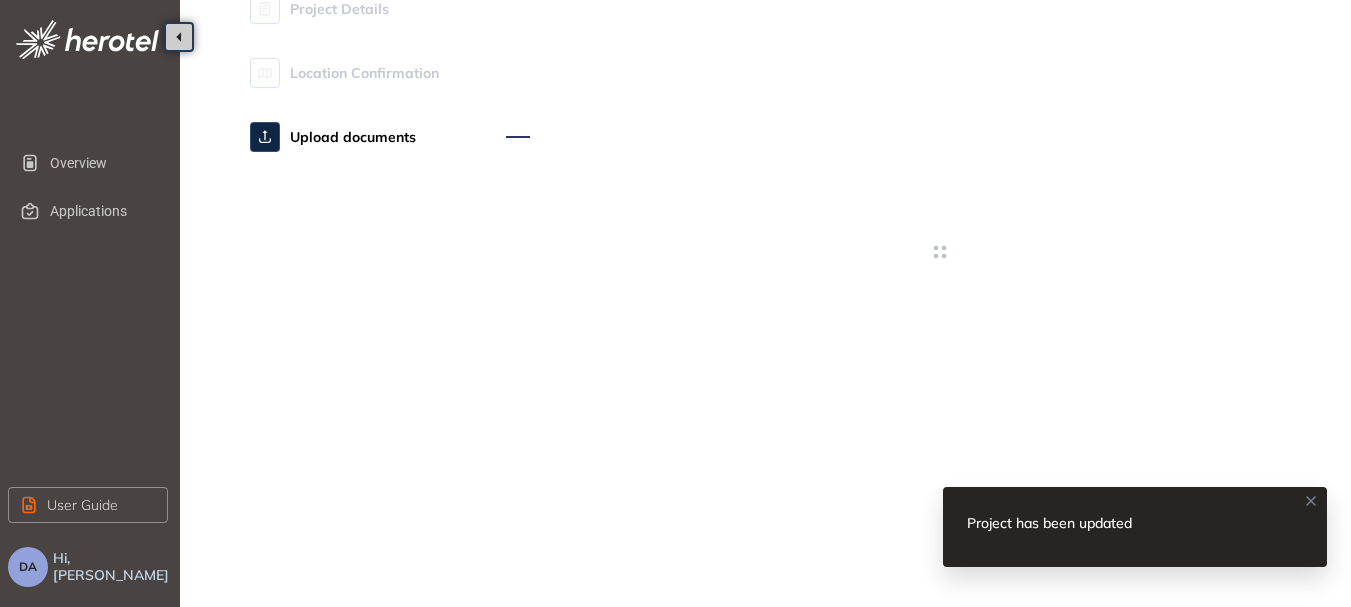 scroll, scrollTop: 0, scrollLeft: 0, axis: both 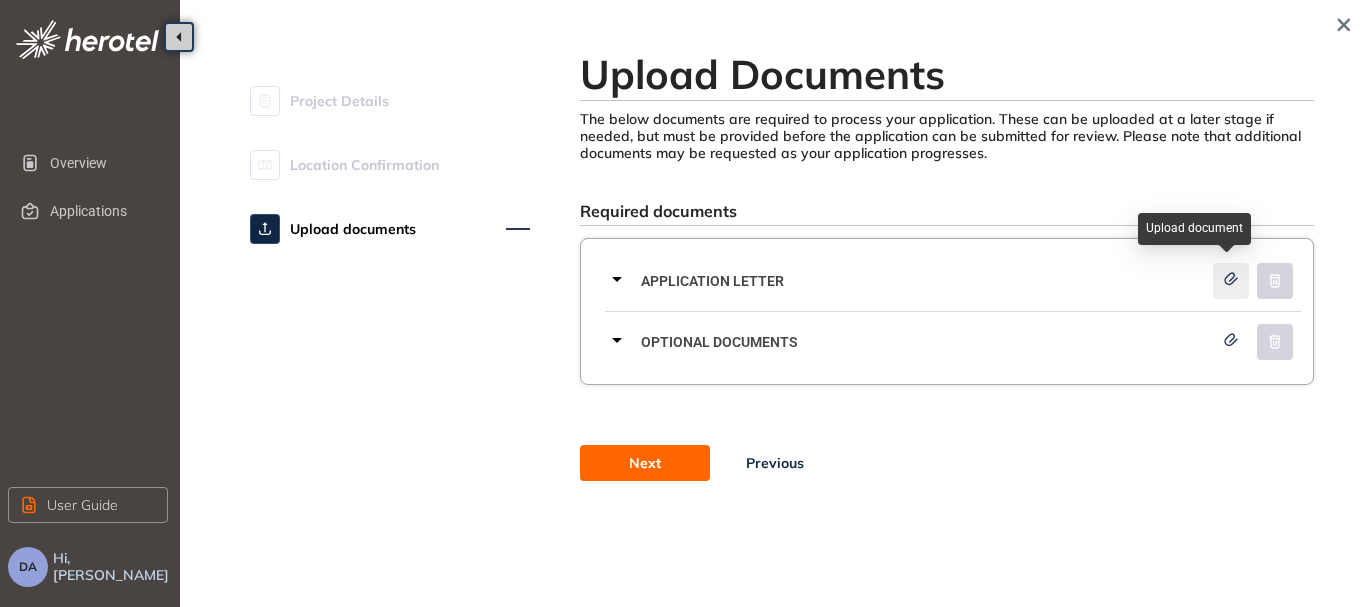 click 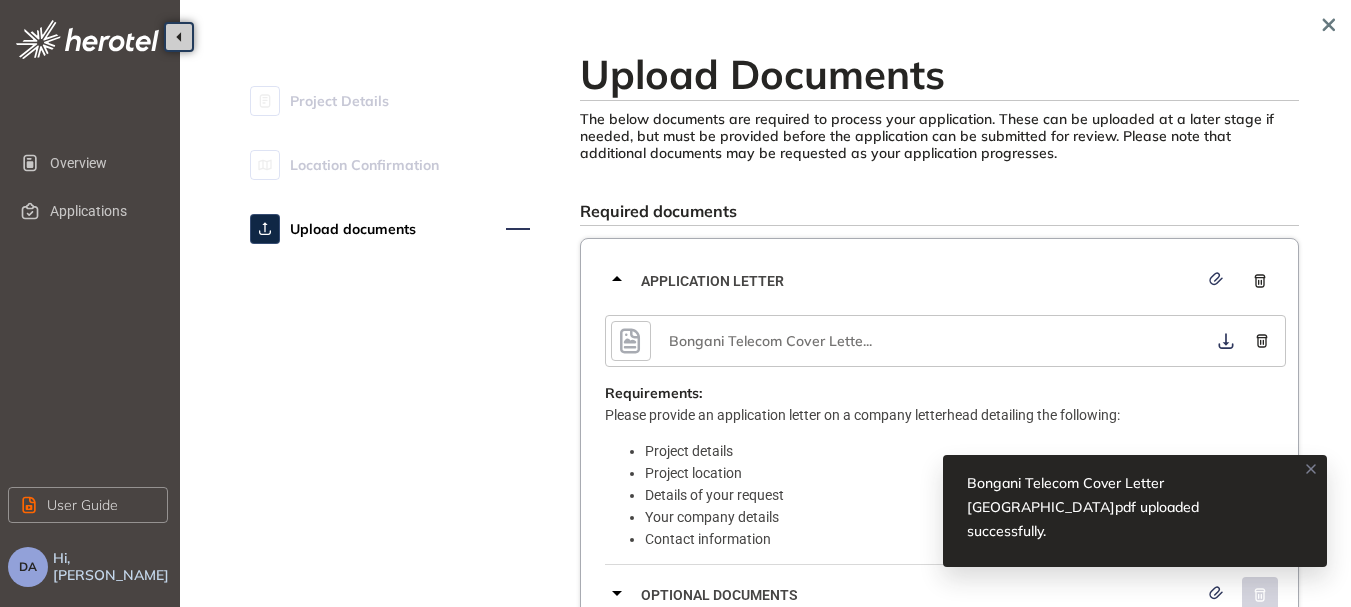 click 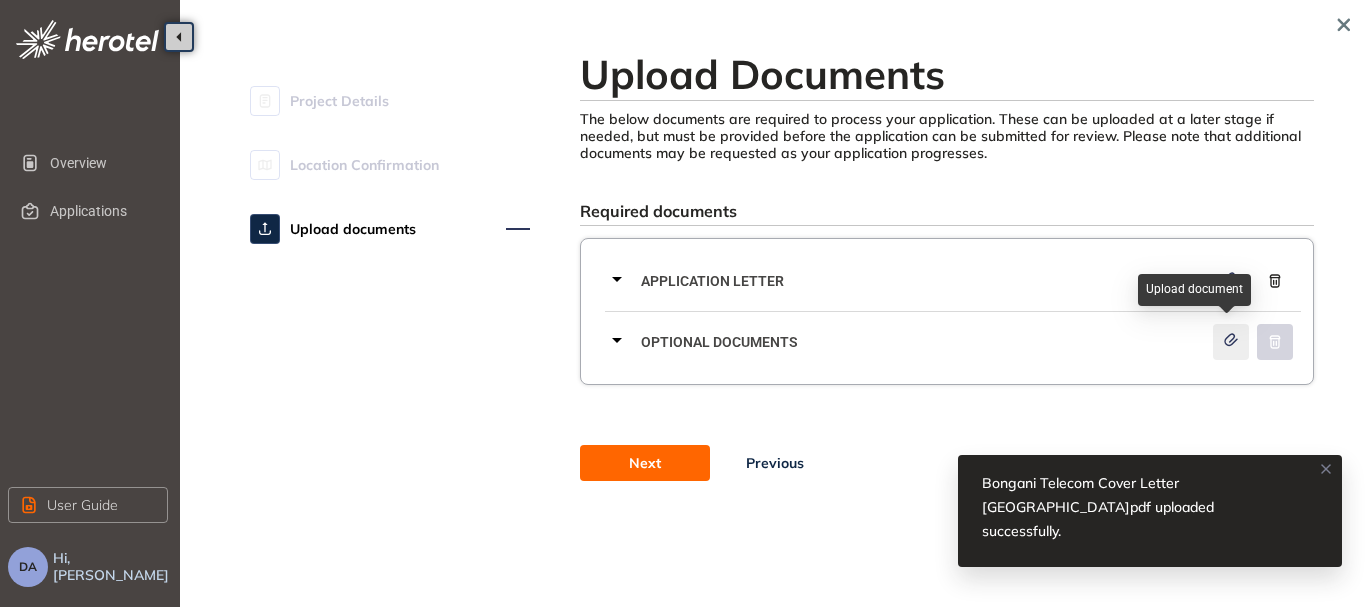 click 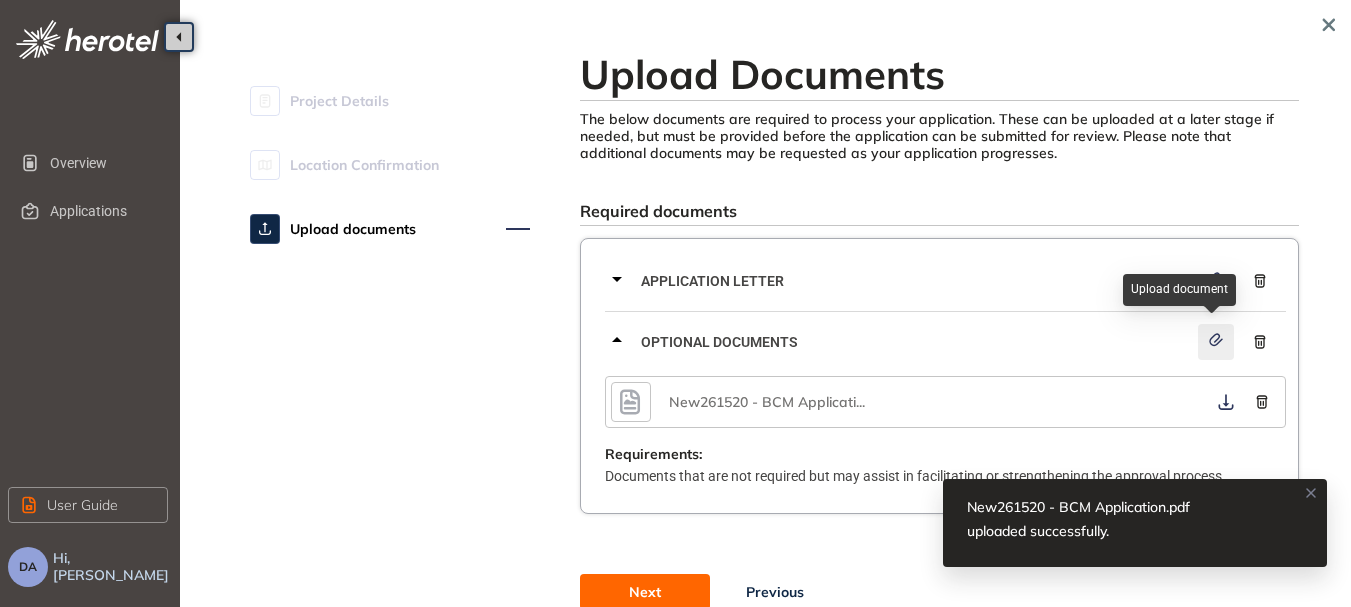 click 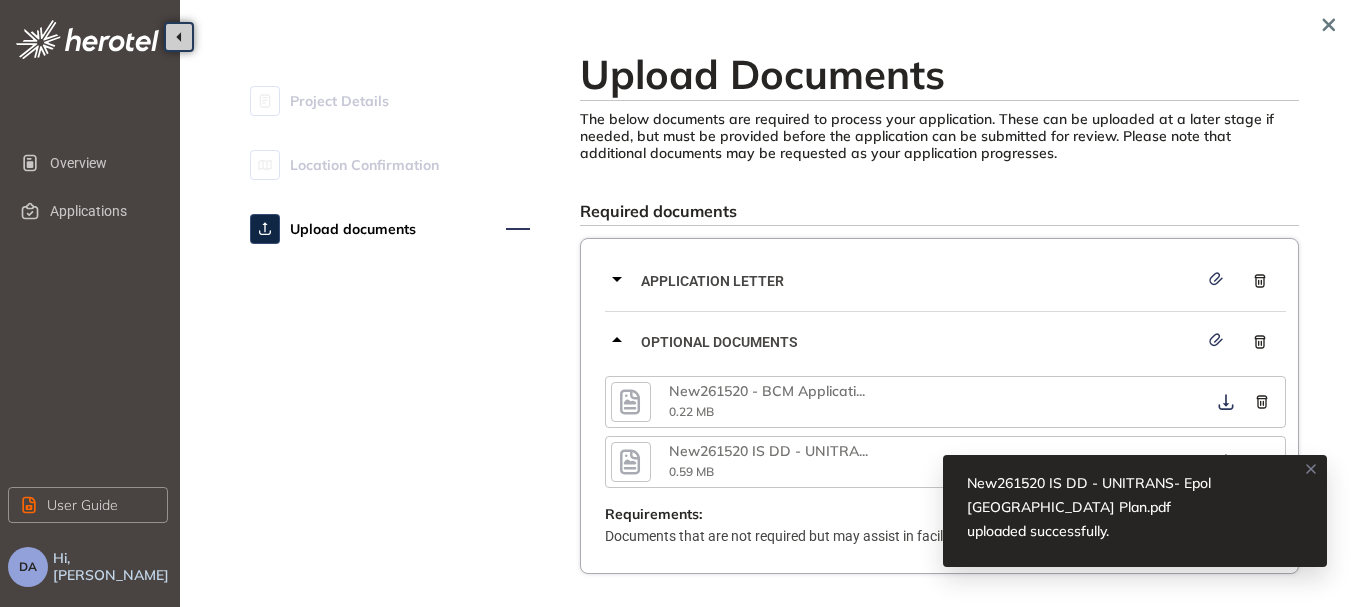 click 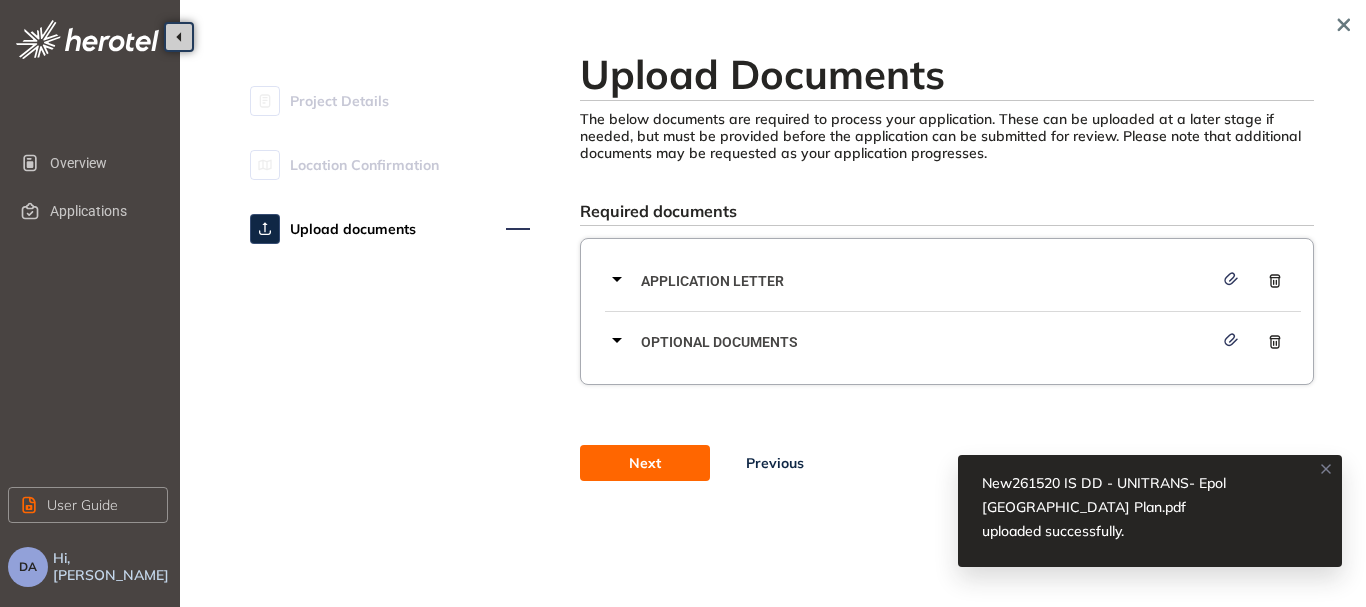 click on "Next" at bounding box center (645, 463) 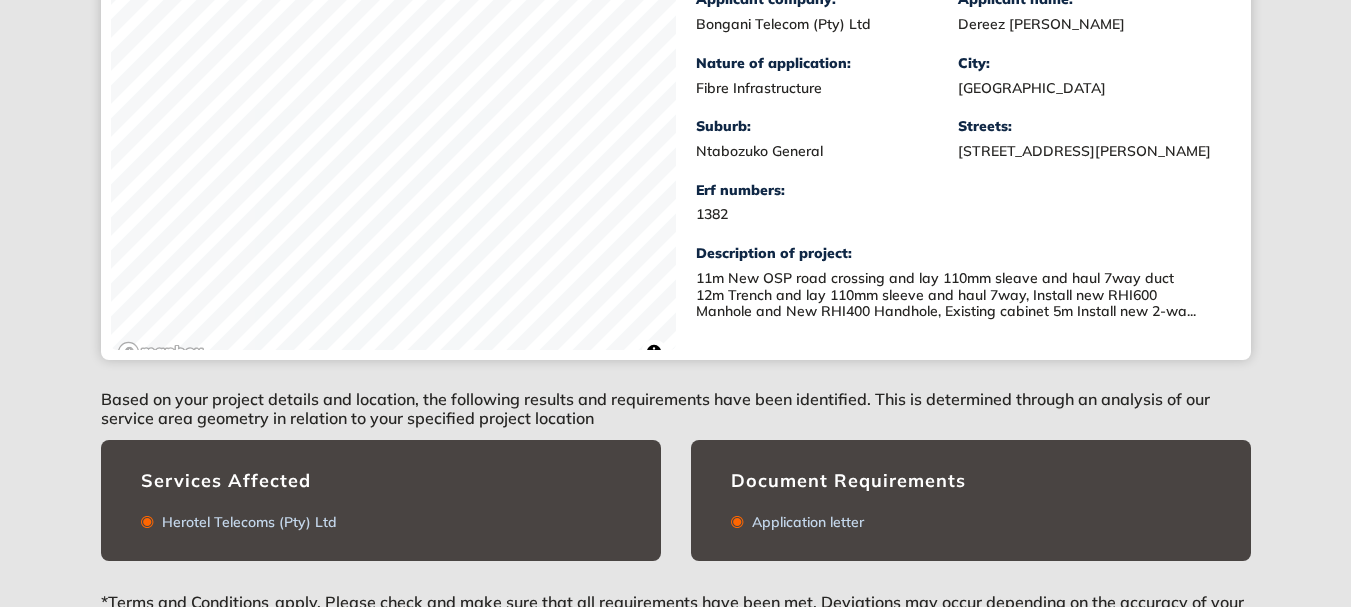 scroll, scrollTop: 570, scrollLeft: 0, axis: vertical 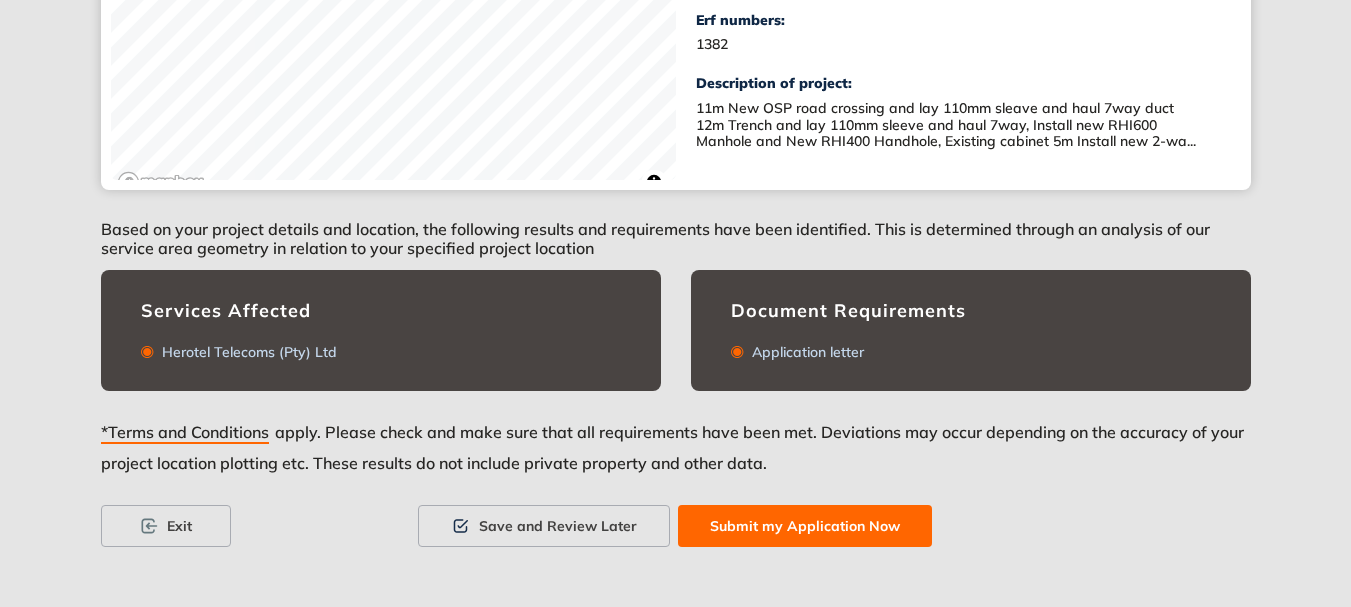 click on "Submit my Application Now" at bounding box center (805, 526) 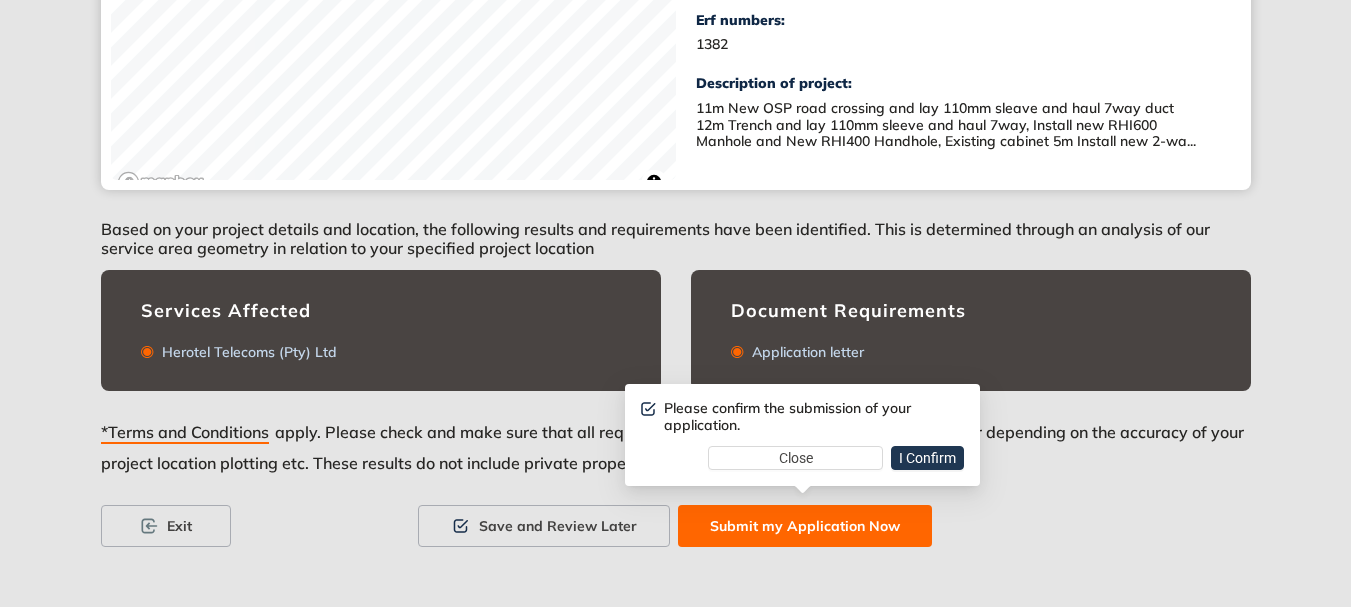 click on "I Confirm" at bounding box center (927, 458) 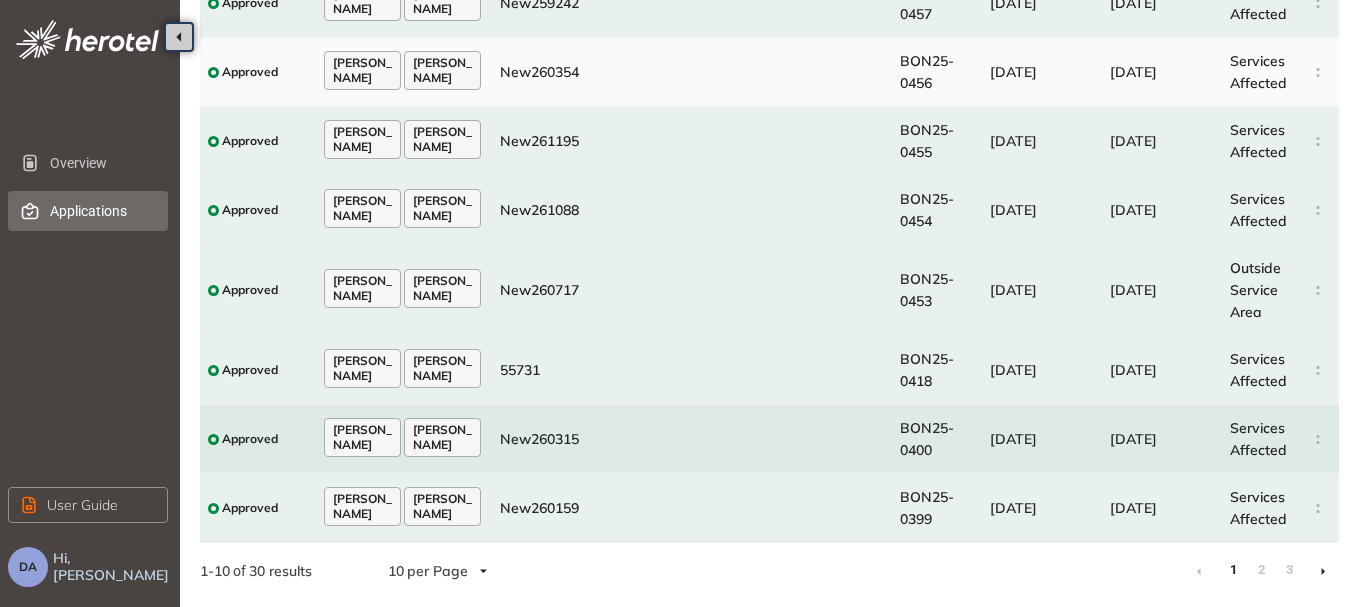 scroll, scrollTop: 0, scrollLeft: 0, axis: both 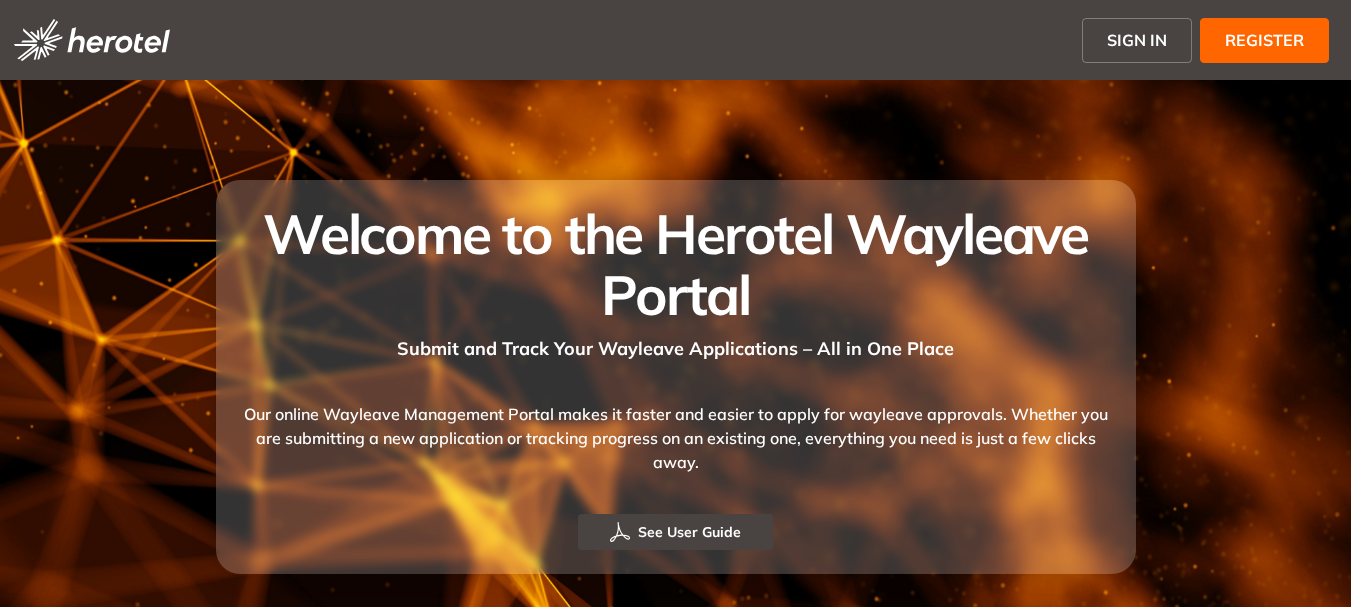 click on "SIGN IN" at bounding box center (1137, 40) 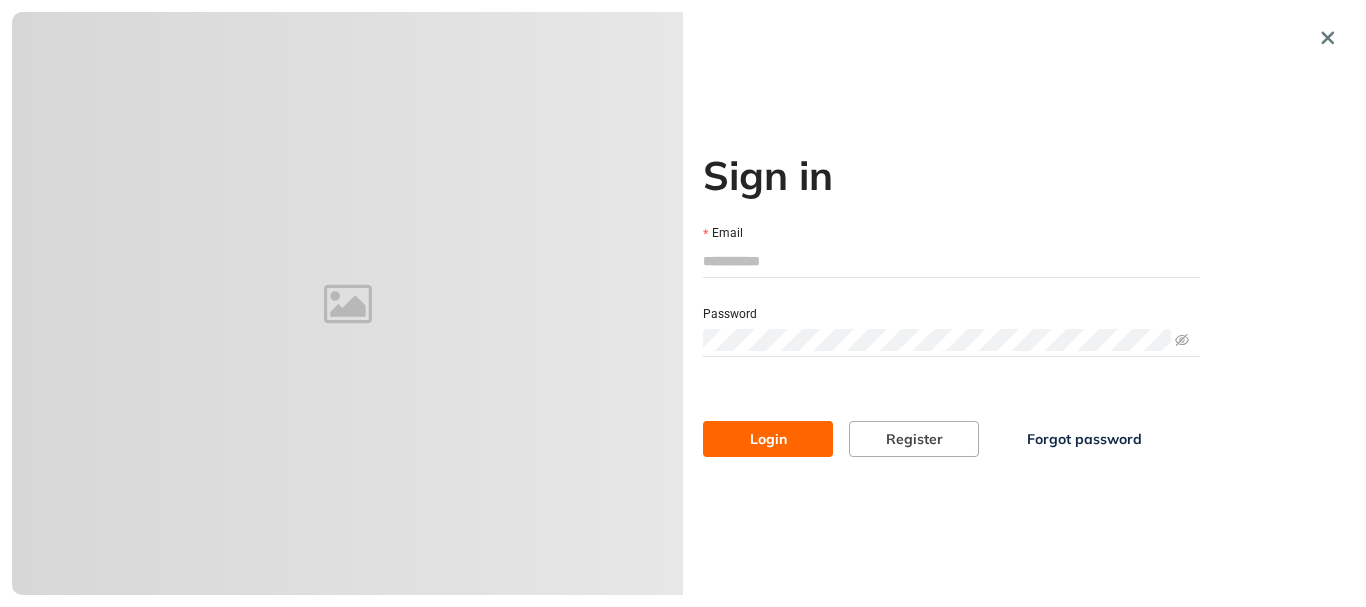 type on "**********" 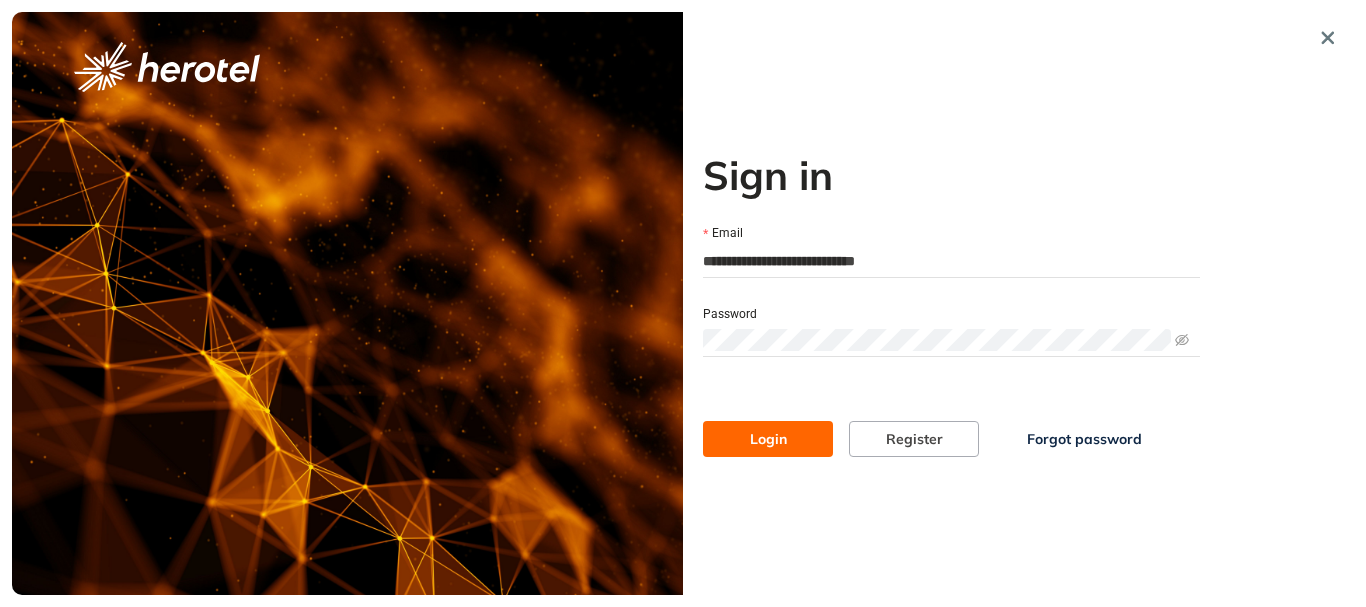 drag, startPoint x: 772, startPoint y: 430, endPoint x: 769, endPoint y: 419, distance: 11.401754 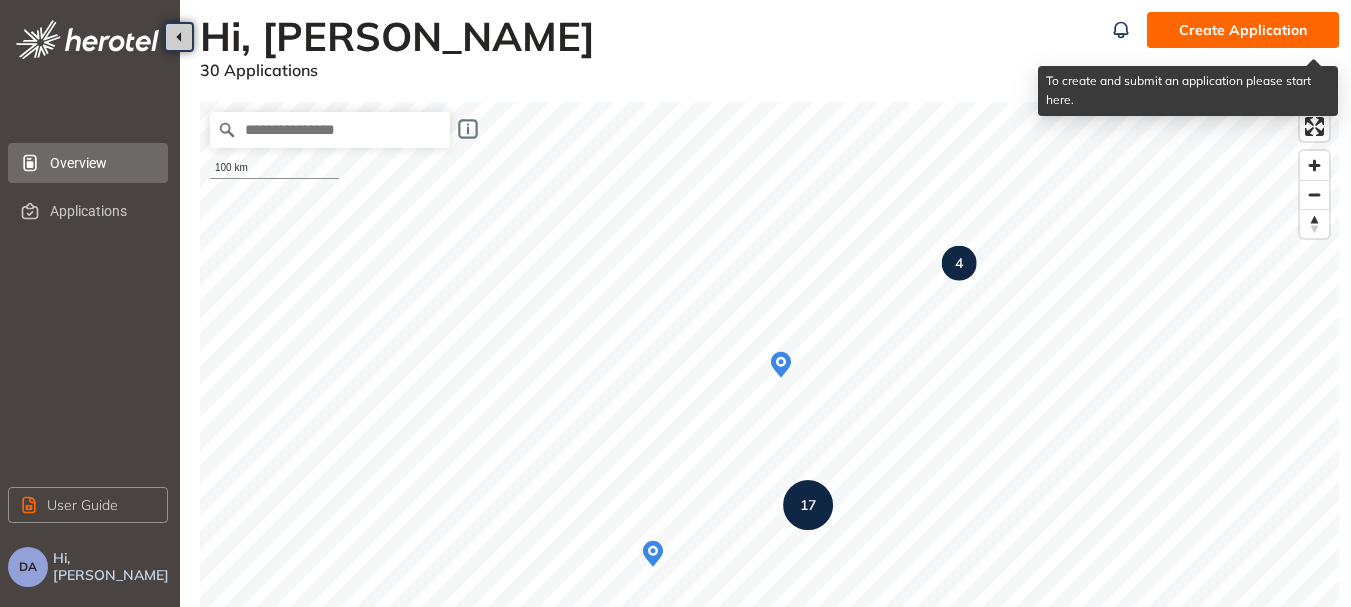 click on "Create Application" at bounding box center (1243, 30) 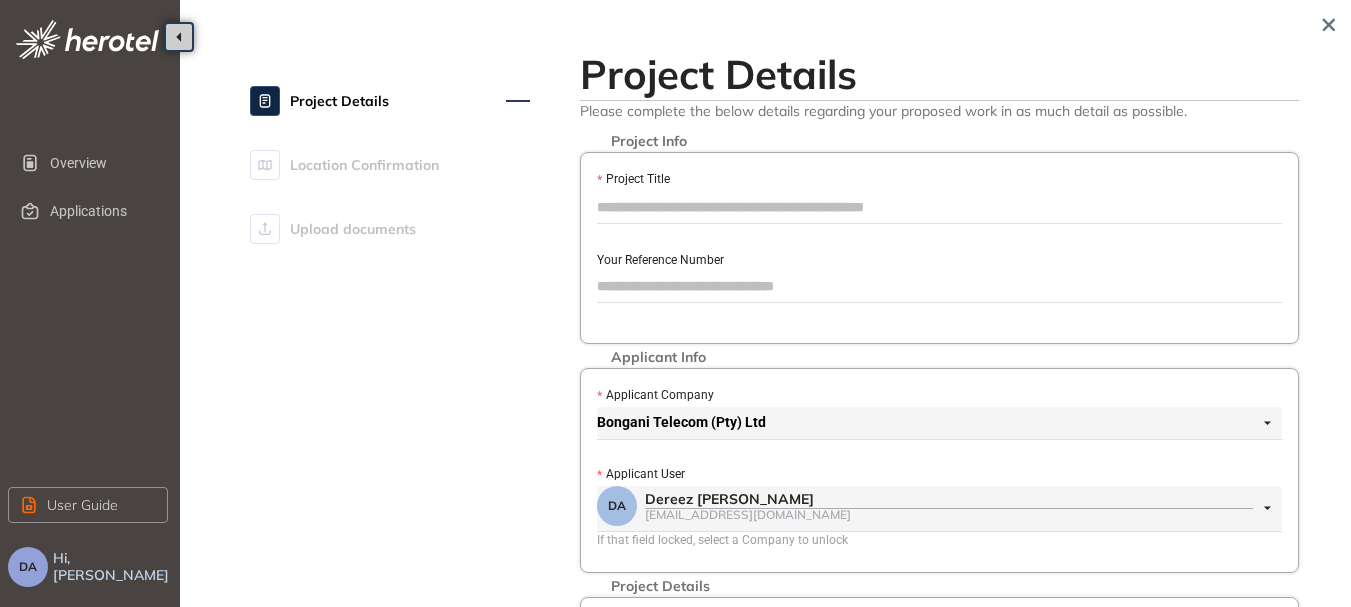 click on "Project Title" at bounding box center [939, 207] 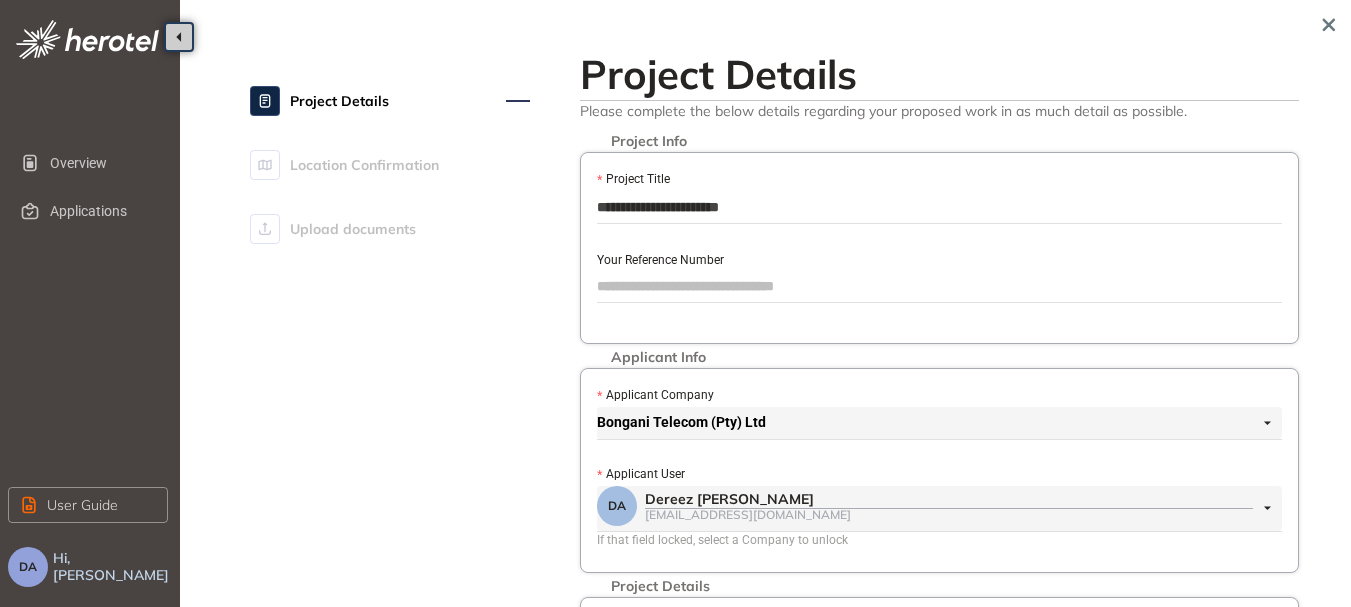 type on "**********" 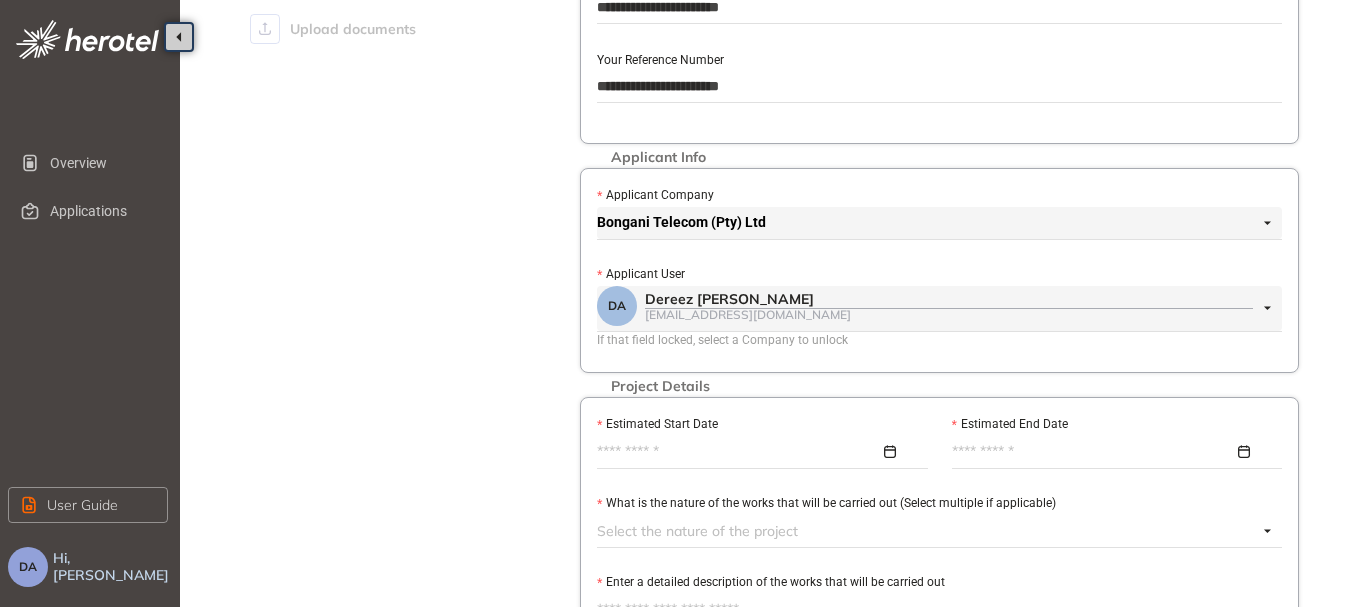 scroll, scrollTop: 300, scrollLeft: 0, axis: vertical 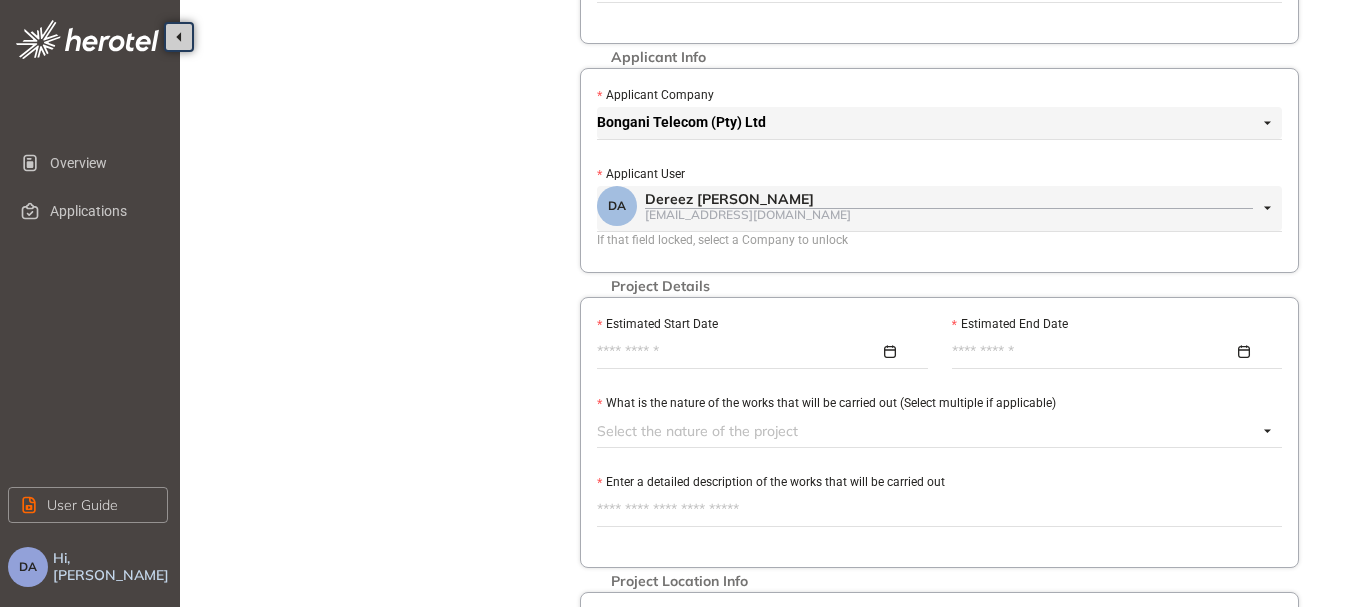 type on "**********" 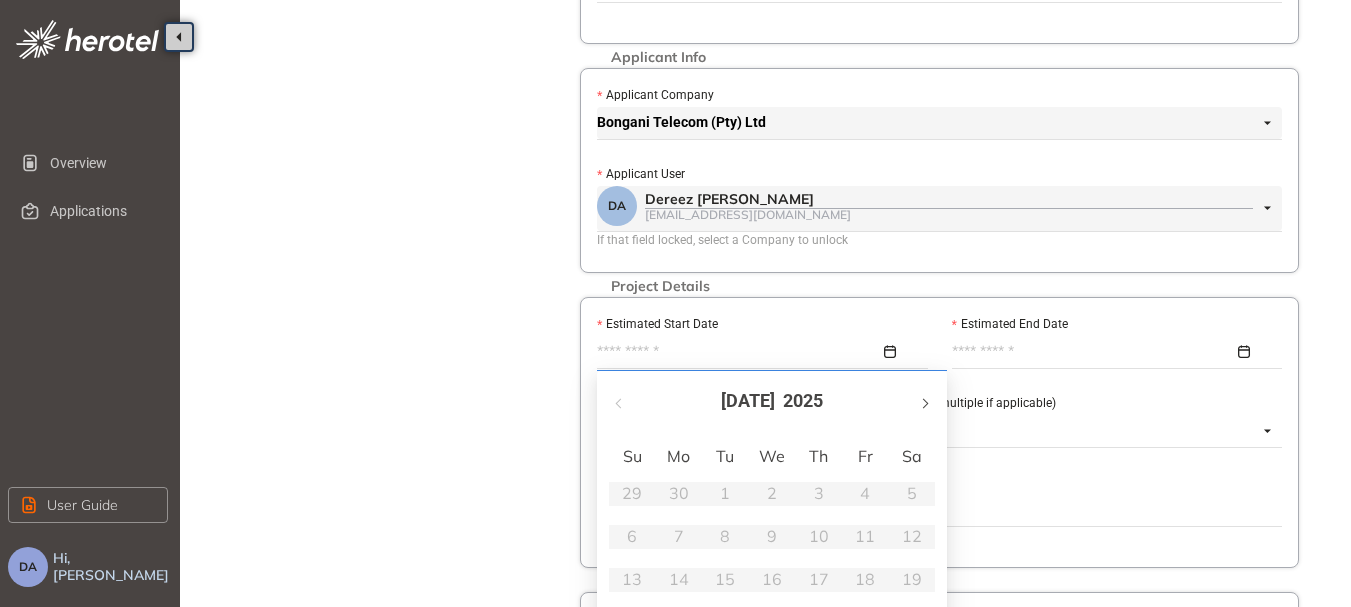click at bounding box center [924, 403] 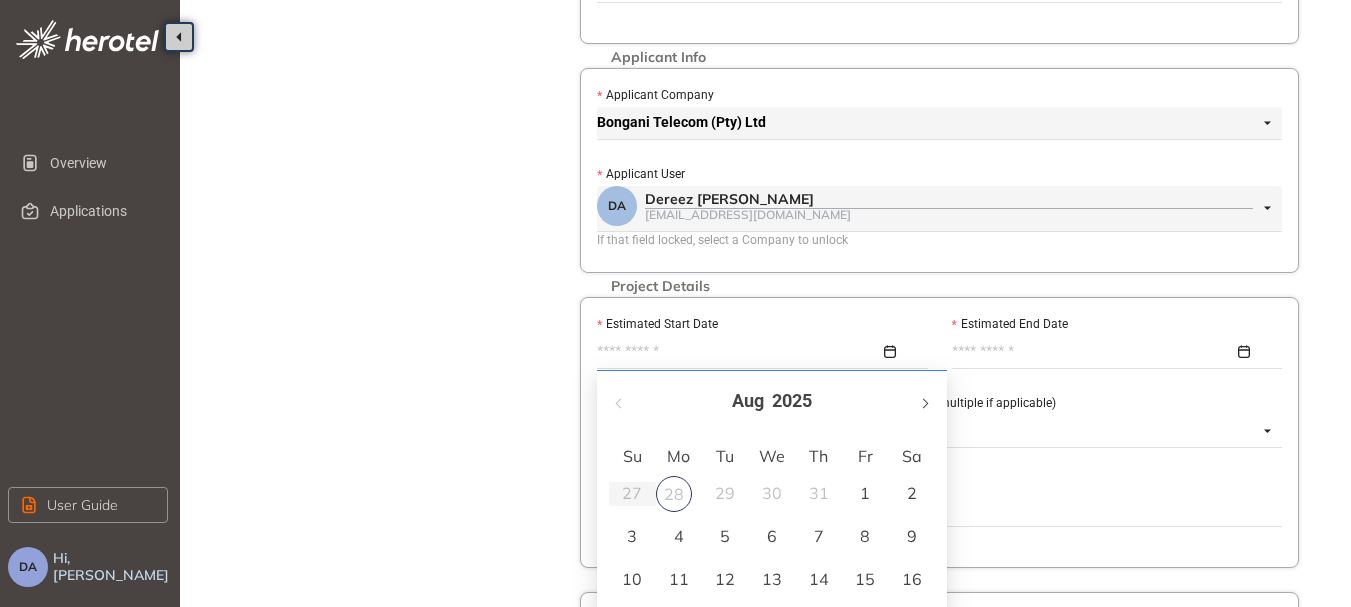click at bounding box center [924, 403] 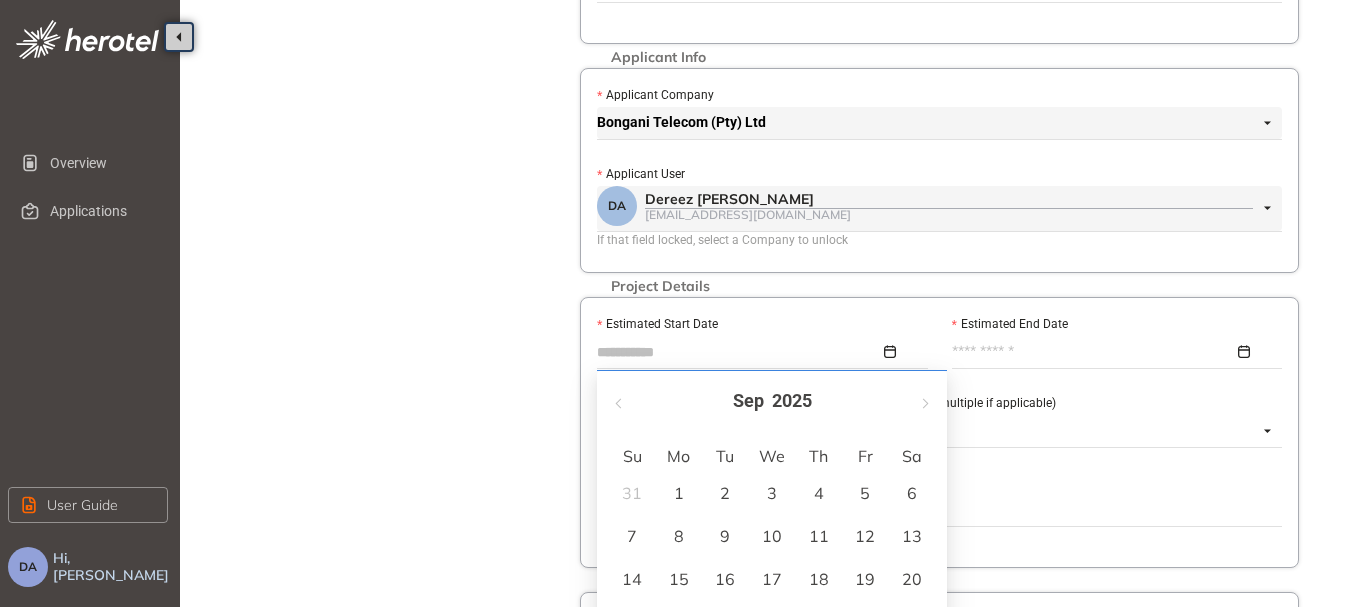 scroll, scrollTop: 400, scrollLeft: 0, axis: vertical 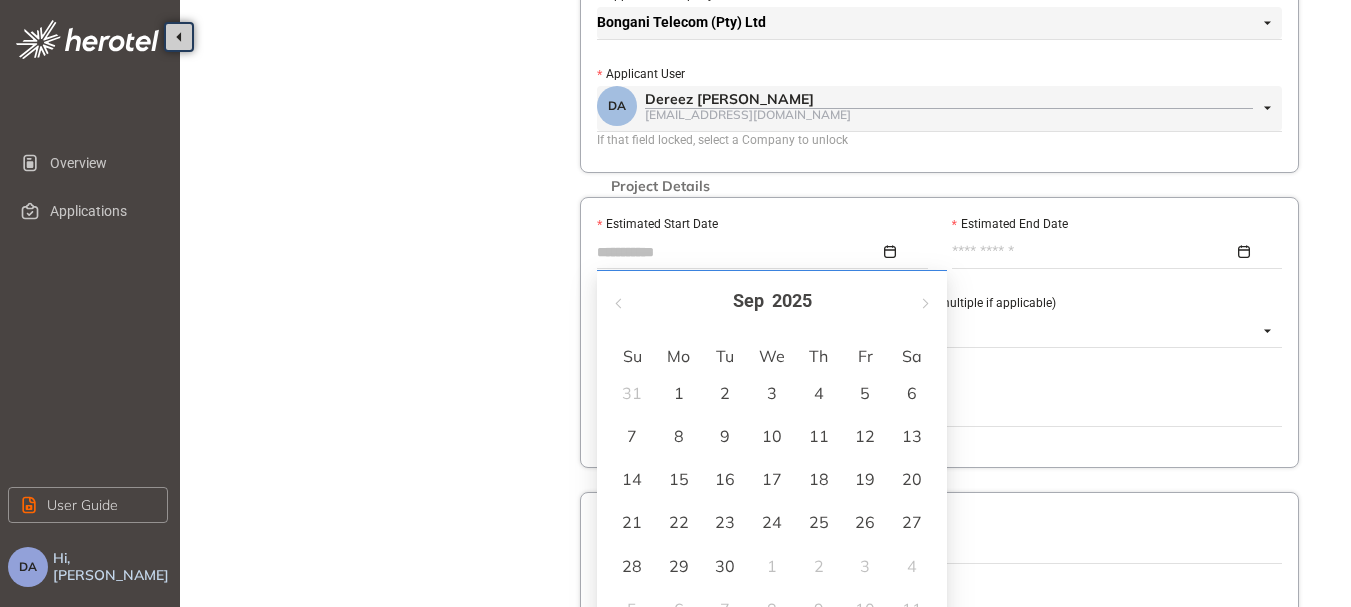 type on "**********" 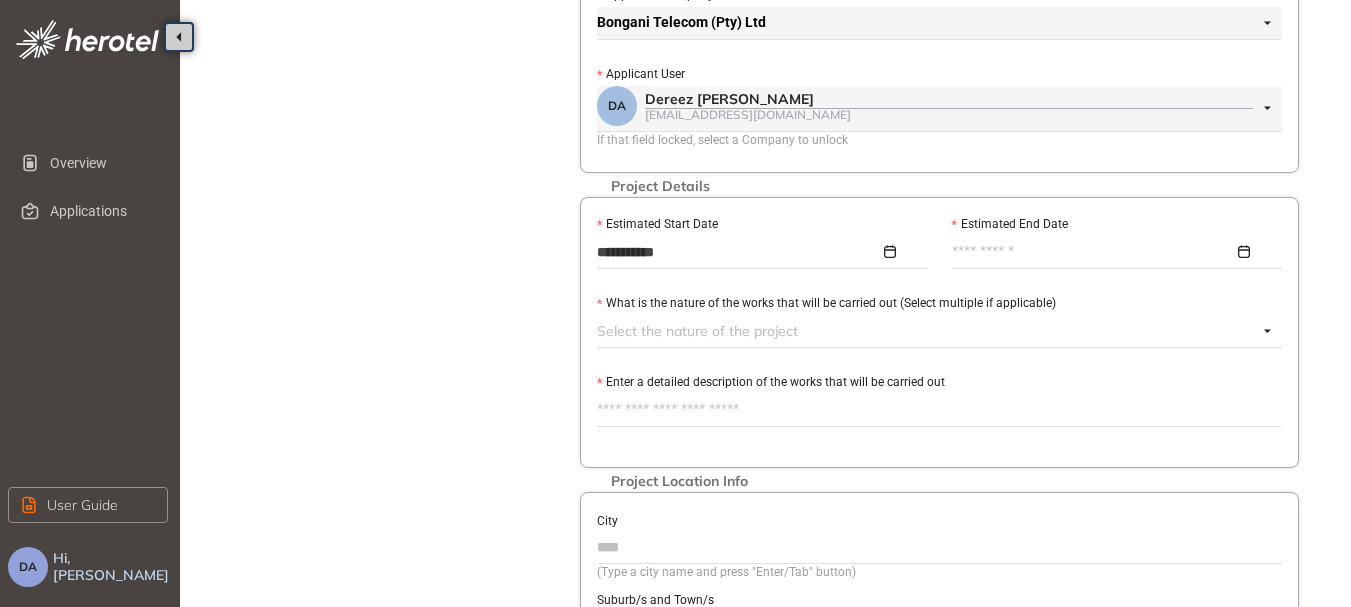 click at bounding box center [1112, 252] 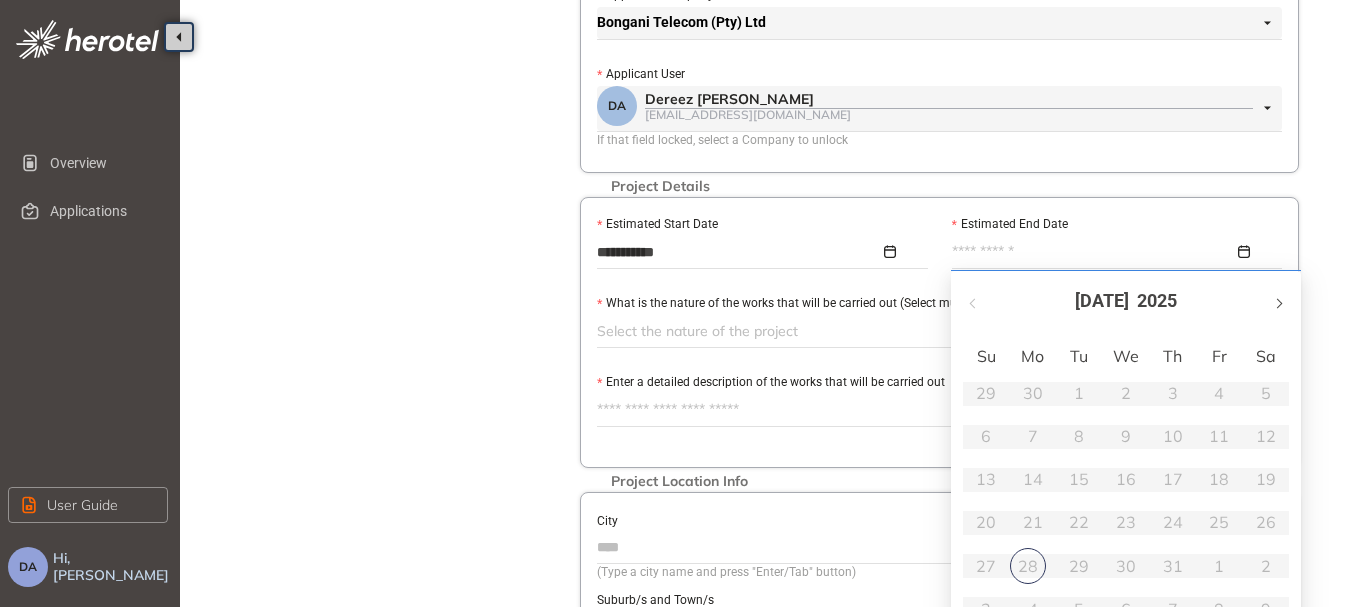 click at bounding box center (1278, 301) 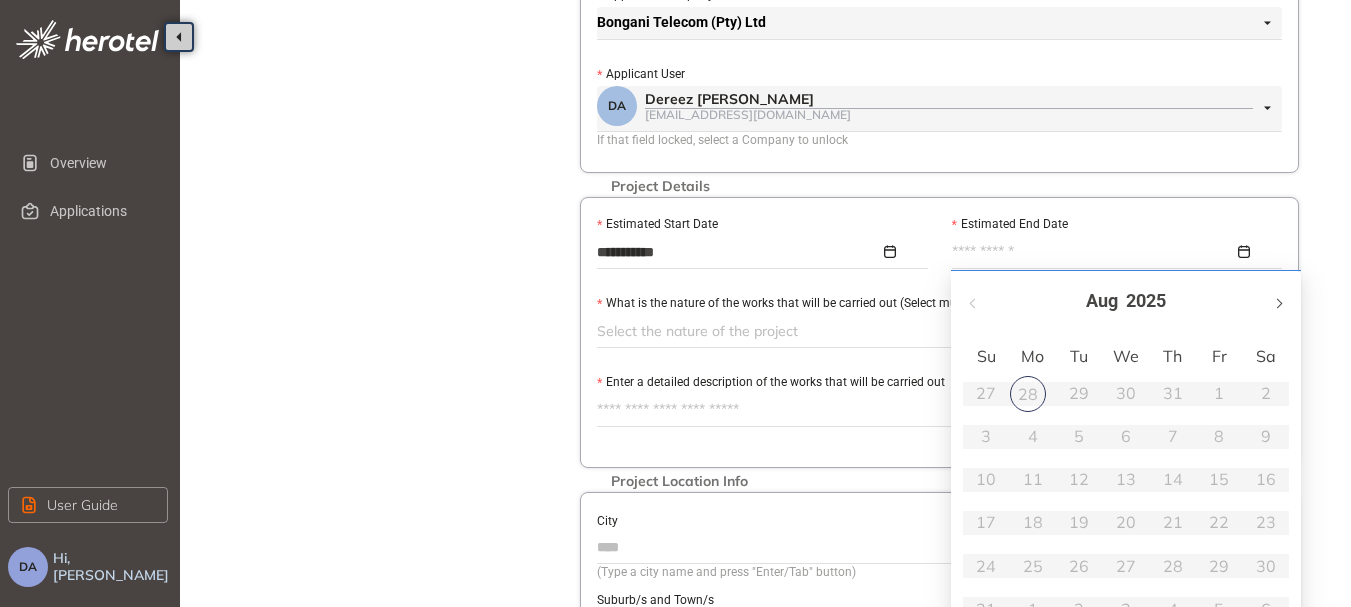 click at bounding box center (1278, 301) 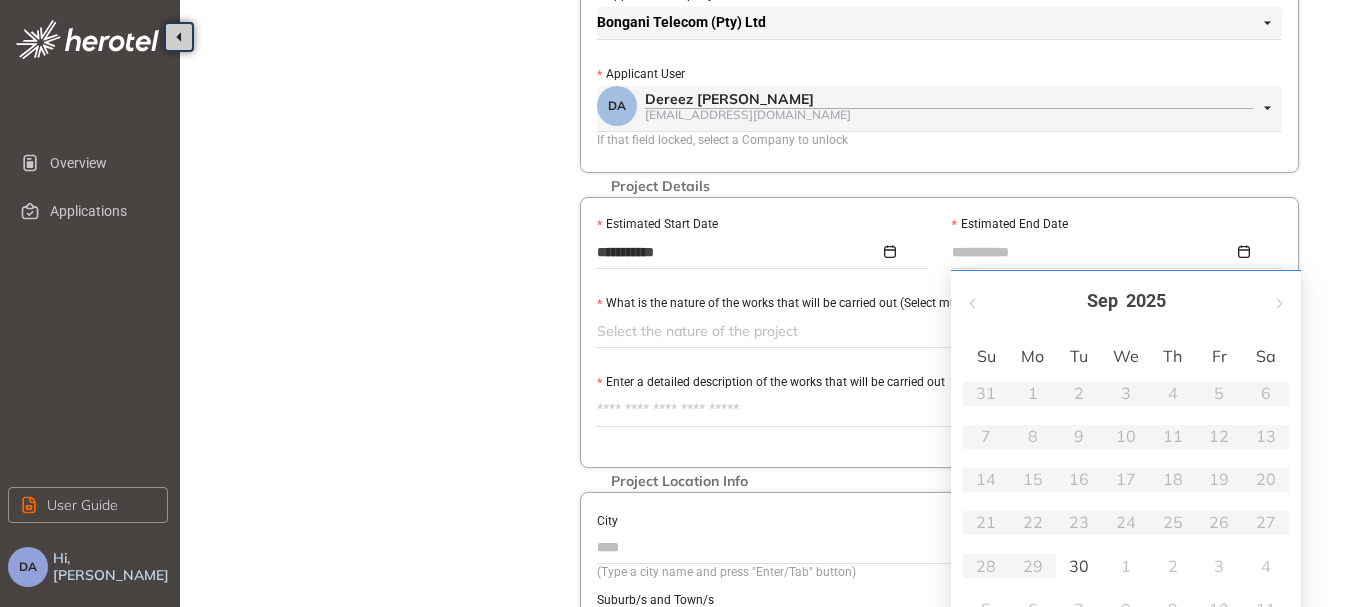 type on "**********" 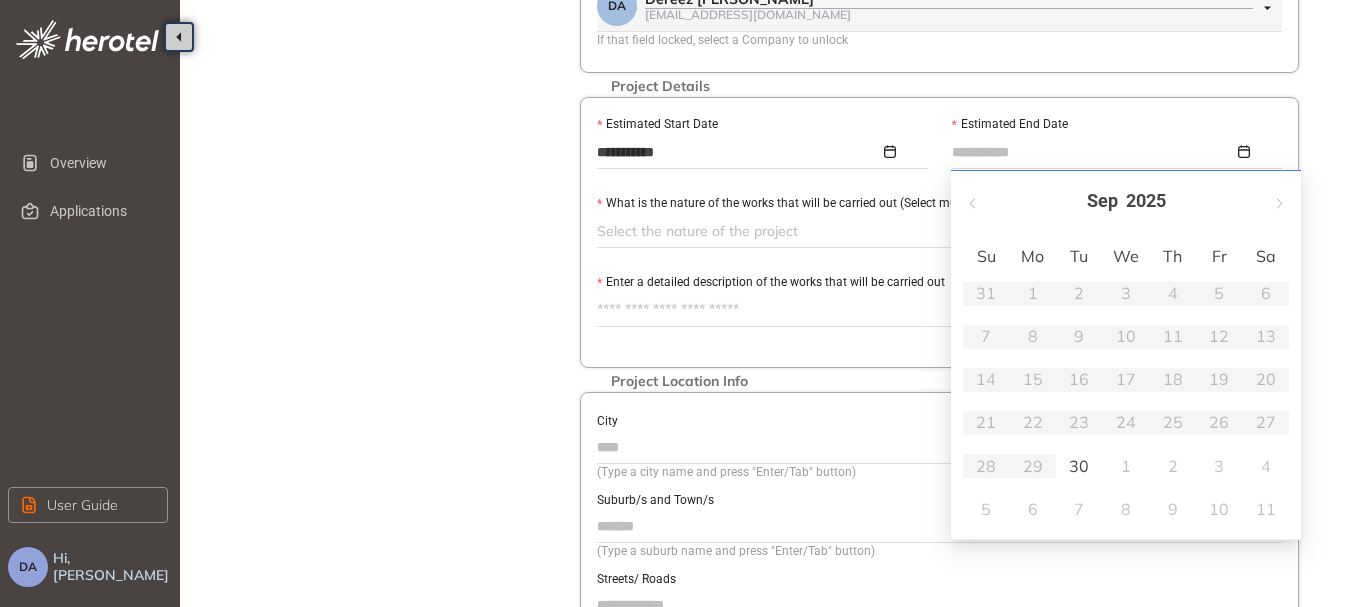 type on "**********" 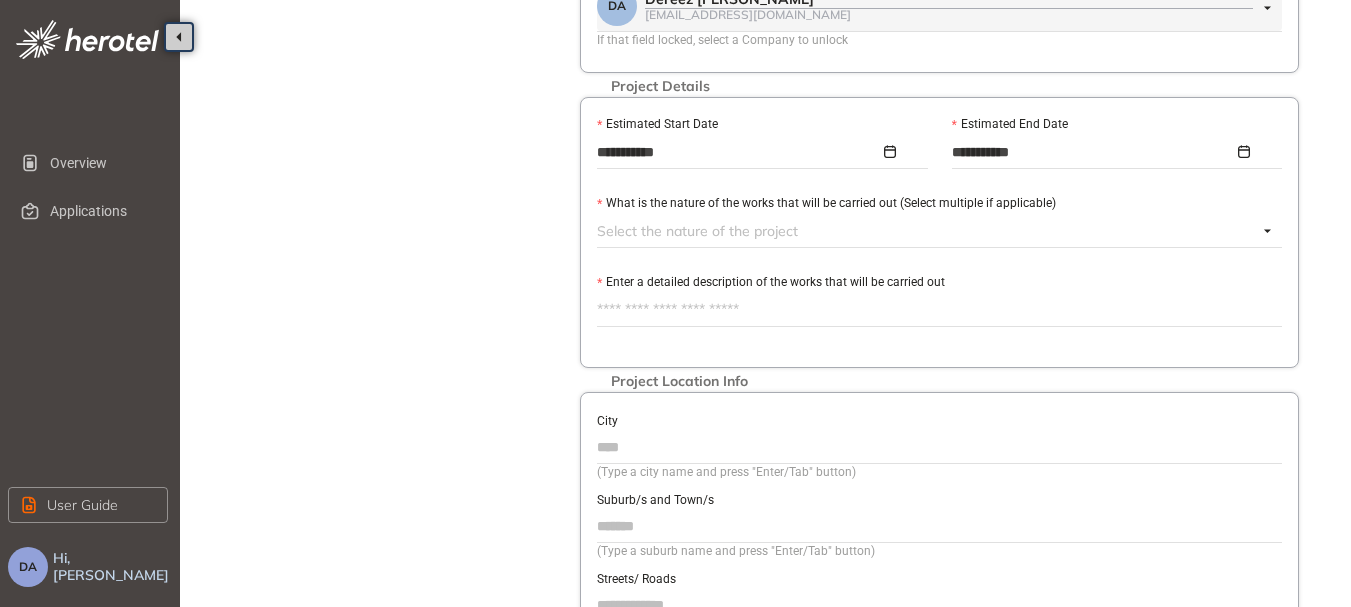click at bounding box center [927, 231] 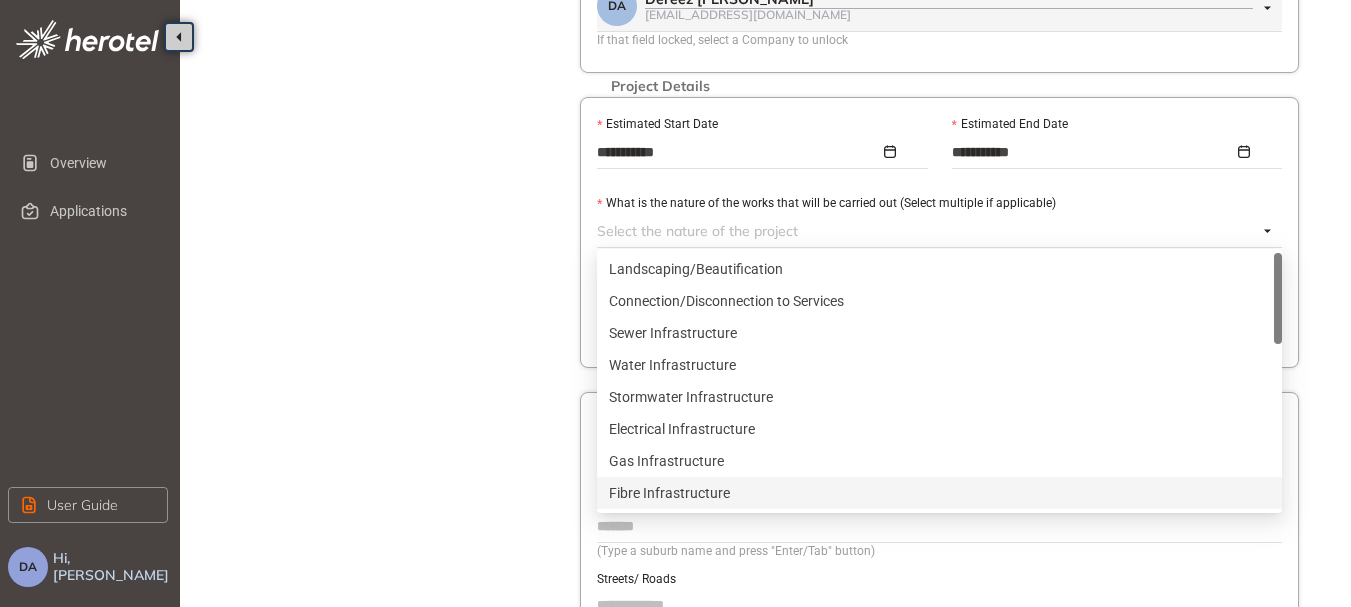 click on "Fibre Infrastructure" at bounding box center (939, 493) 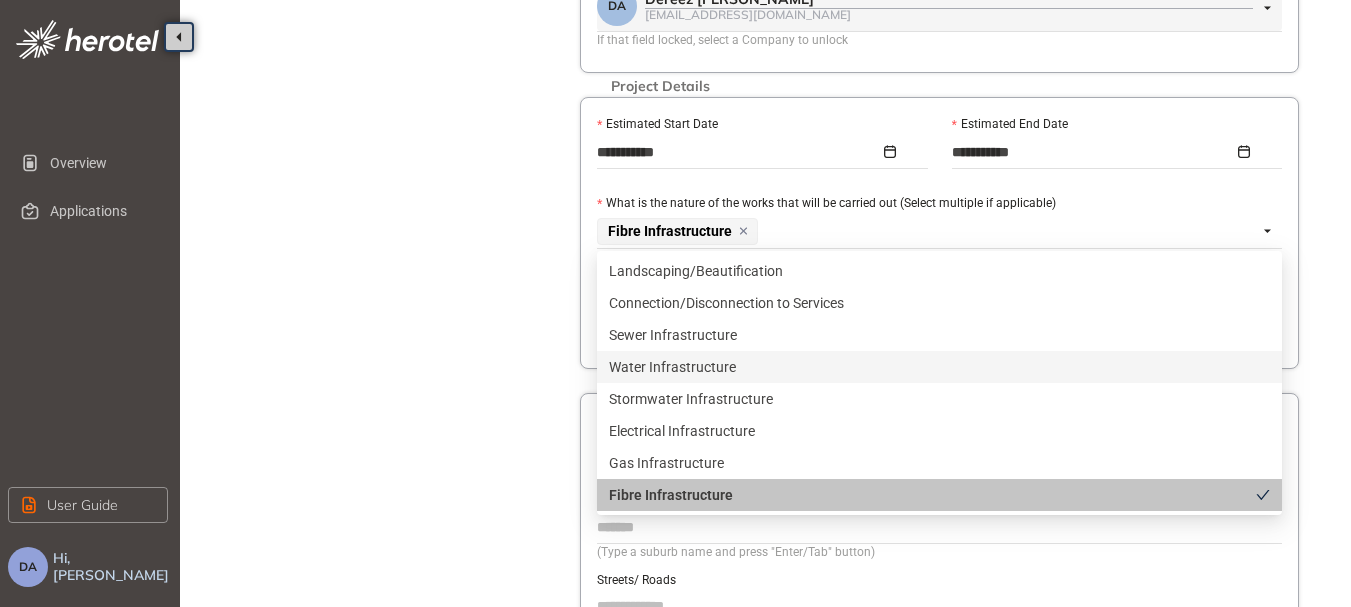 click on "Project Details Location Confirmation Upload documents" at bounding box center [390, 187] 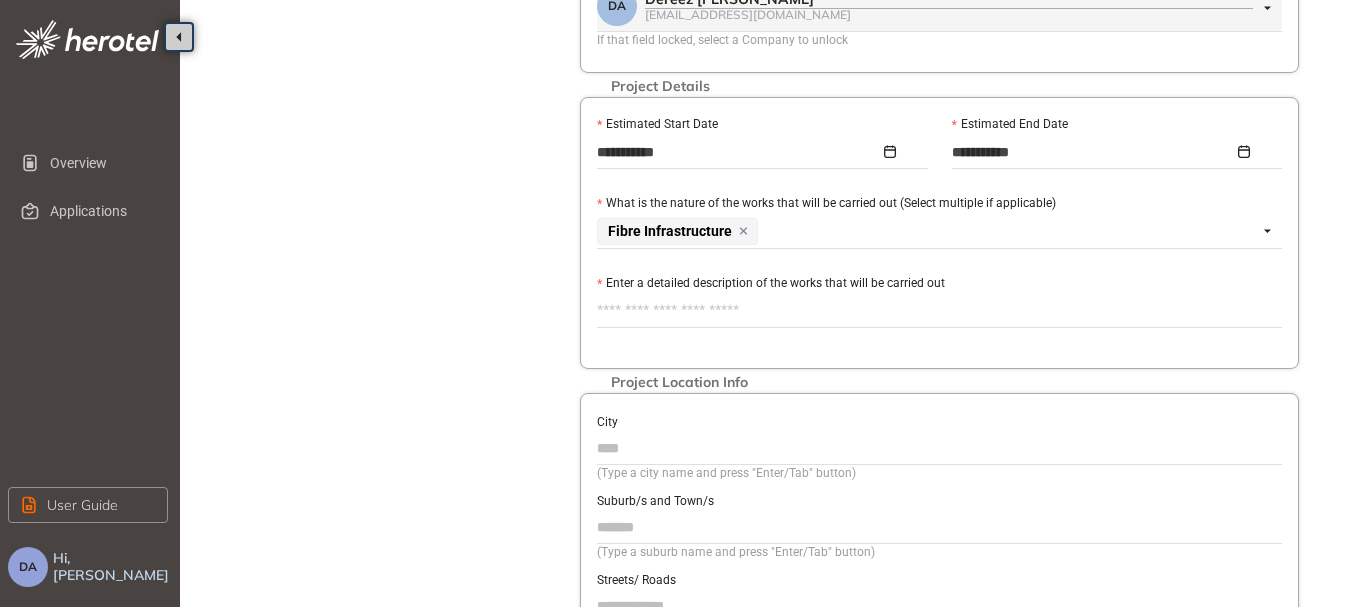 click on "Enter a detailed description of the works that will be carried out" at bounding box center [939, 311] 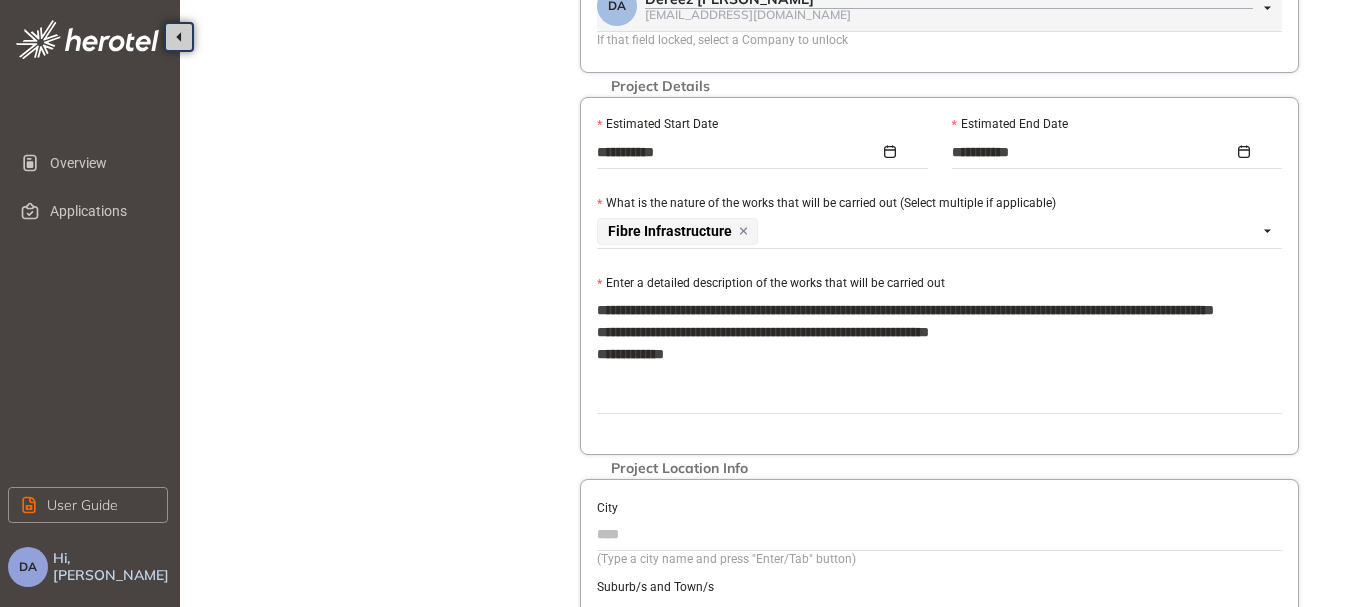 scroll, scrollTop: 600, scrollLeft: 0, axis: vertical 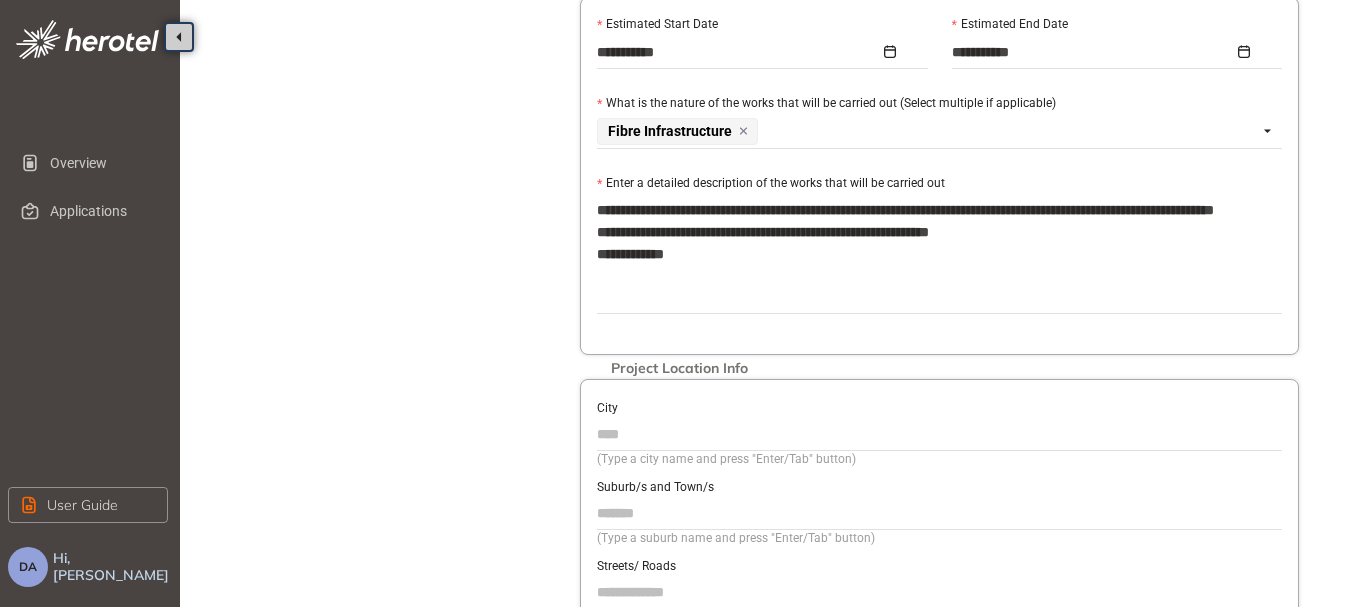 type on "**********" 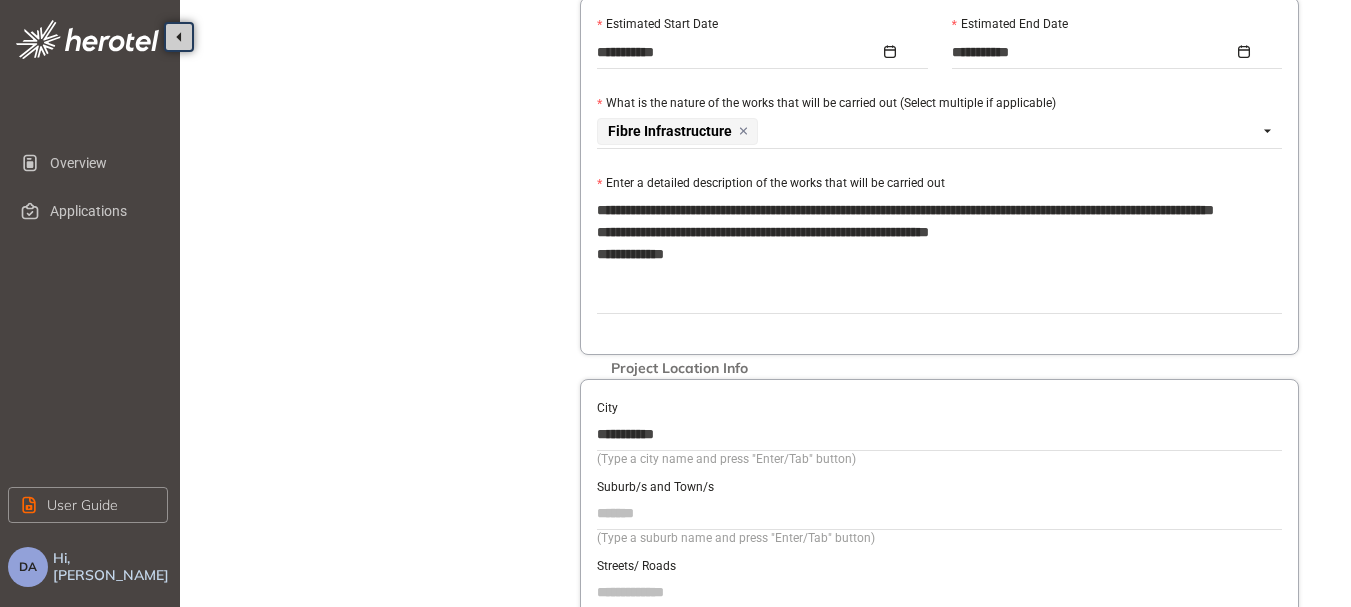 type on "**********" 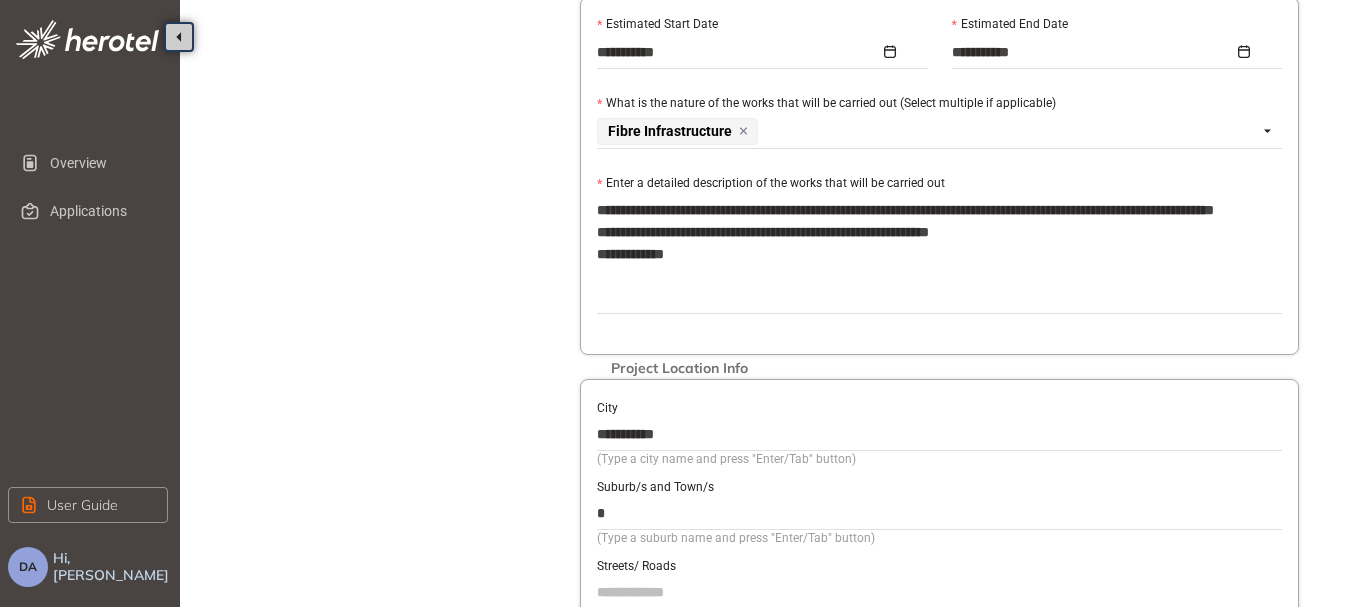 paste on "**********" 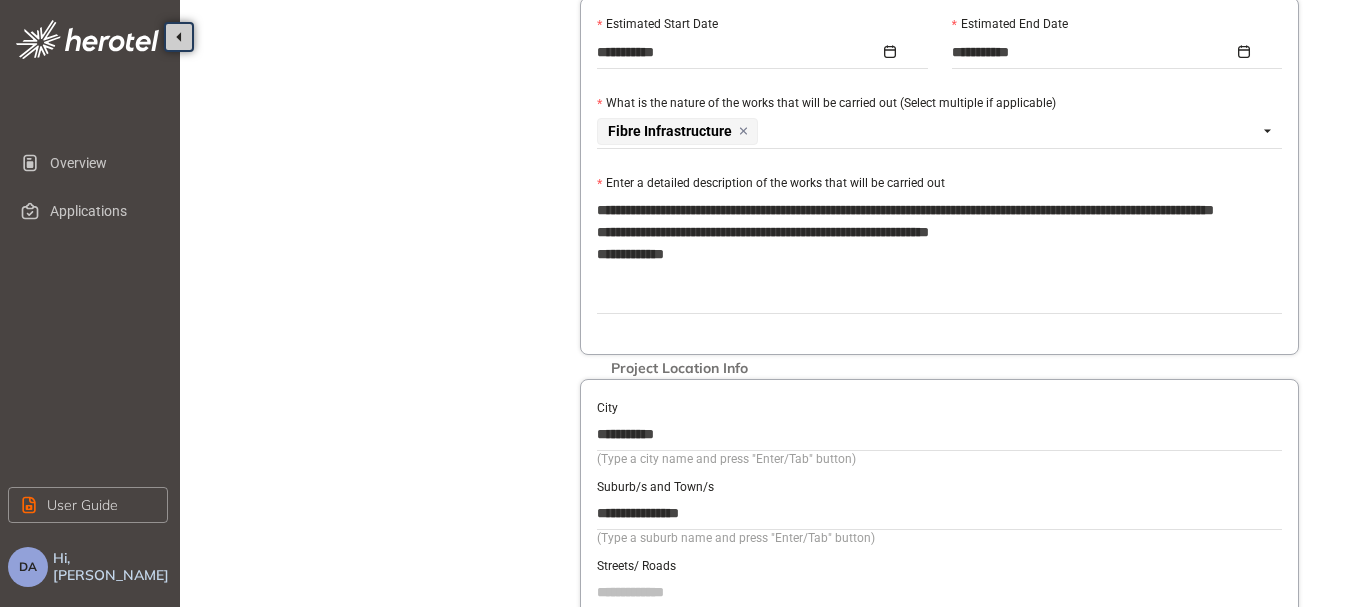 type on "**********" 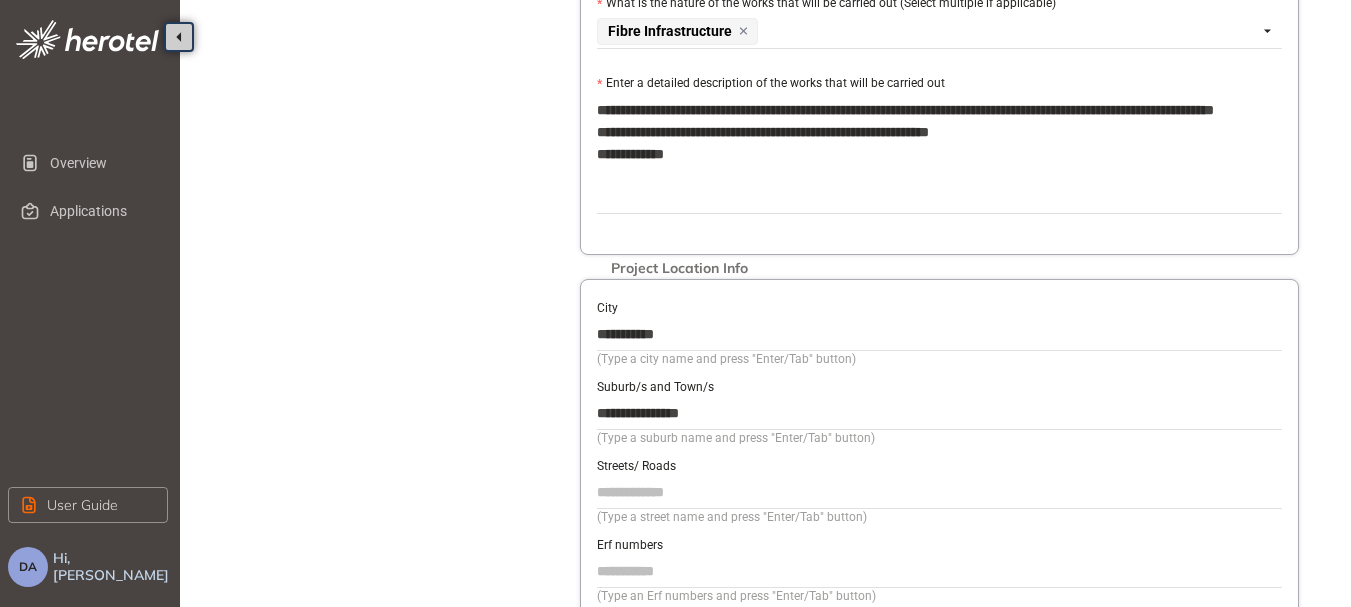 click on "Streets/ Roads" at bounding box center [939, 492] 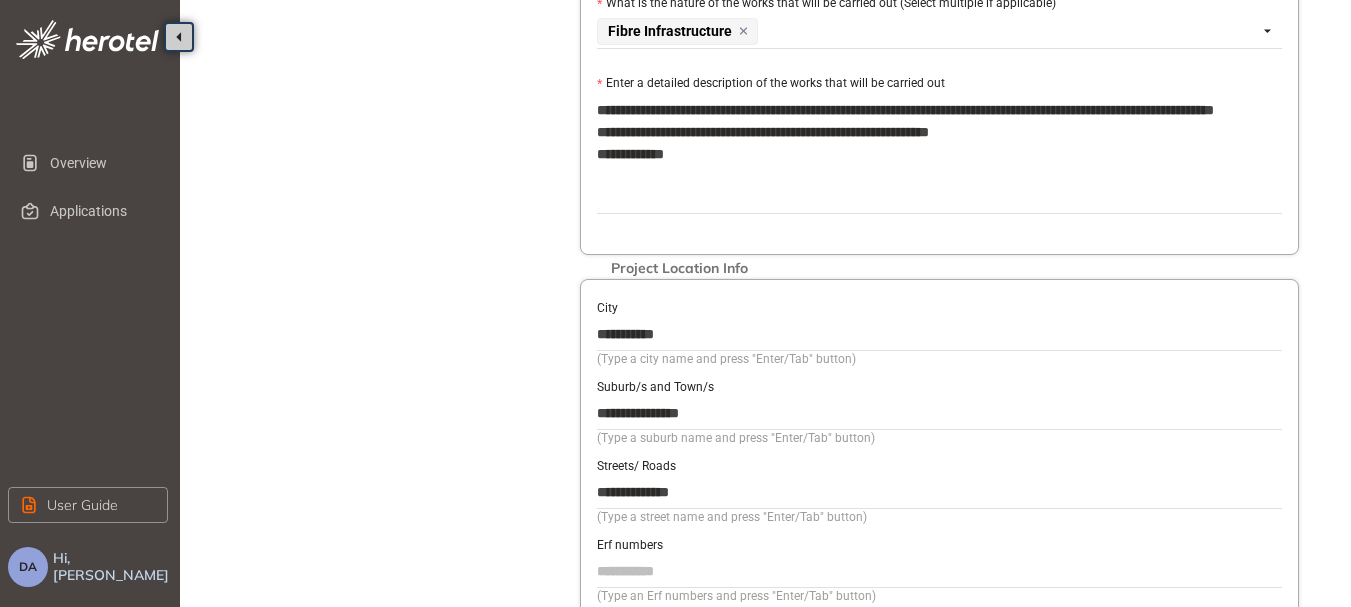 type on "**********" 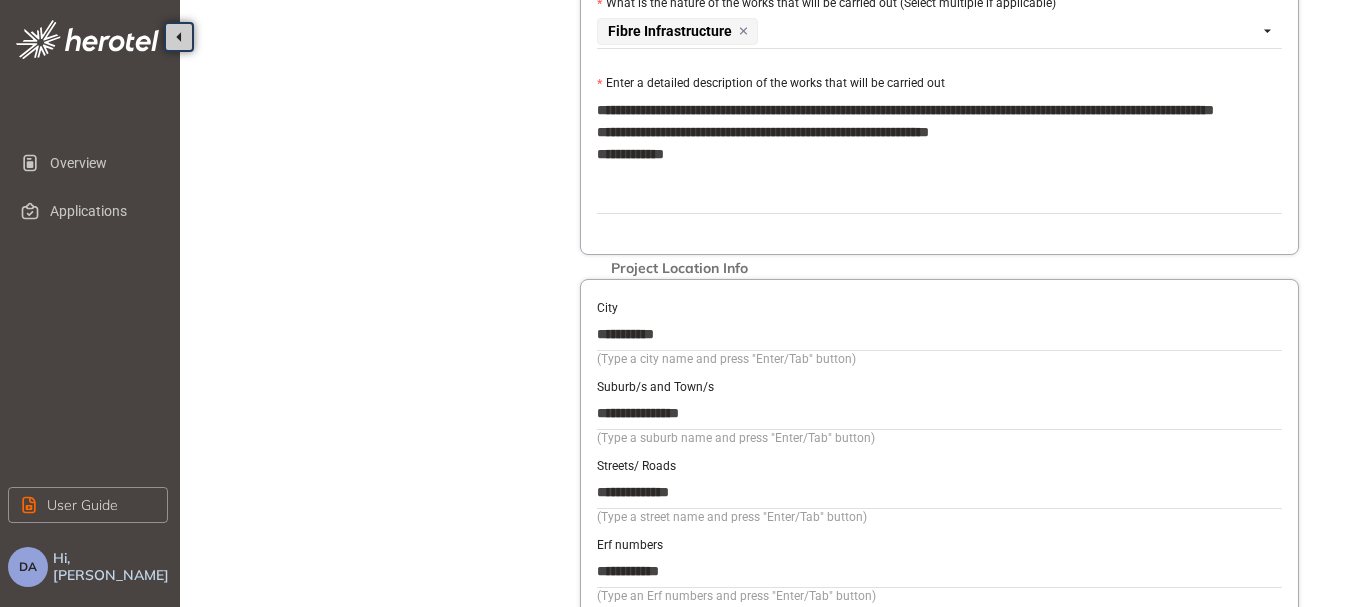 scroll, scrollTop: 862, scrollLeft: 0, axis: vertical 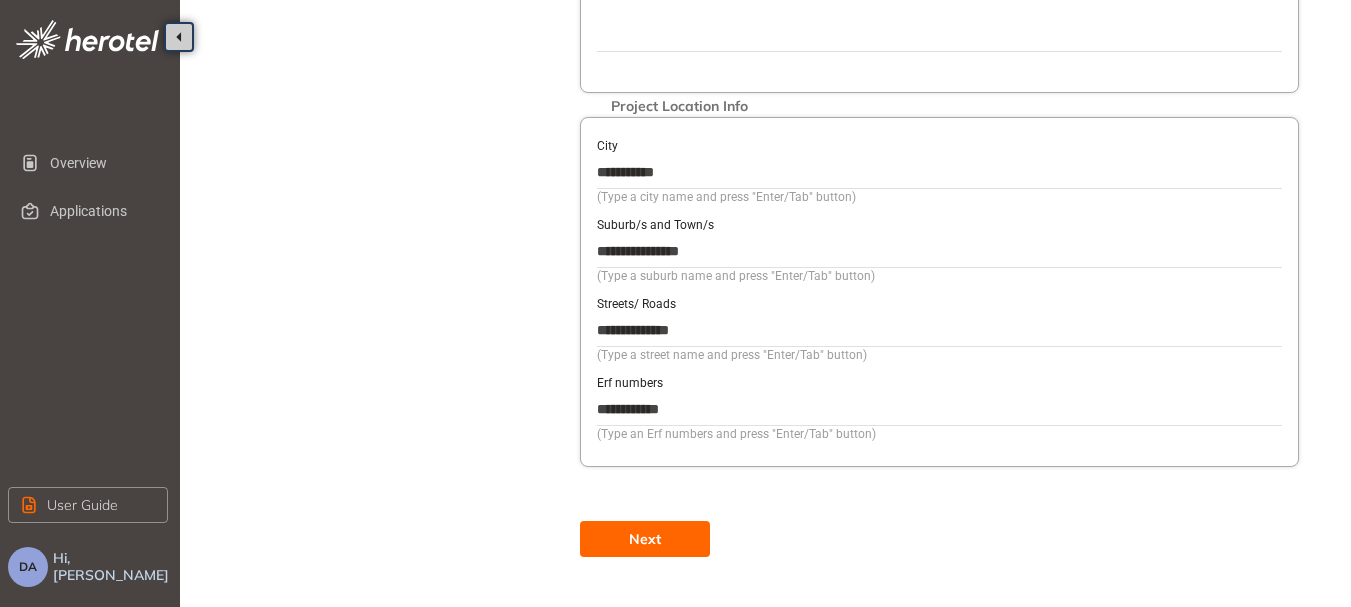 type on "**********" 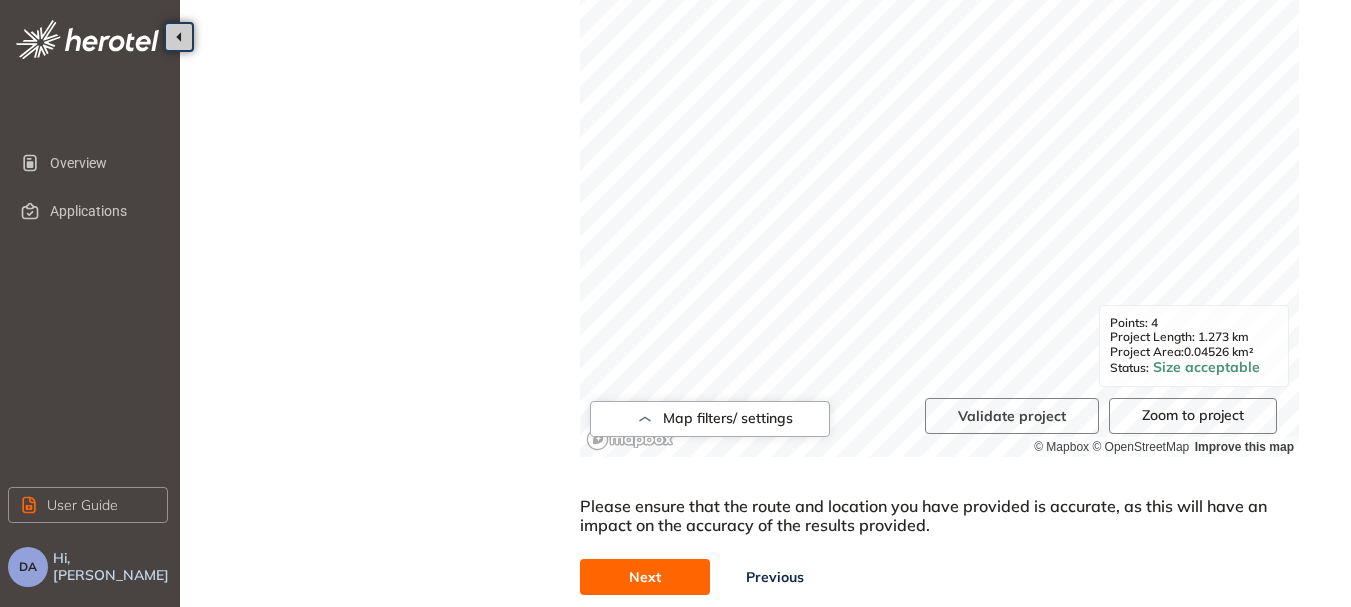 scroll, scrollTop: 930, scrollLeft: 0, axis: vertical 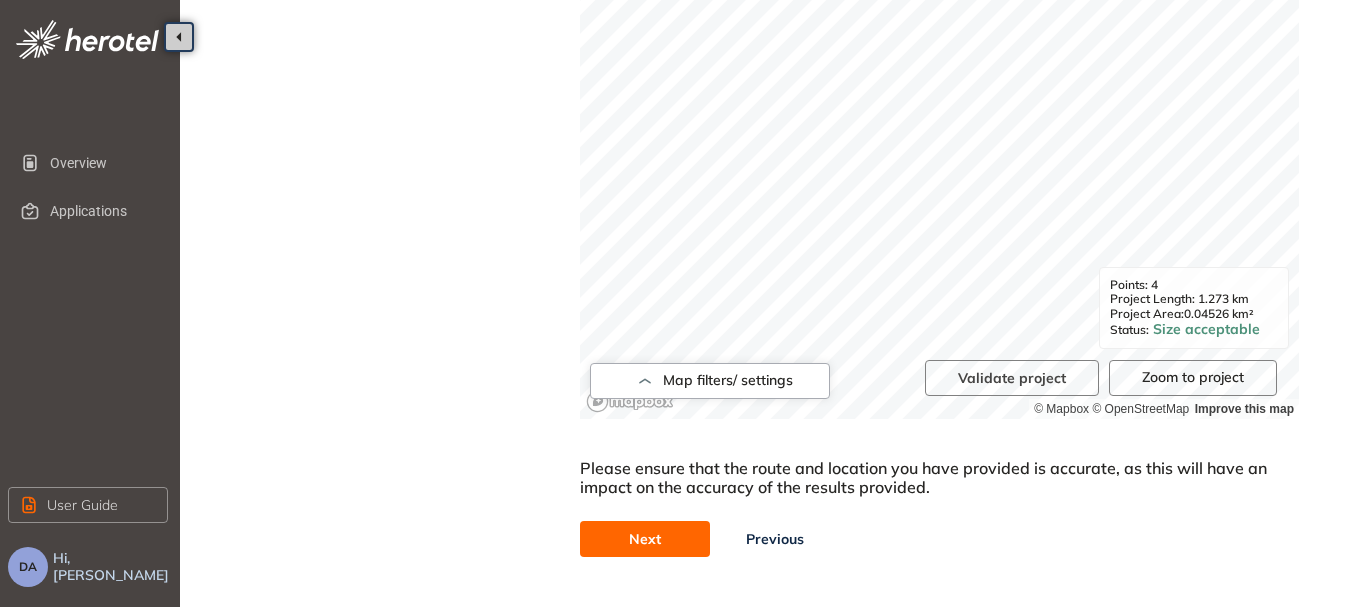 click on "Next" at bounding box center (645, 539) 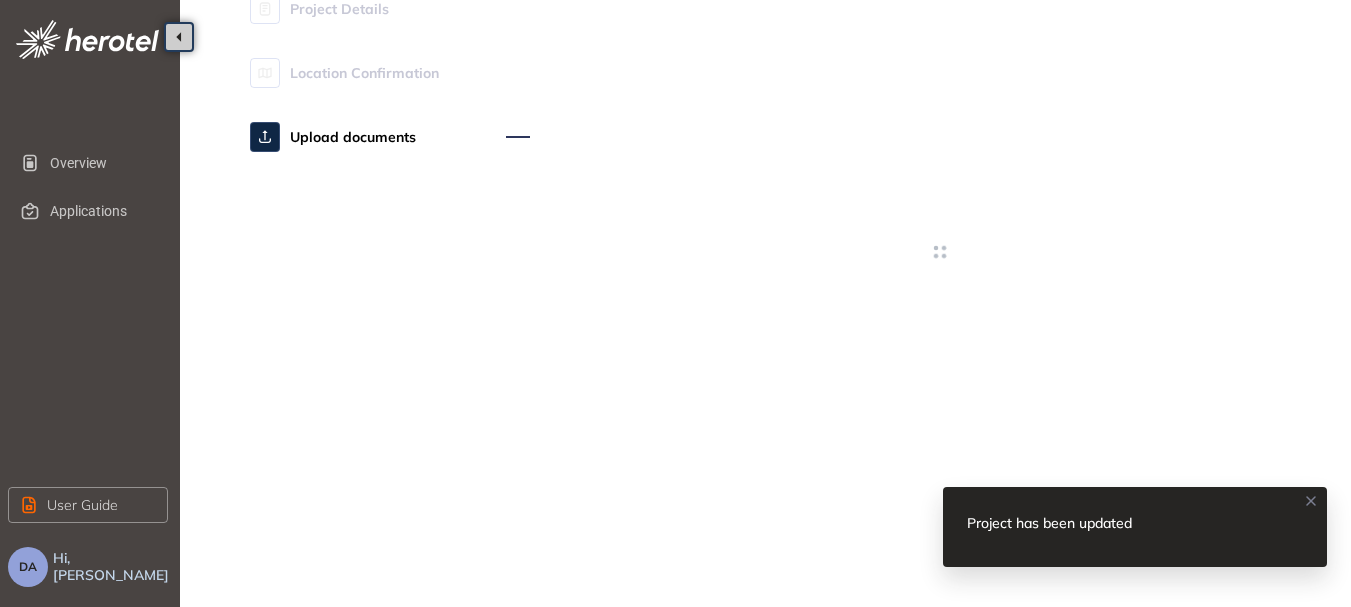 scroll, scrollTop: 0, scrollLeft: 0, axis: both 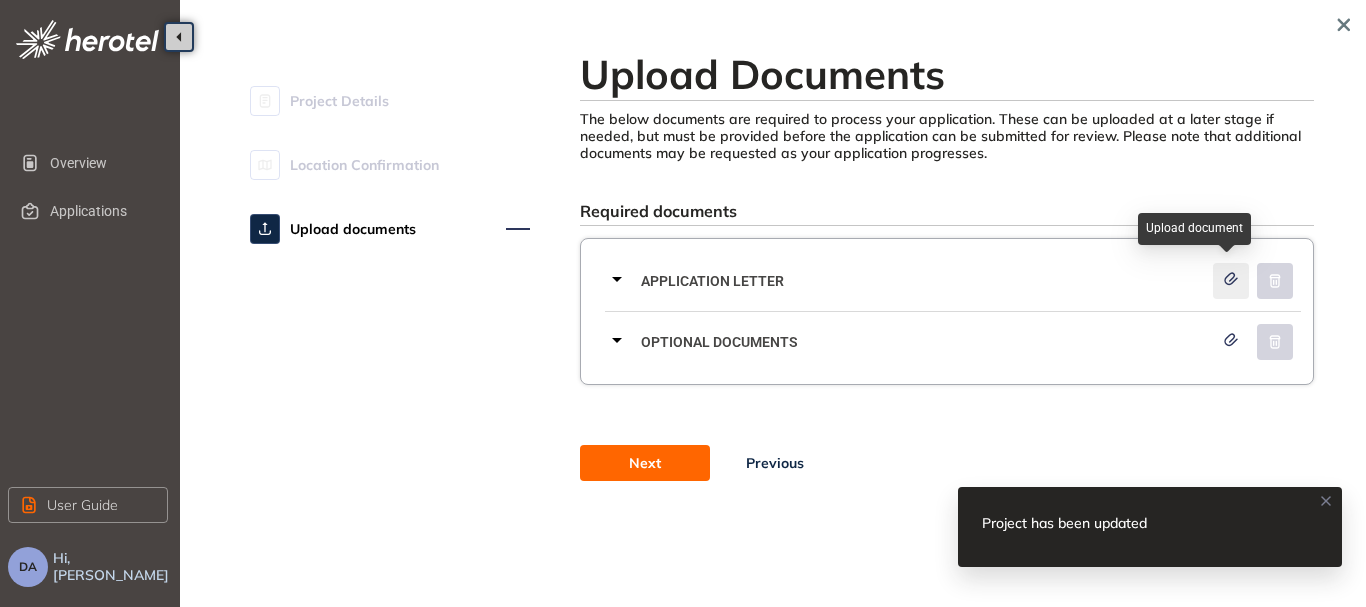 click 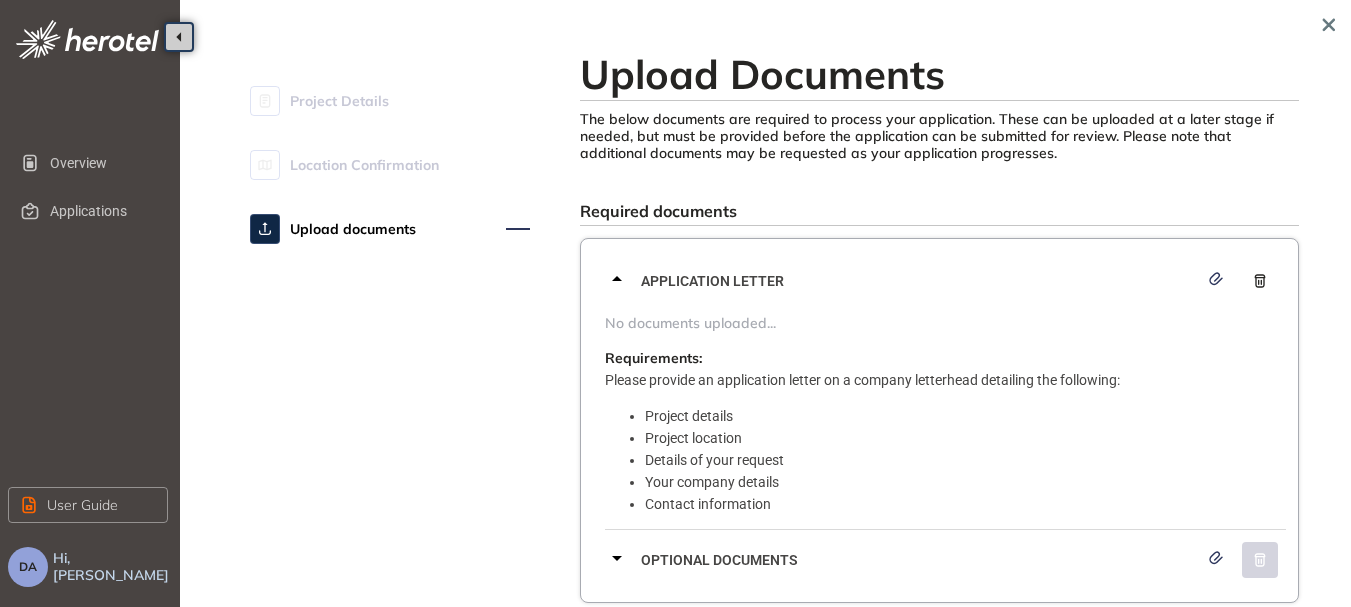 click 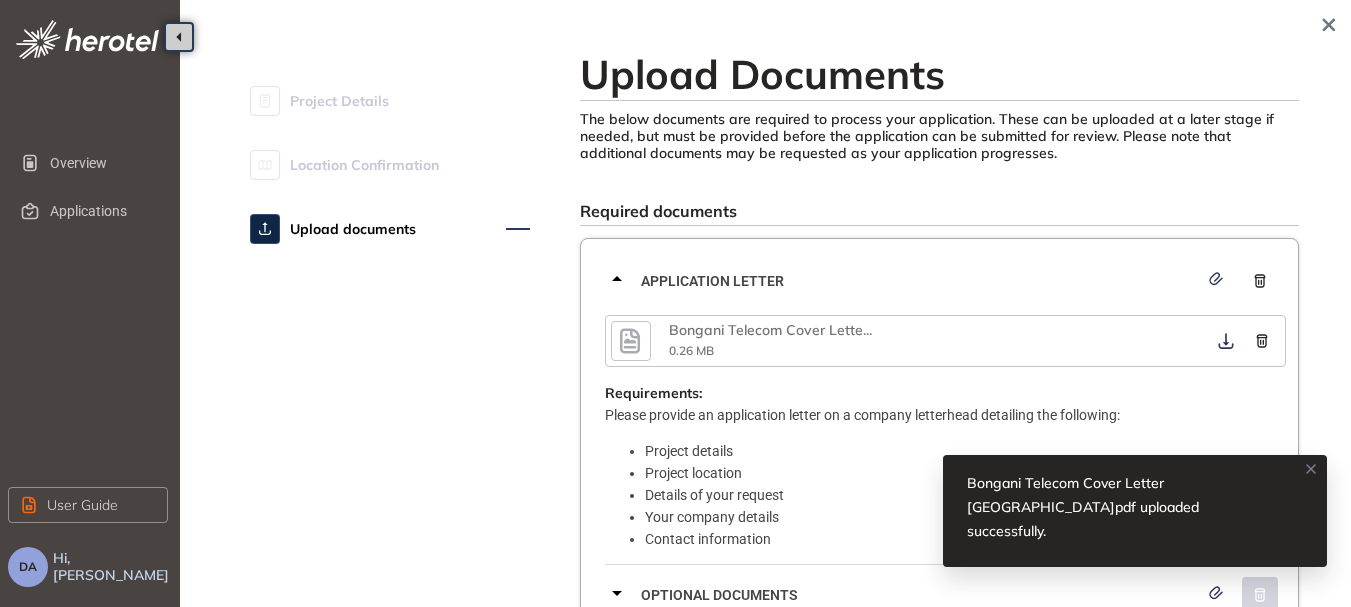 click 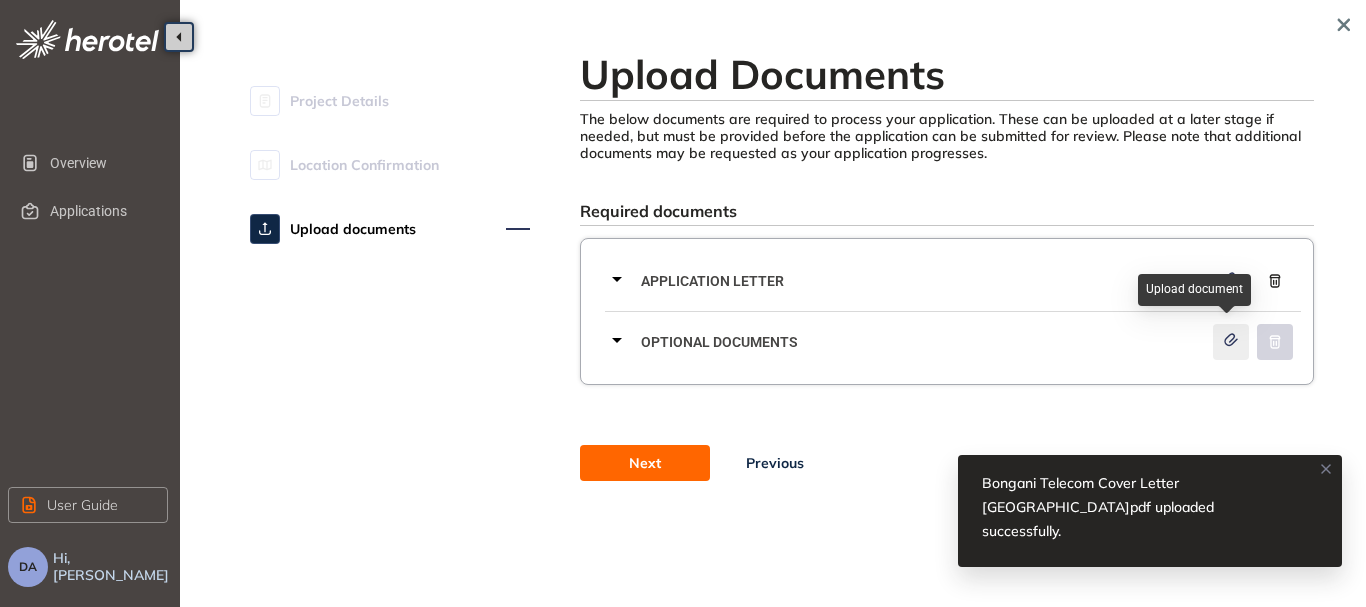 click 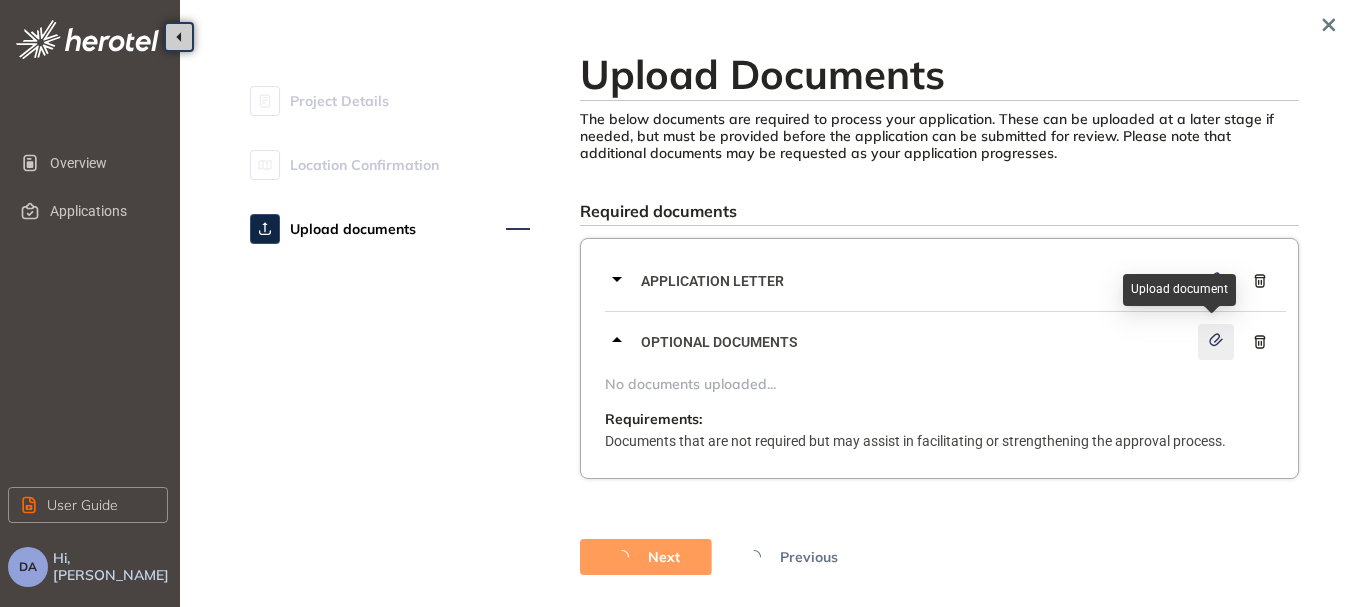 click 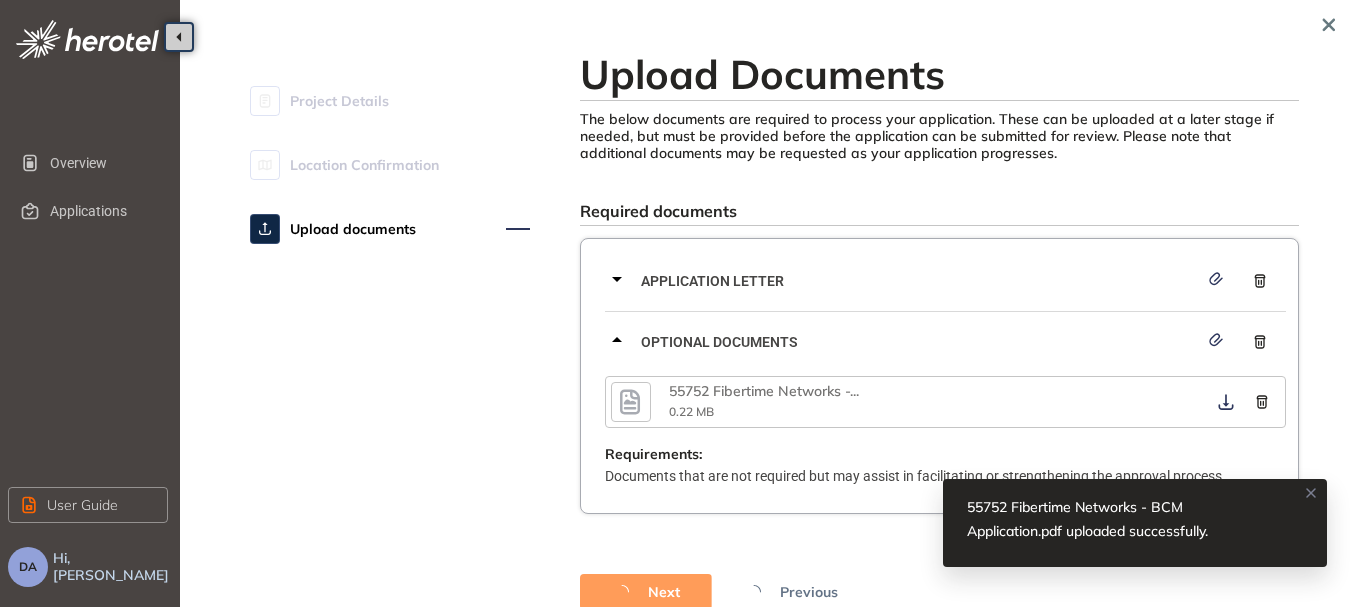 scroll, scrollTop: 93, scrollLeft: 0, axis: vertical 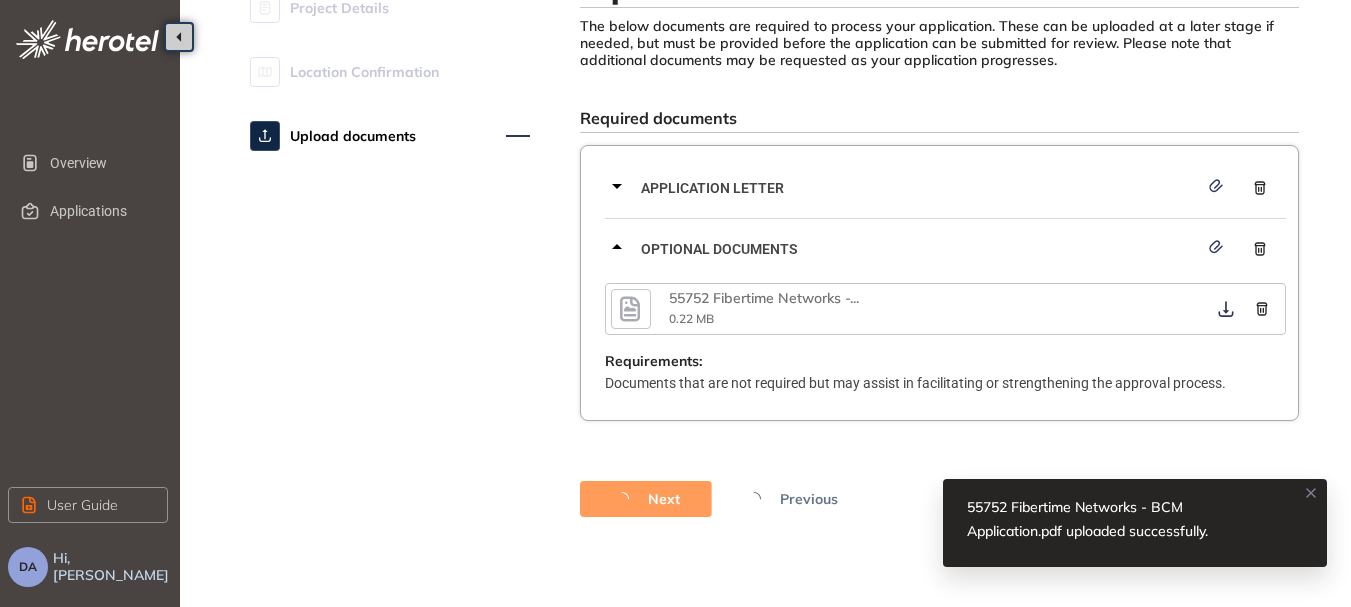 click 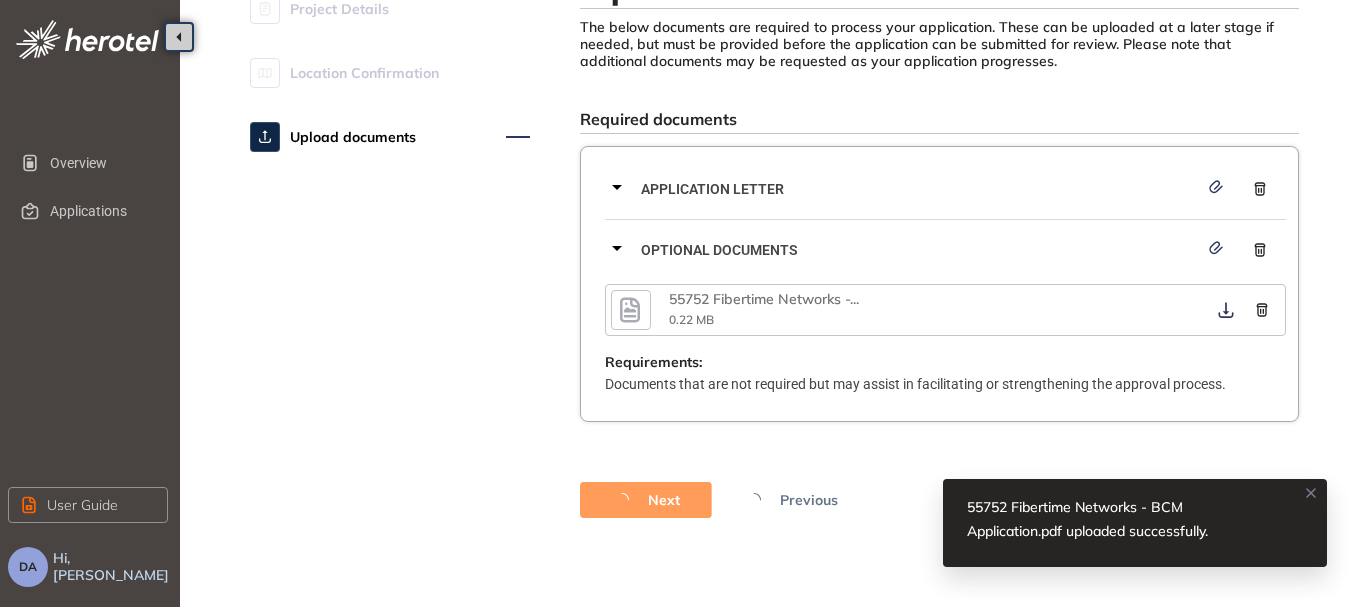 scroll, scrollTop: 93, scrollLeft: 0, axis: vertical 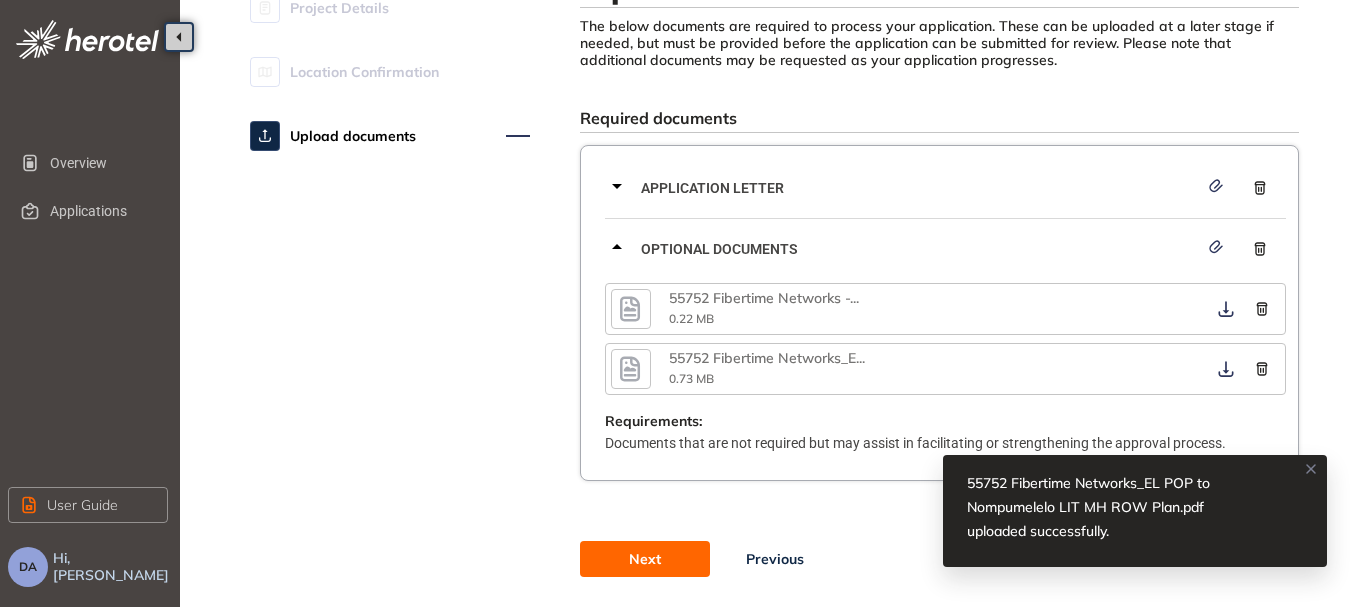click 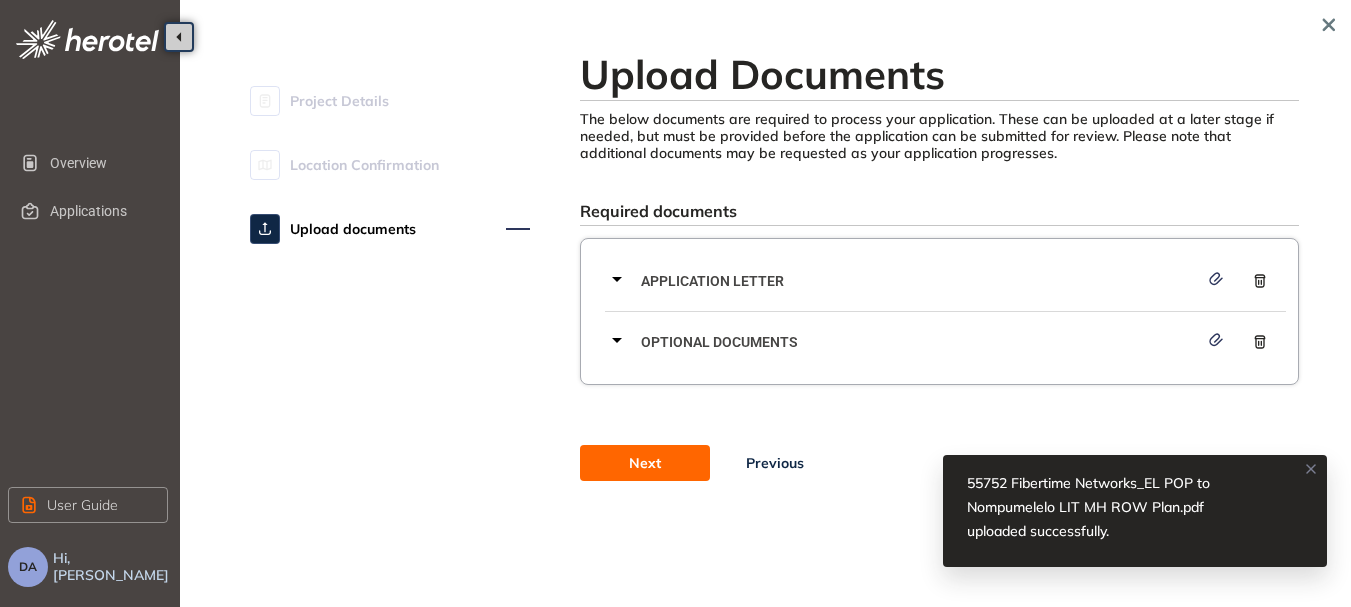 scroll, scrollTop: 0, scrollLeft: 0, axis: both 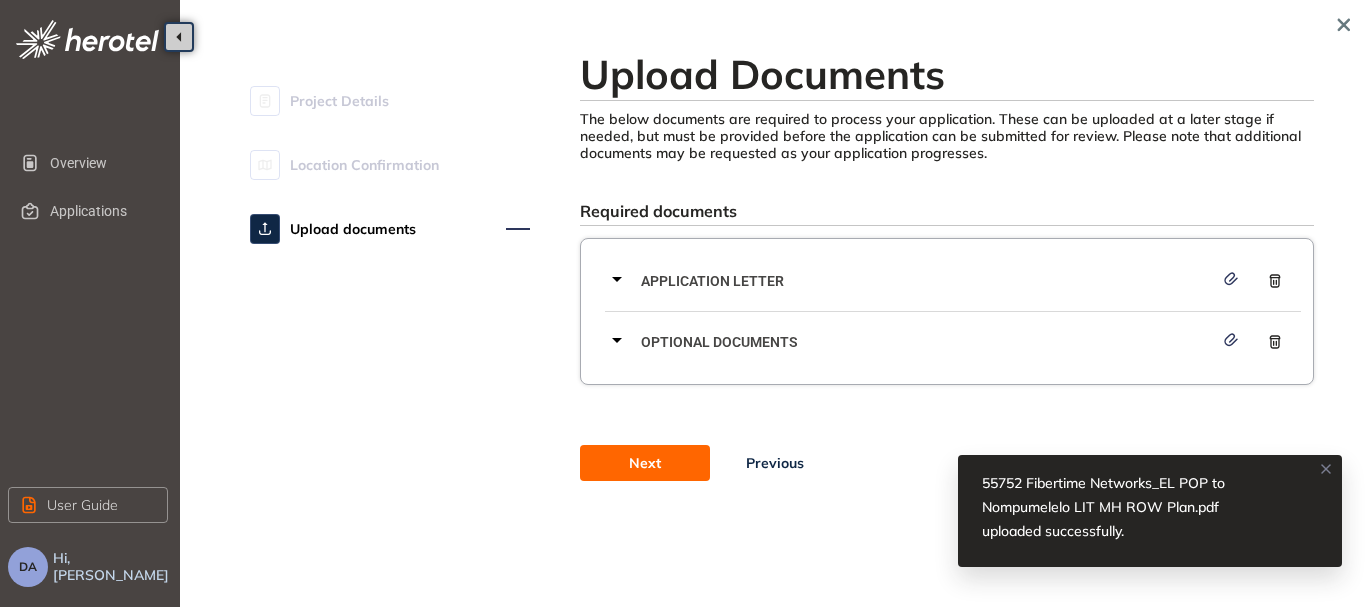 click on "Next" at bounding box center (645, 463) 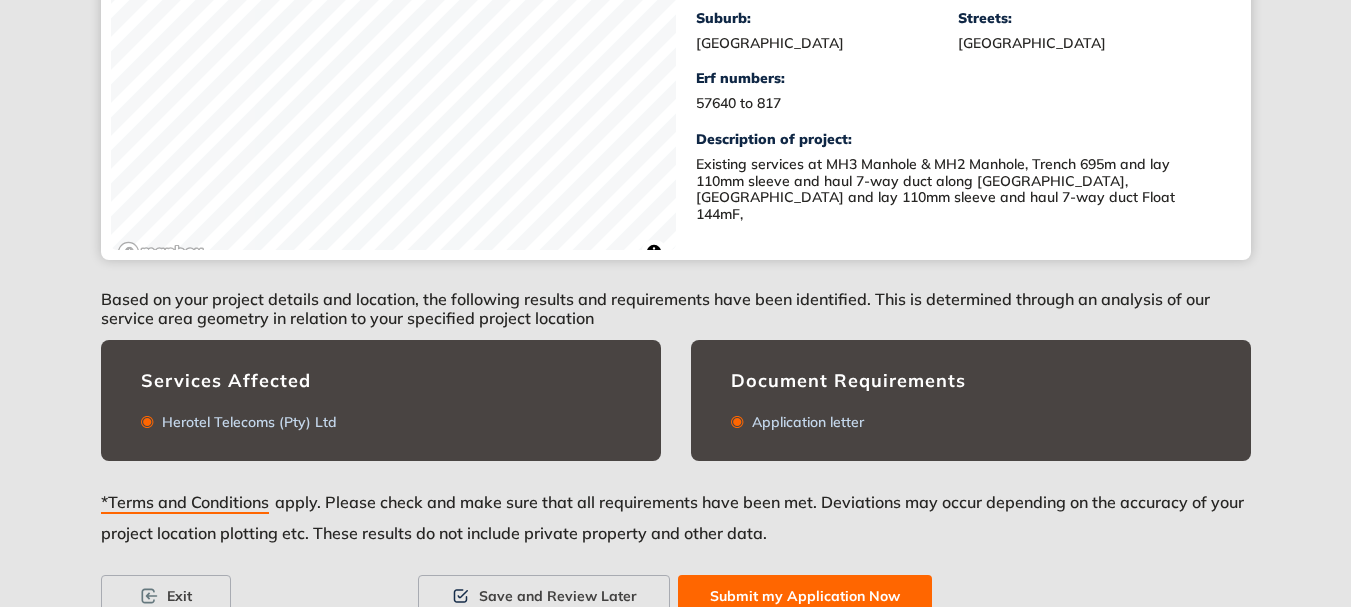 scroll, scrollTop: 570, scrollLeft: 0, axis: vertical 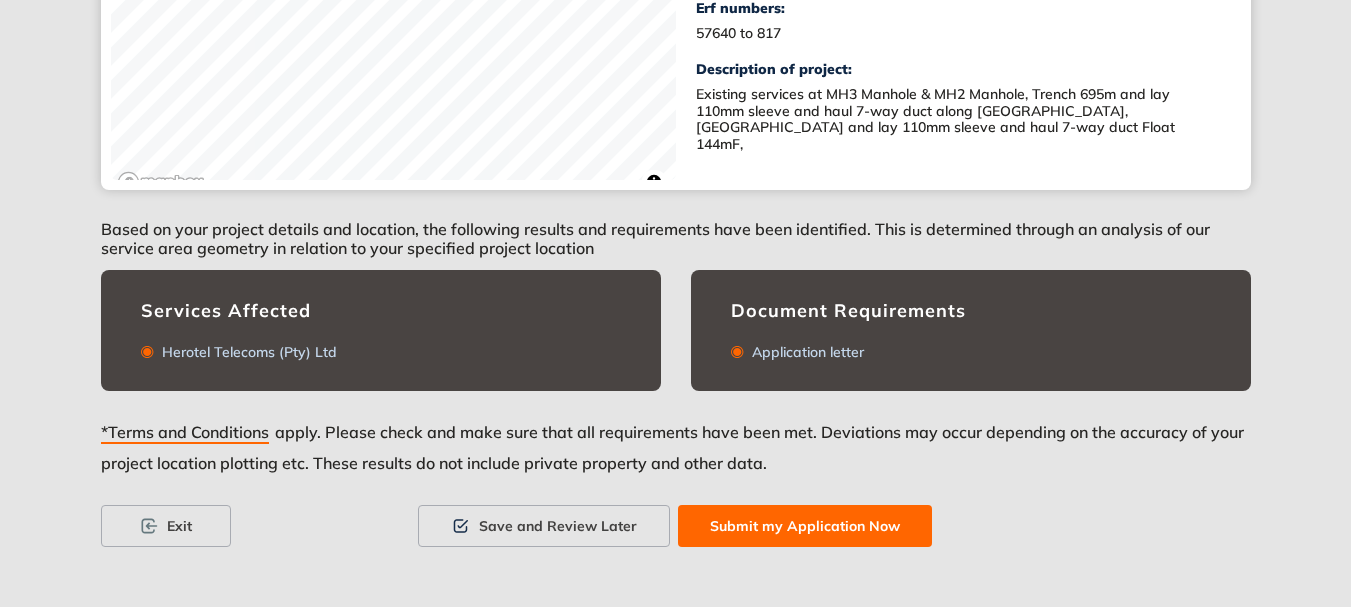 click on "Submit my Application Now" at bounding box center (805, 526) 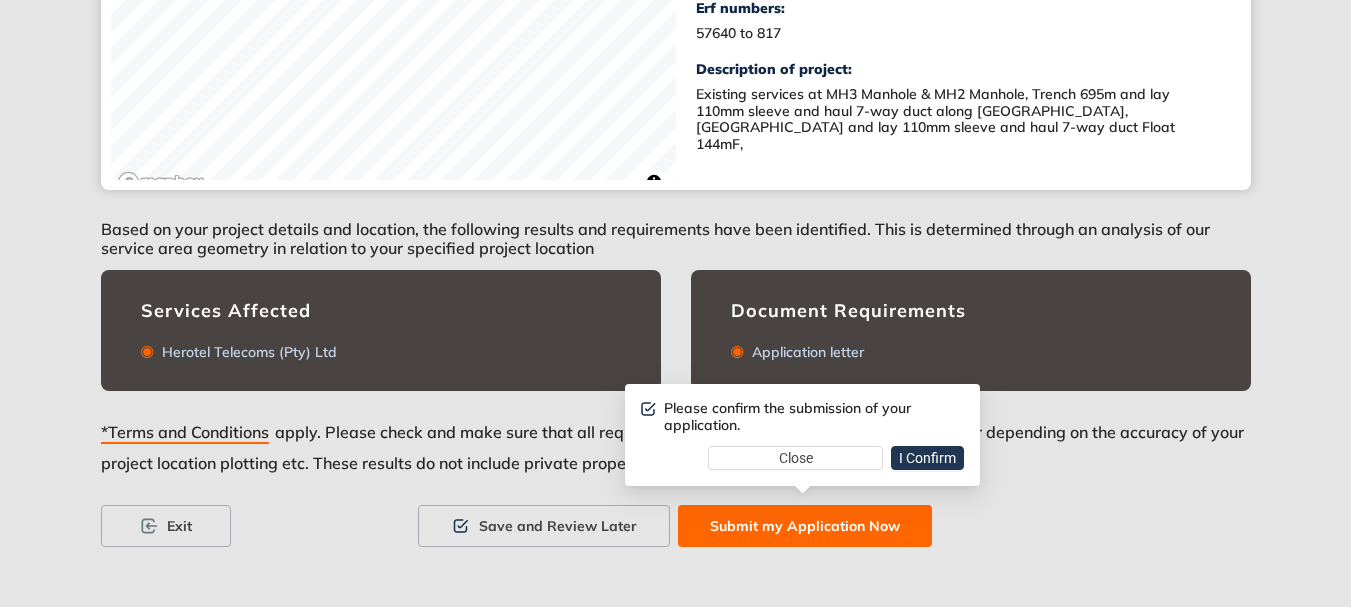 click on "I Confirm" at bounding box center (927, 458) 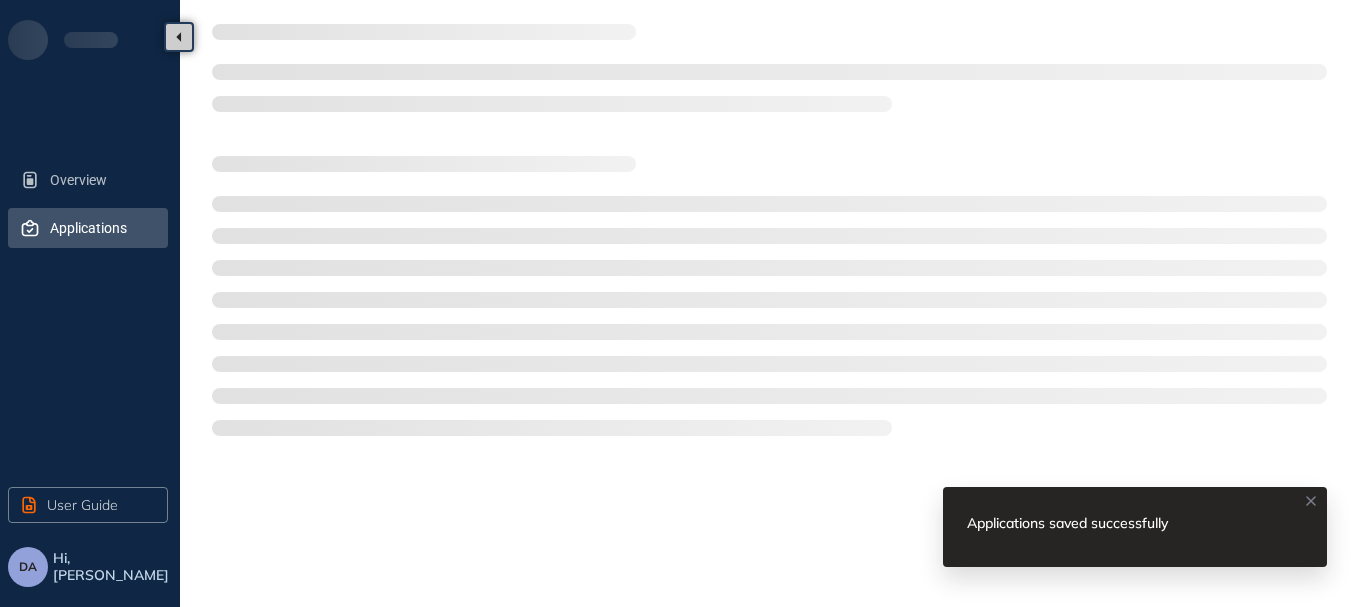 scroll, scrollTop: 0, scrollLeft: 0, axis: both 